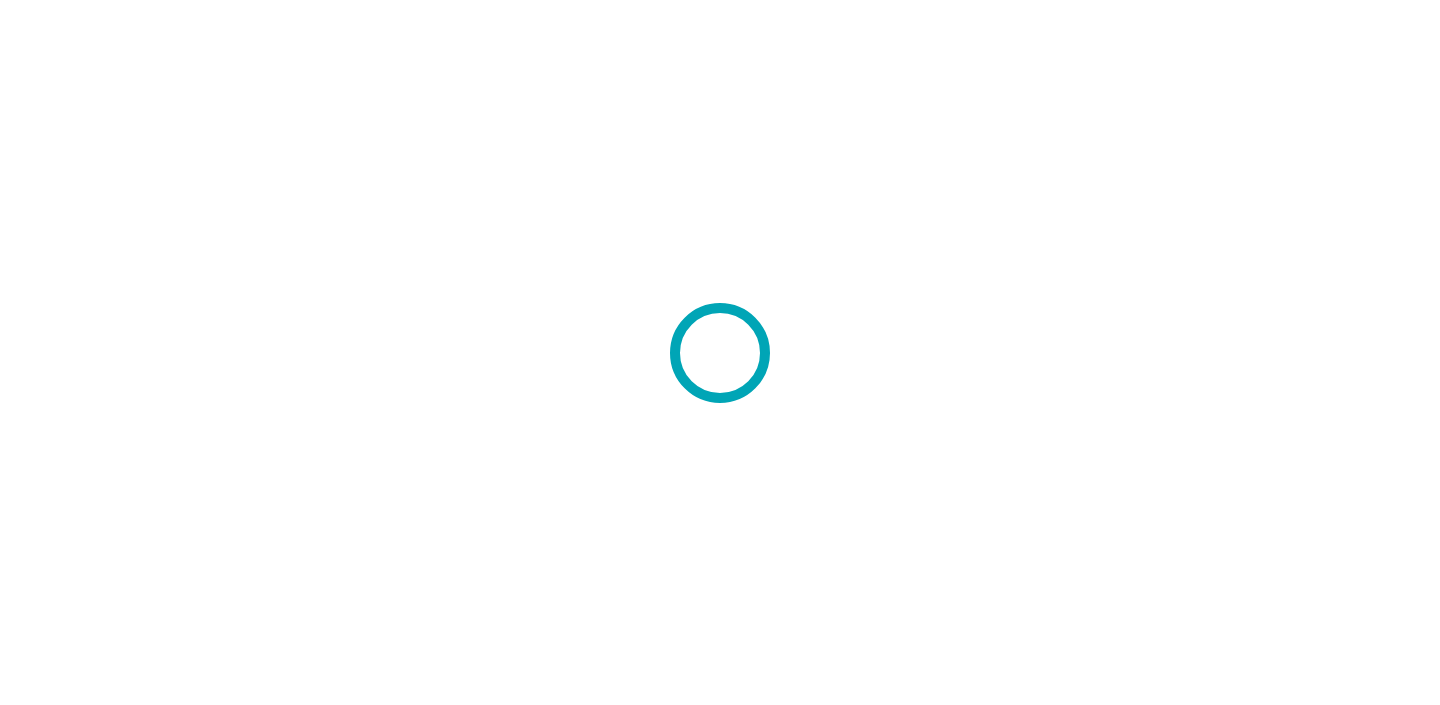 scroll, scrollTop: 0, scrollLeft: 0, axis: both 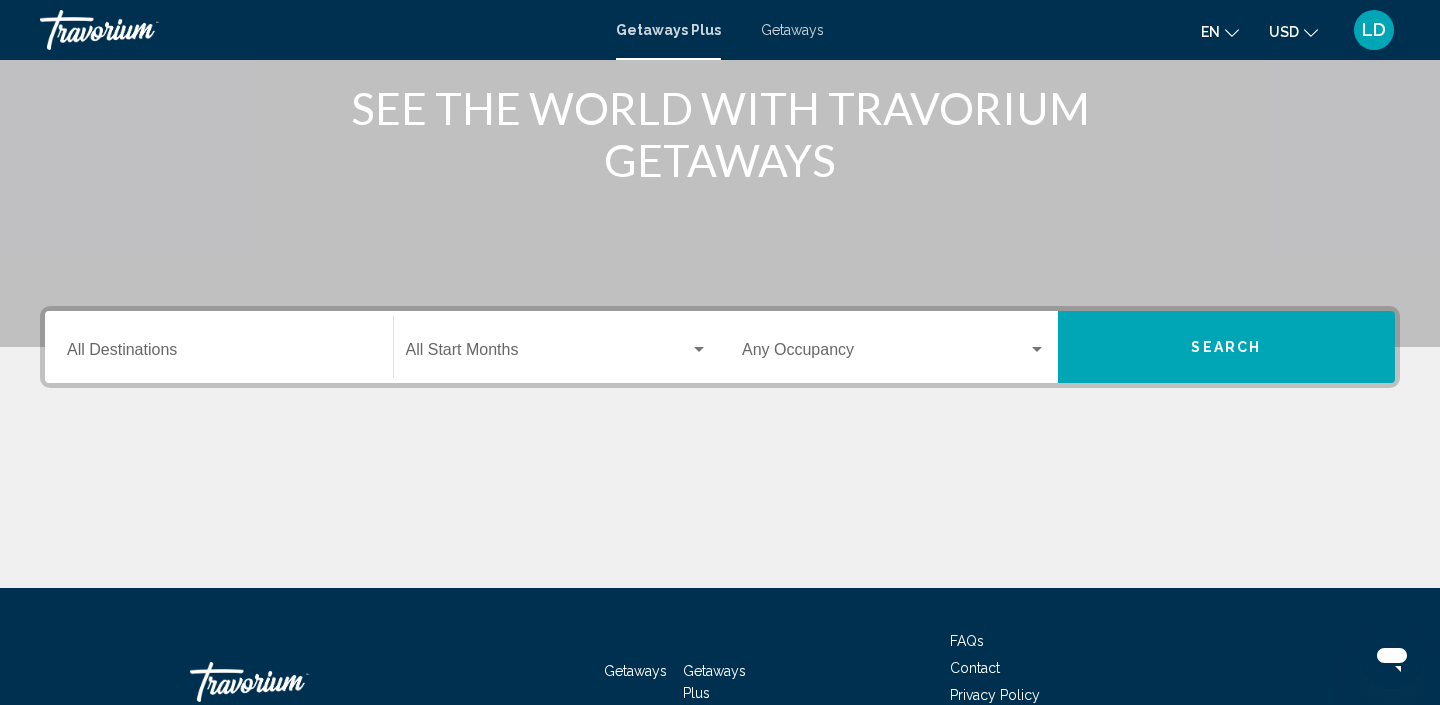 click on "Destination All Destinations" at bounding box center (219, 354) 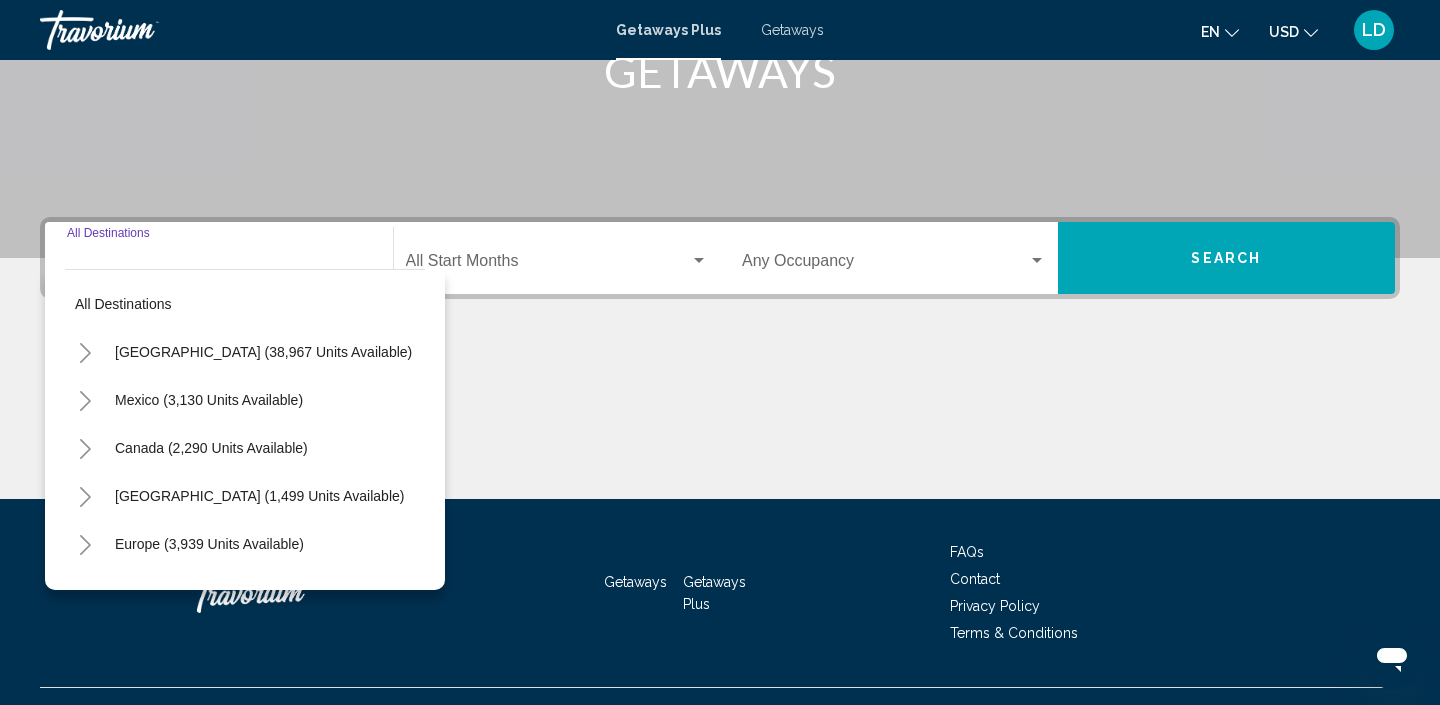 scroll, scrollTop: 381, scrollLeft: 0, axis: vertical 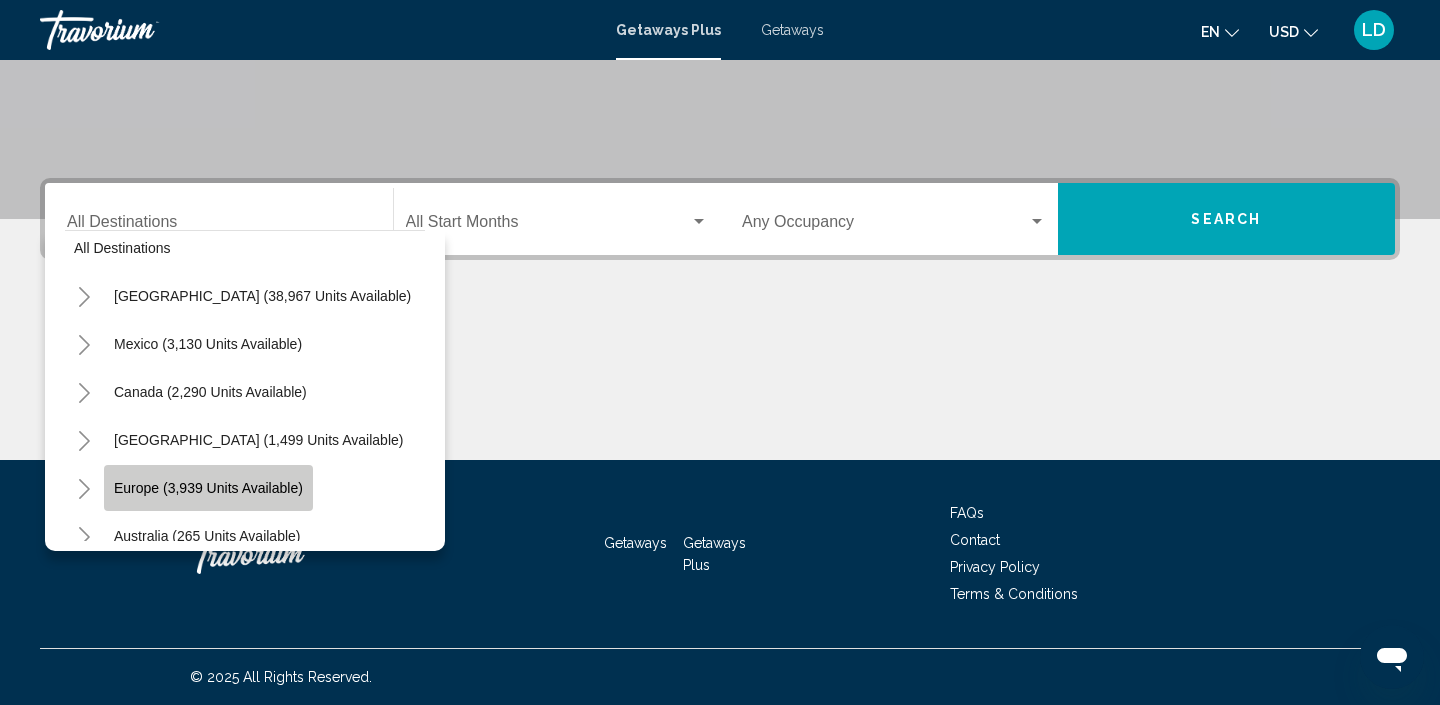 click on "Europe (3,939 units available)" 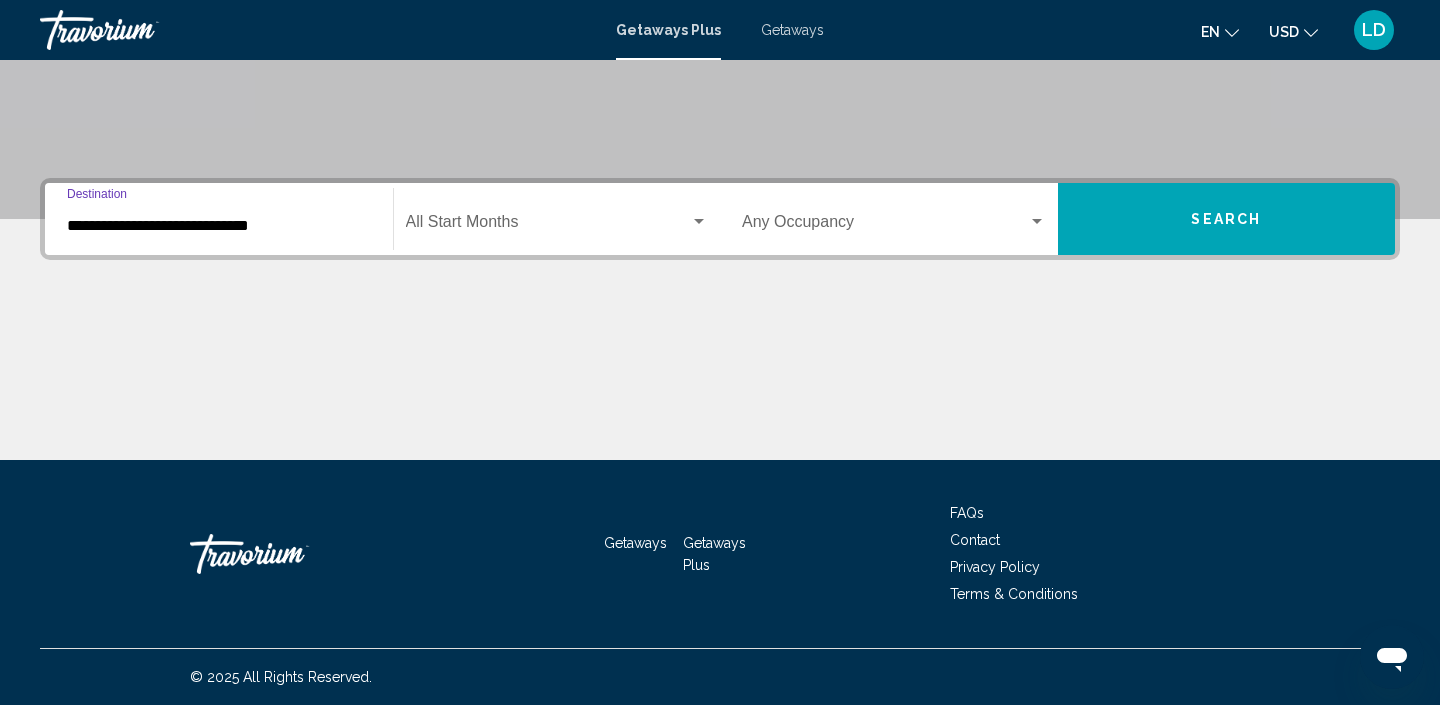 click at bounding box center [699, 222] 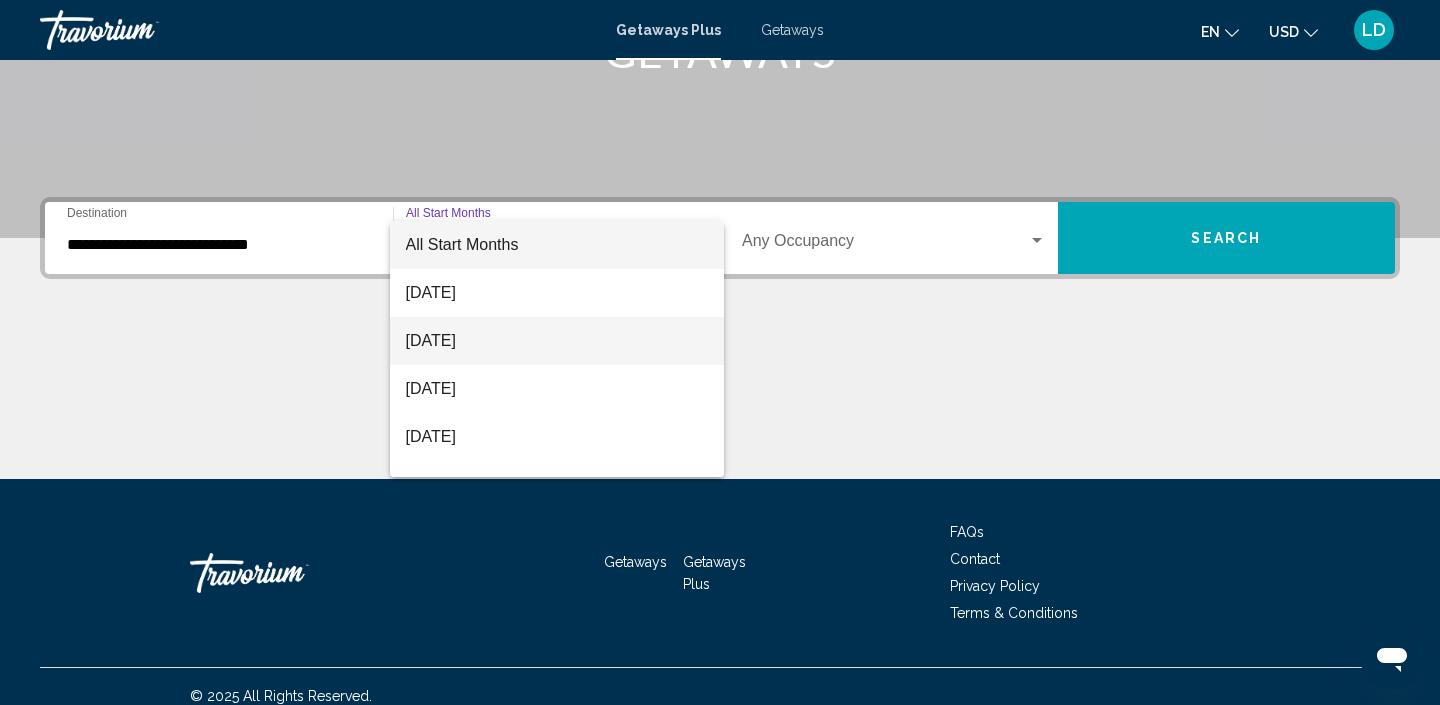 scroll, scrollTop: 364, scrollLeft: 0, axis: vertical 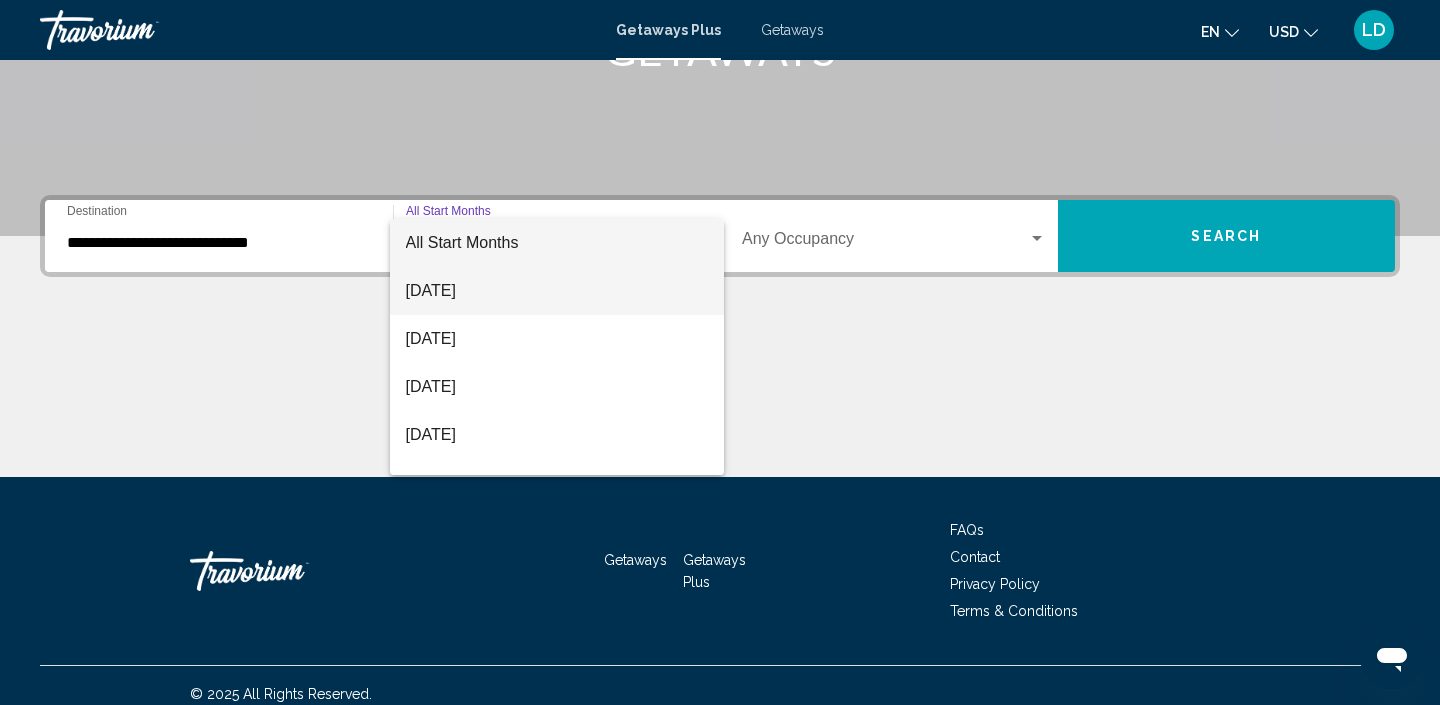 click on "[DATE]" at bounding box center [557, 291] 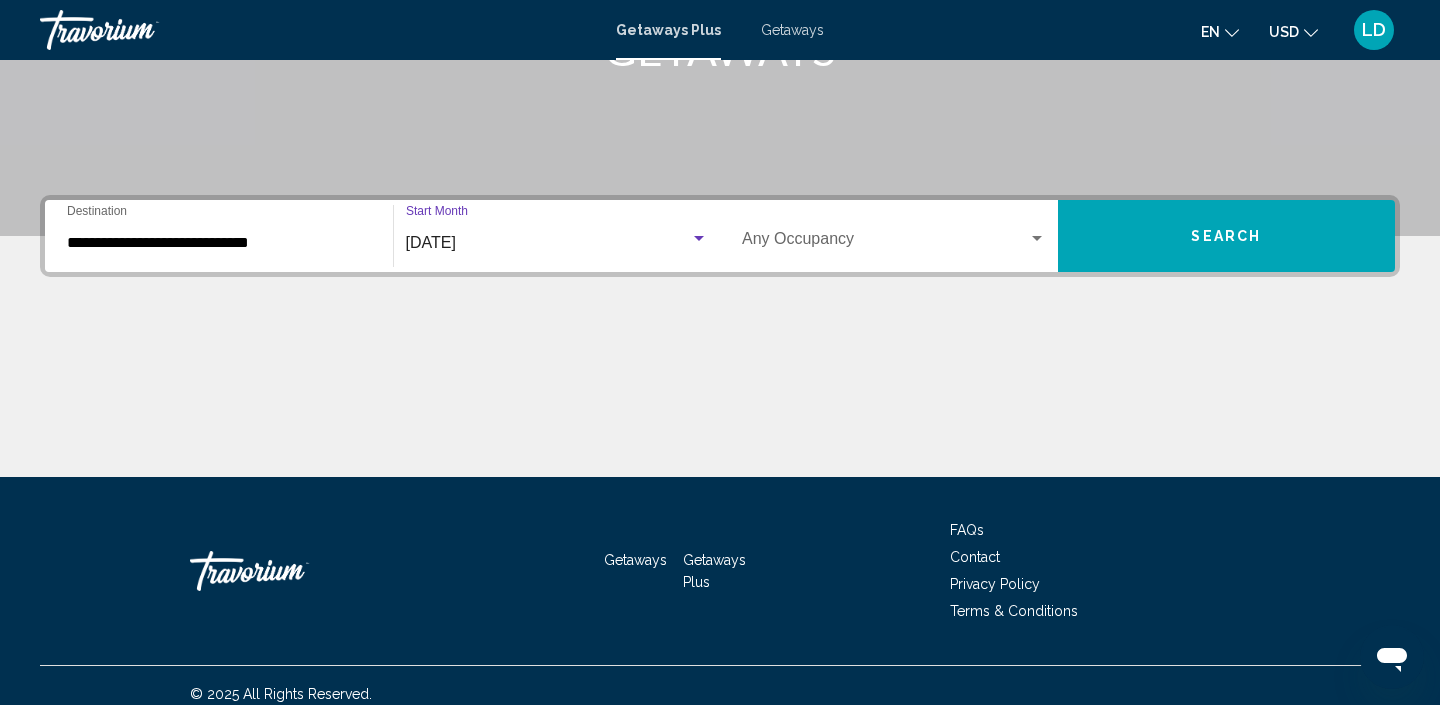 click at bounding box center [1037, 239] 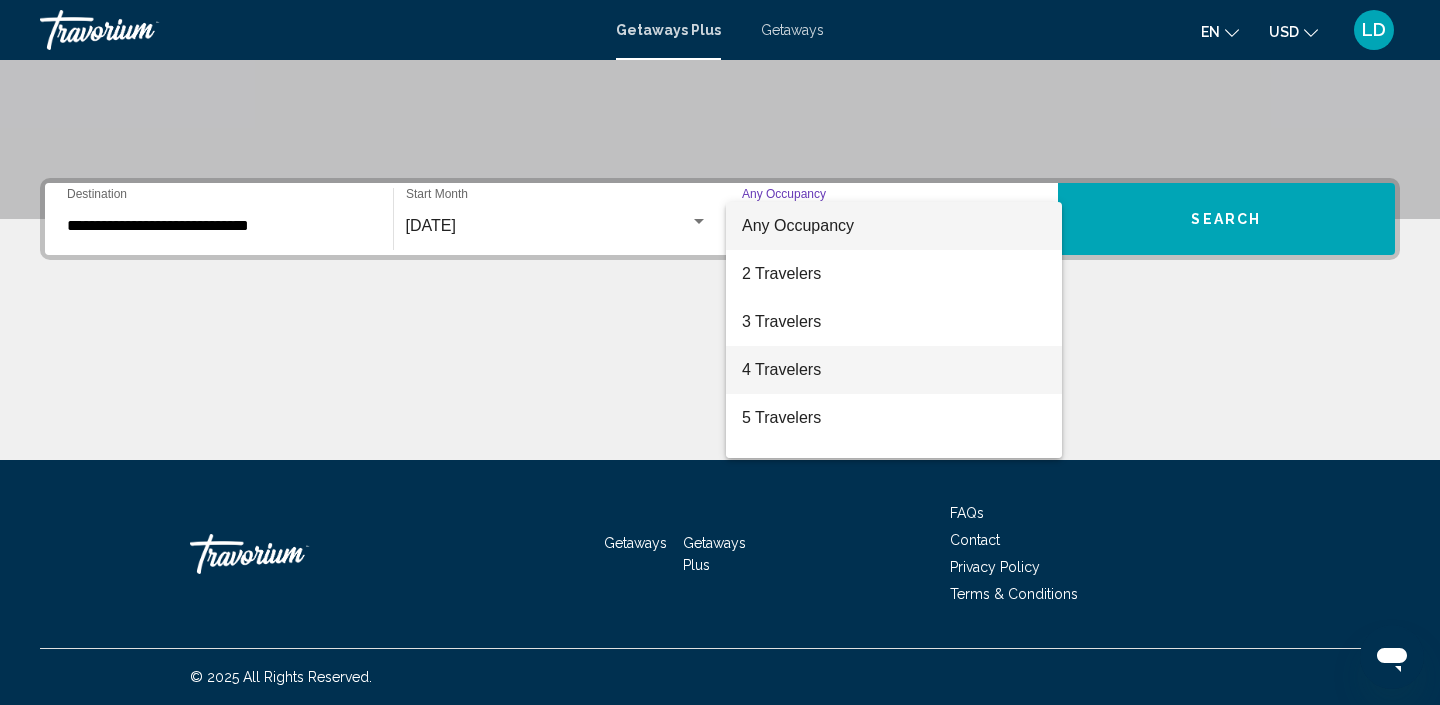 click on "4 Travelers" at bounding box center [894, 370] 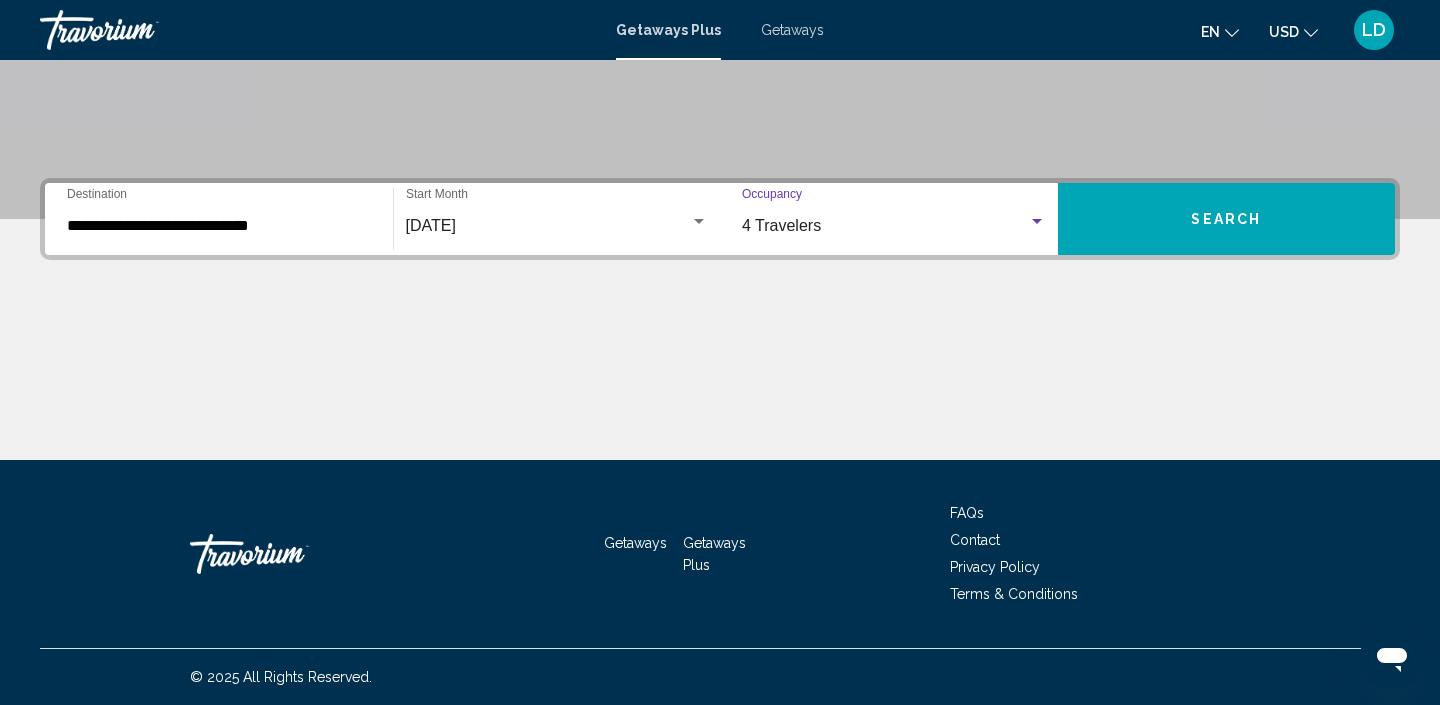 click on "Search" at bounding box center [1226, 220] 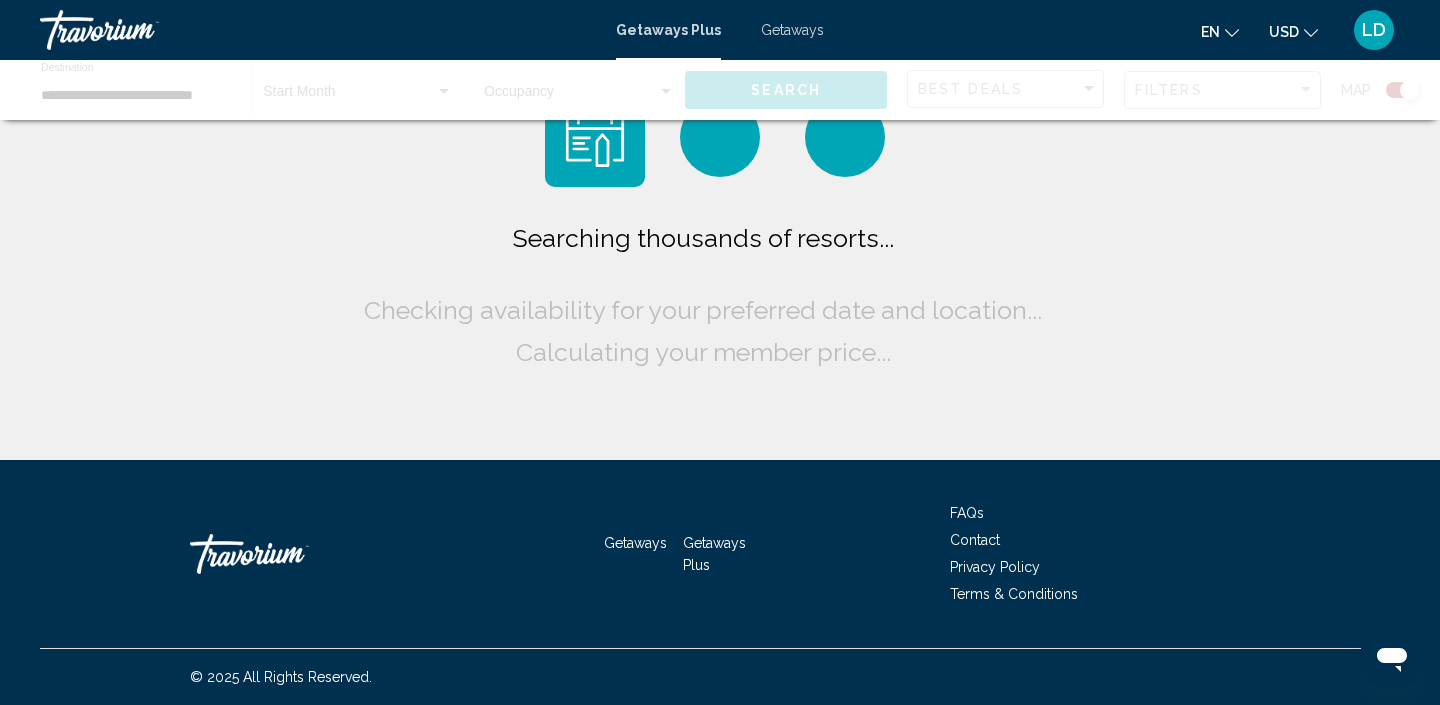 scroll, scrollTop: 0, scrollLeft: 0, axis: both 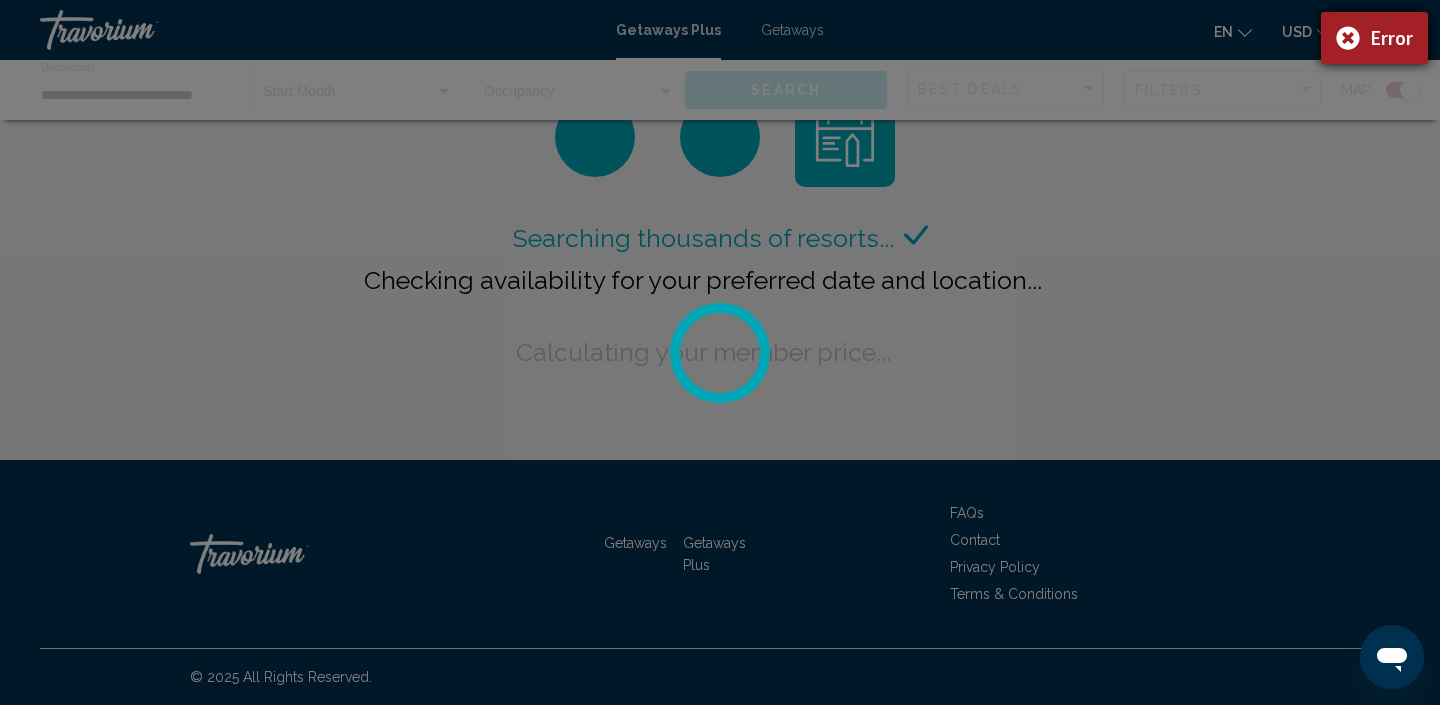 click on "Error" at bounding box center [1374, 38] 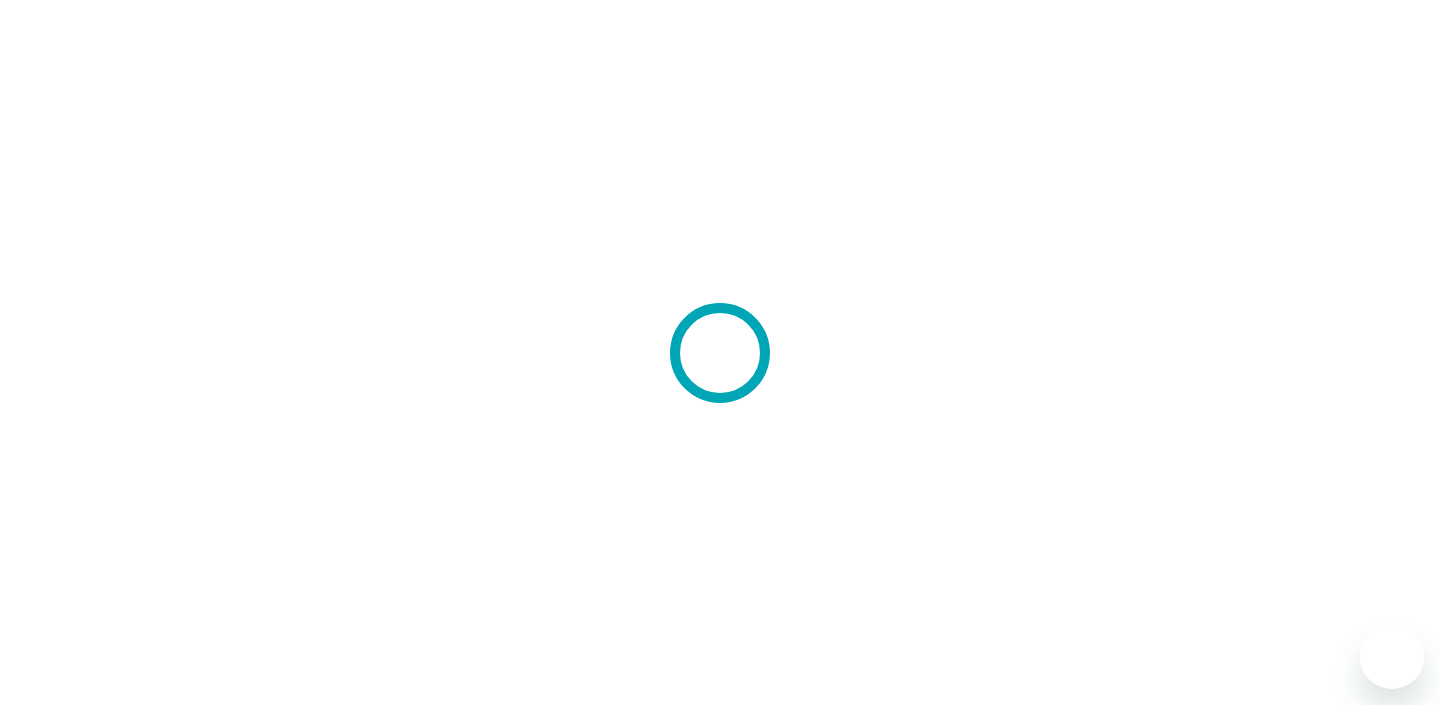 scroll, scrollTop: 0, scrollLeft: 0, axis: both 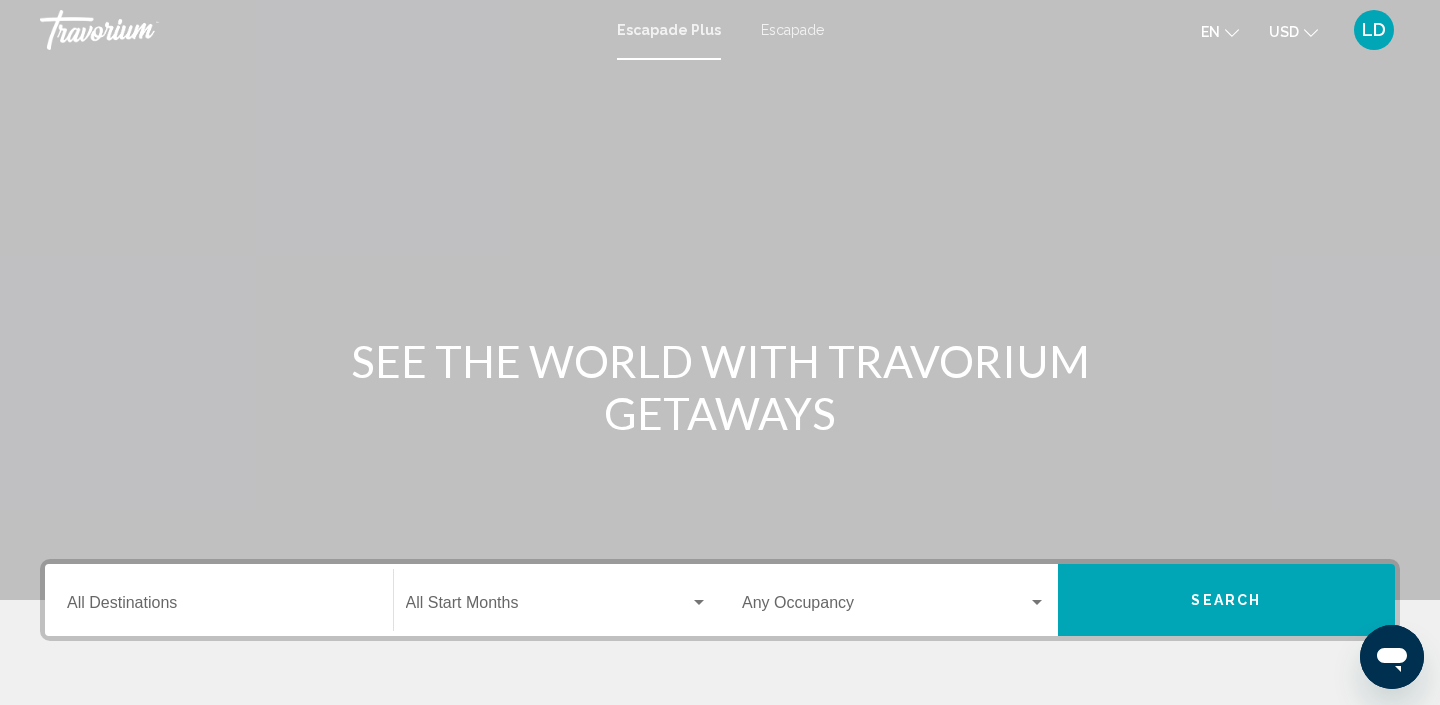 click on "Destination All Destinations" at bounding box center (219, 607) 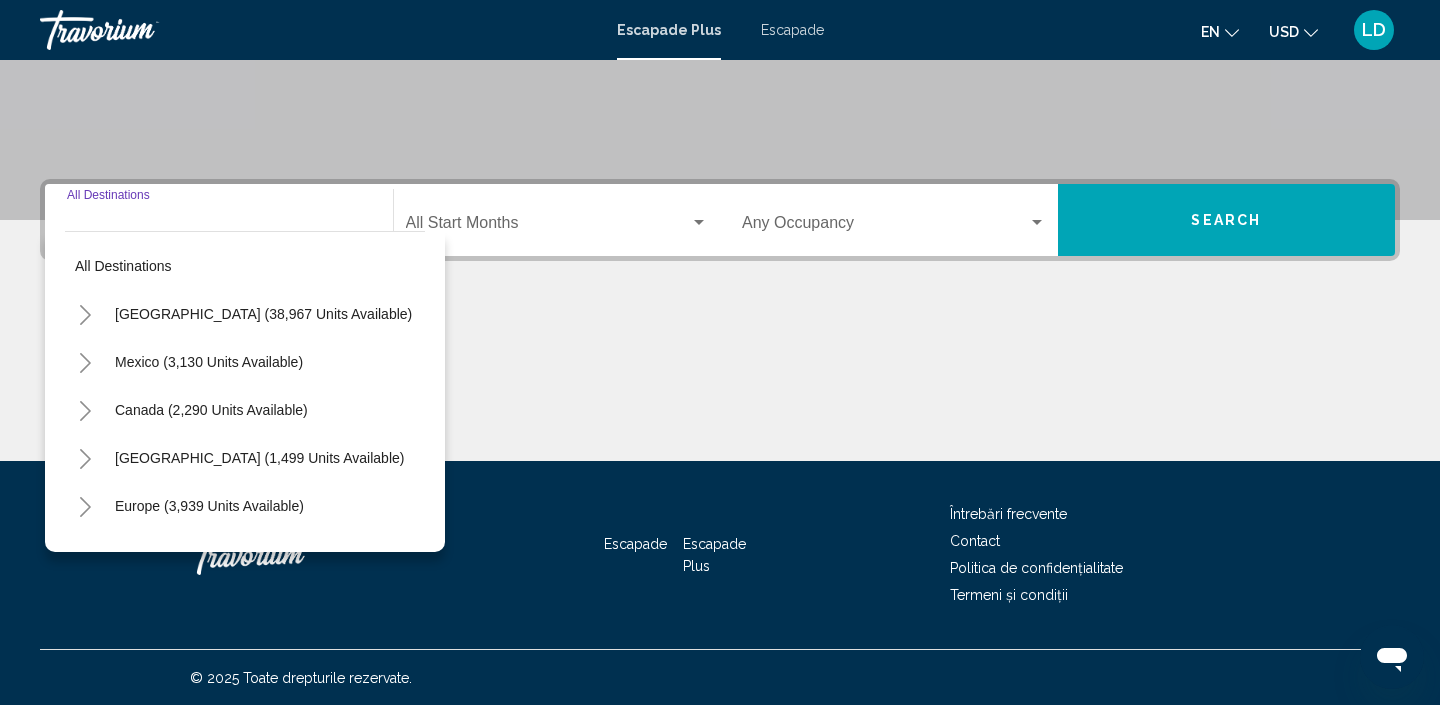 scroll, scrollTop: 381, scrollLeft: 0, axis: vertical 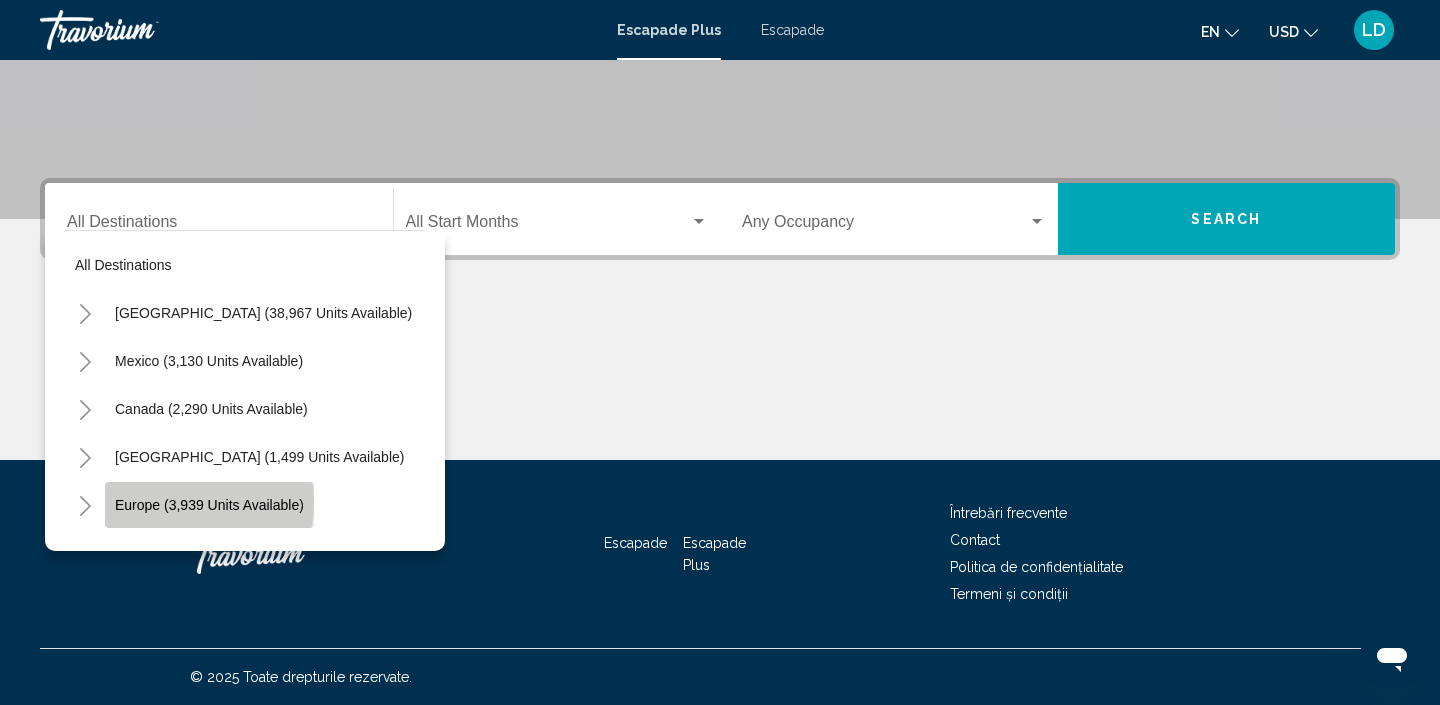 click on "Europe (3,939 units available)" 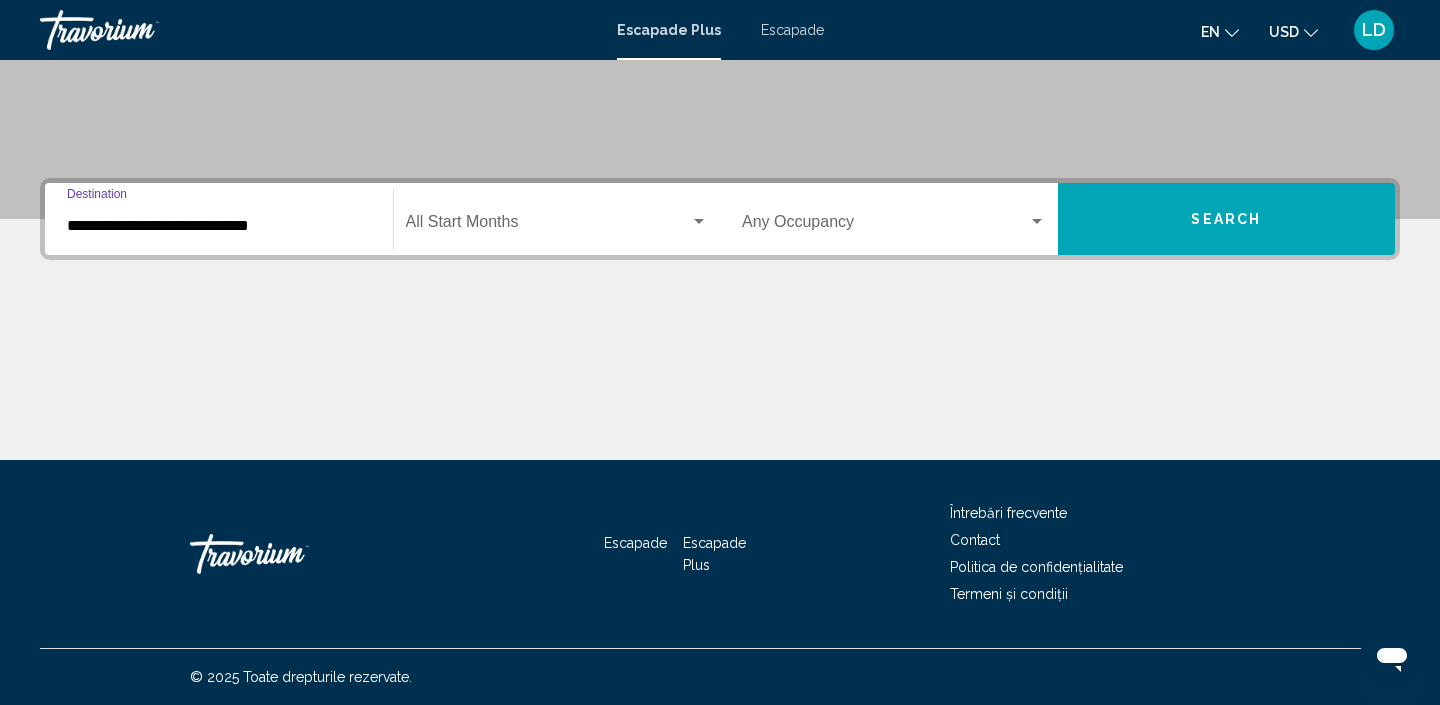 click on "Start Month All Start Months" 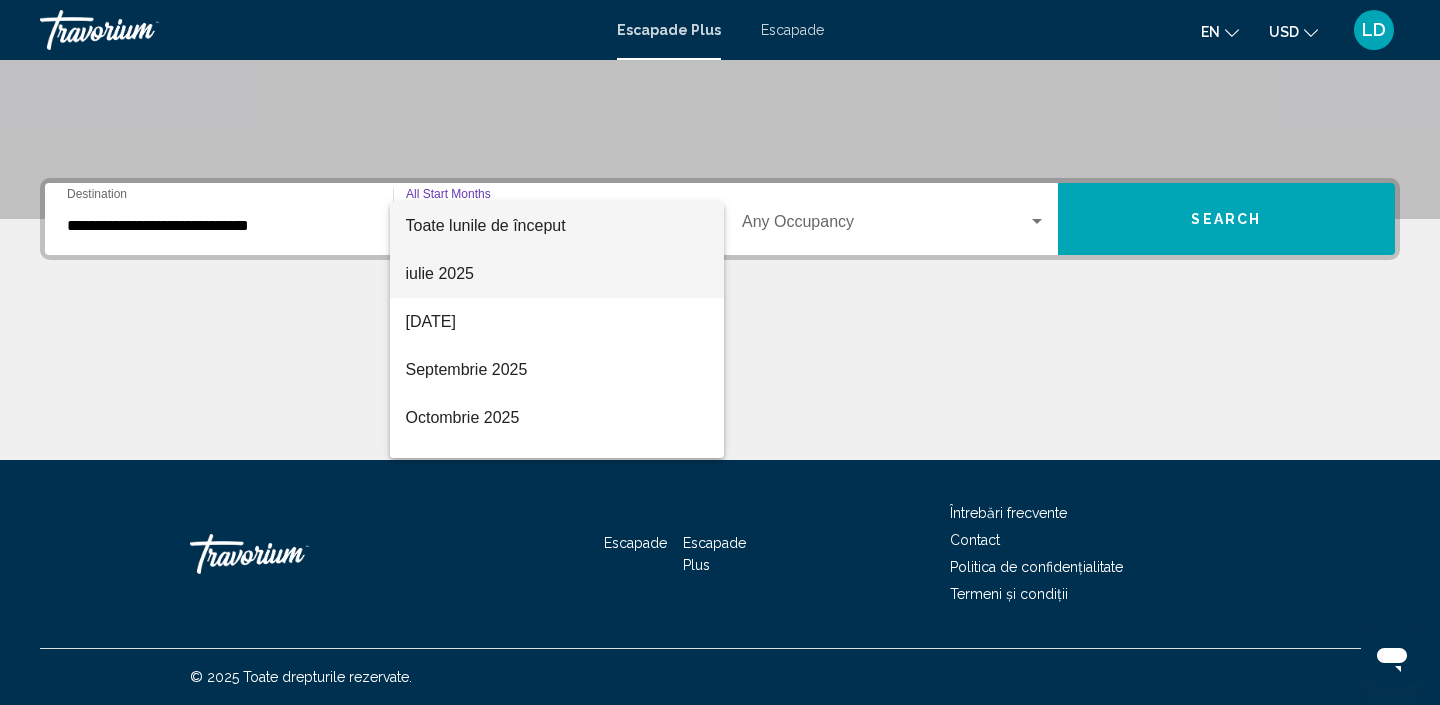 click on "iulie 2025" at bounding box center (440, 273) 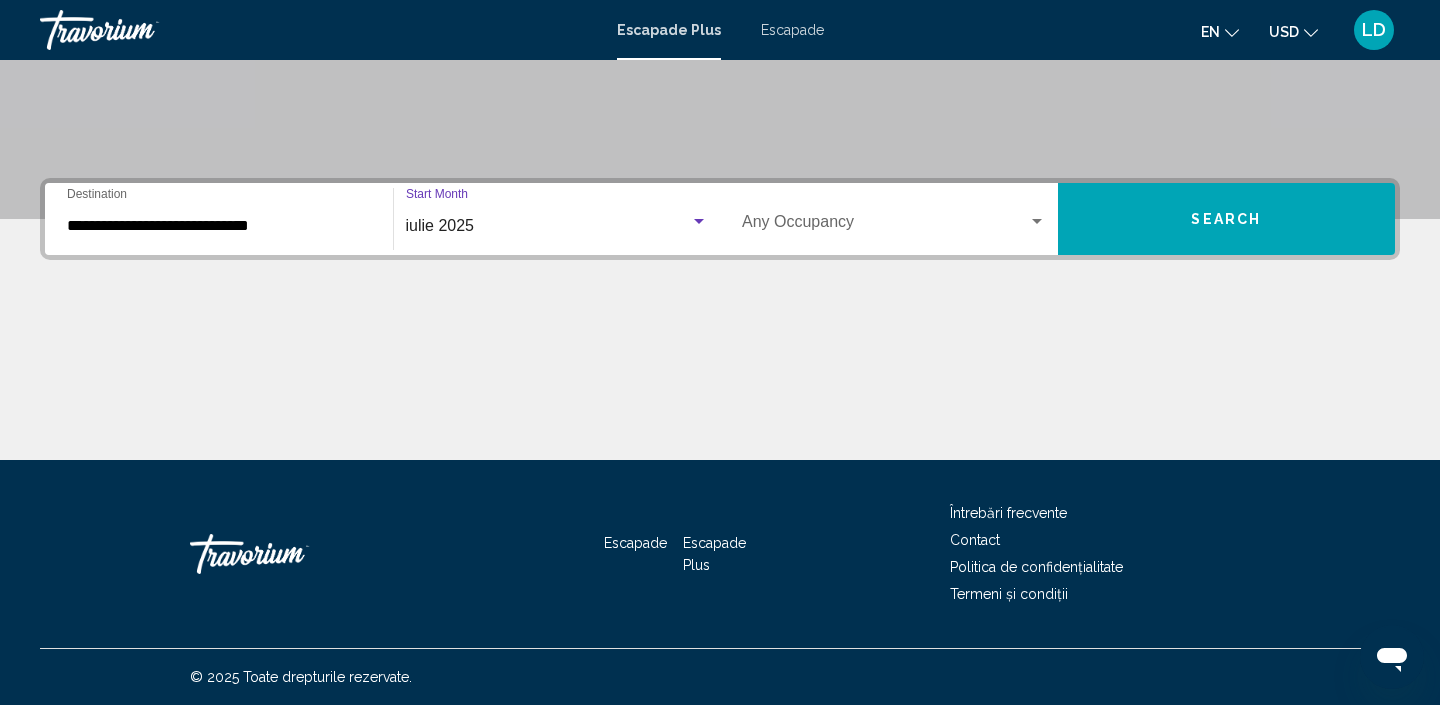 click at bounding box center [1037, 222] 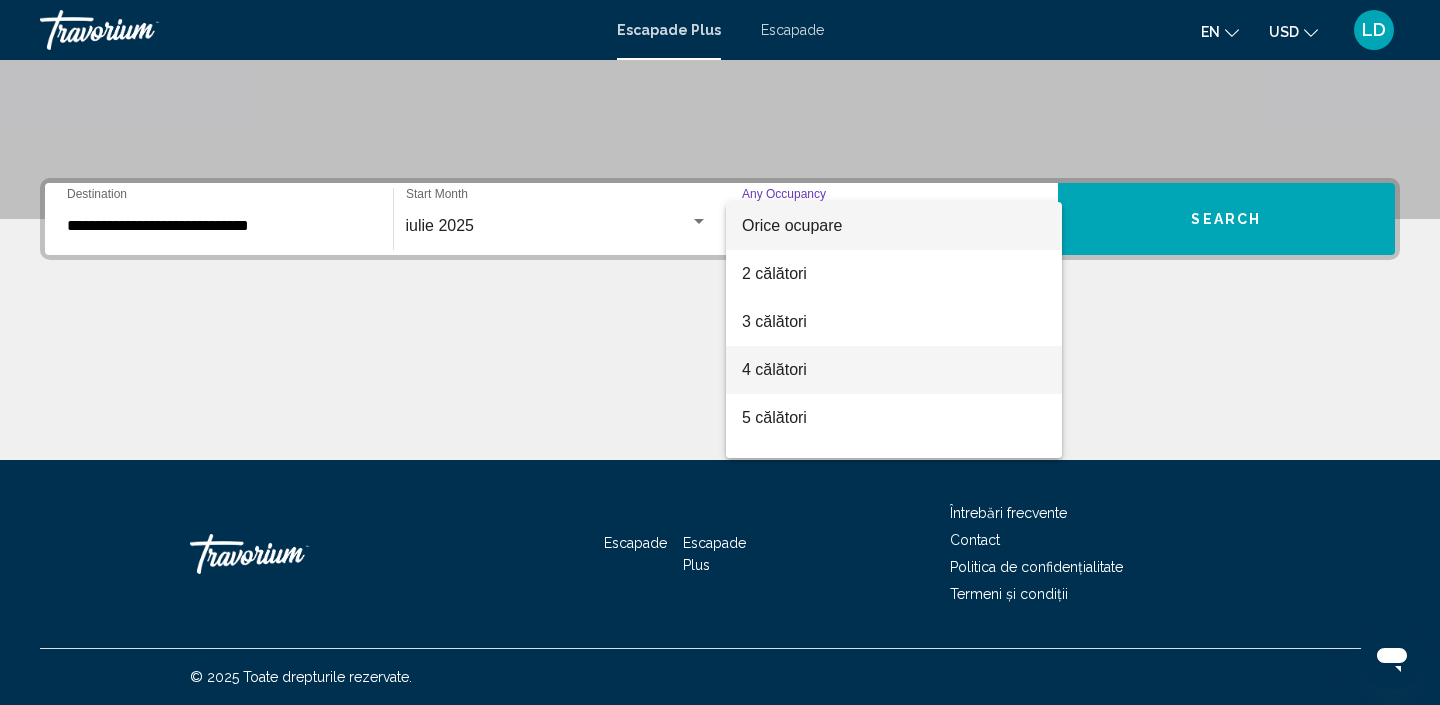click on "4 călători" at bounding box center [774, 369] 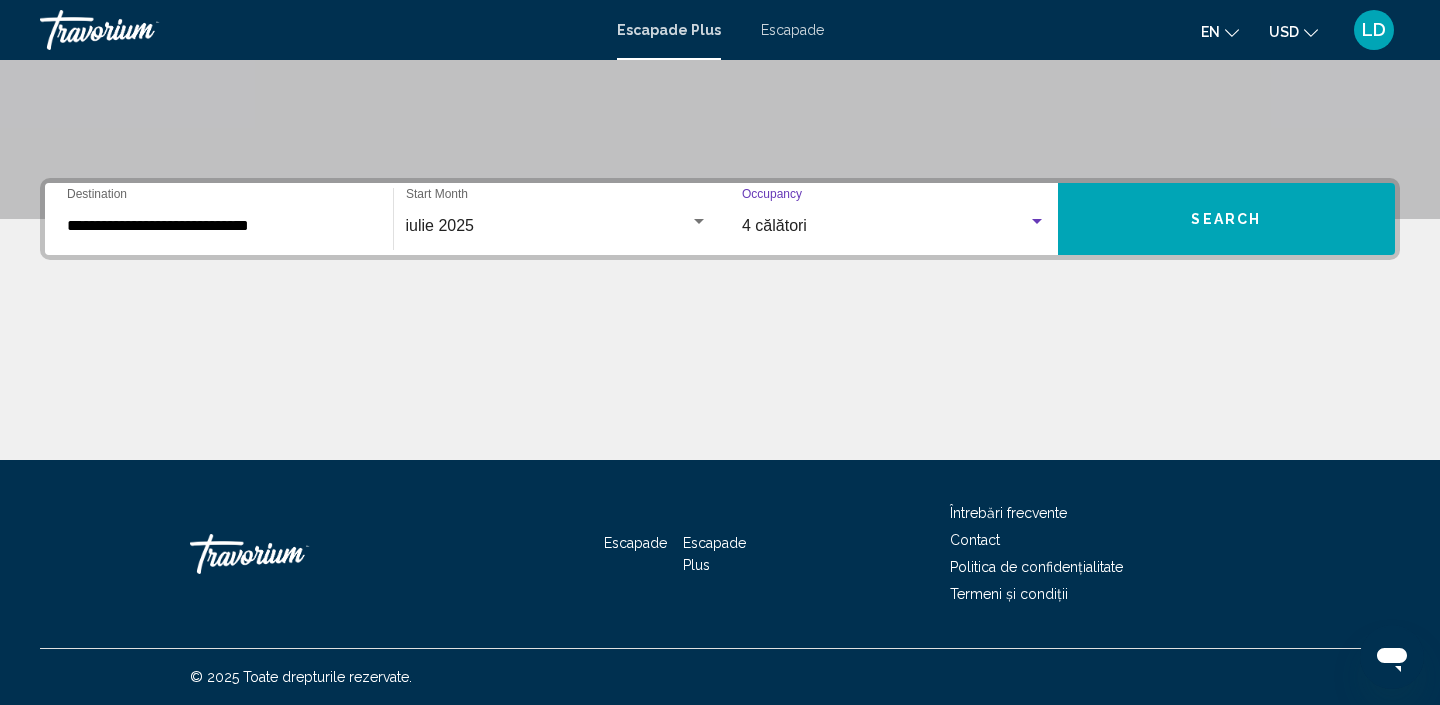 click on "Search" at bounding box center [1227, 219] 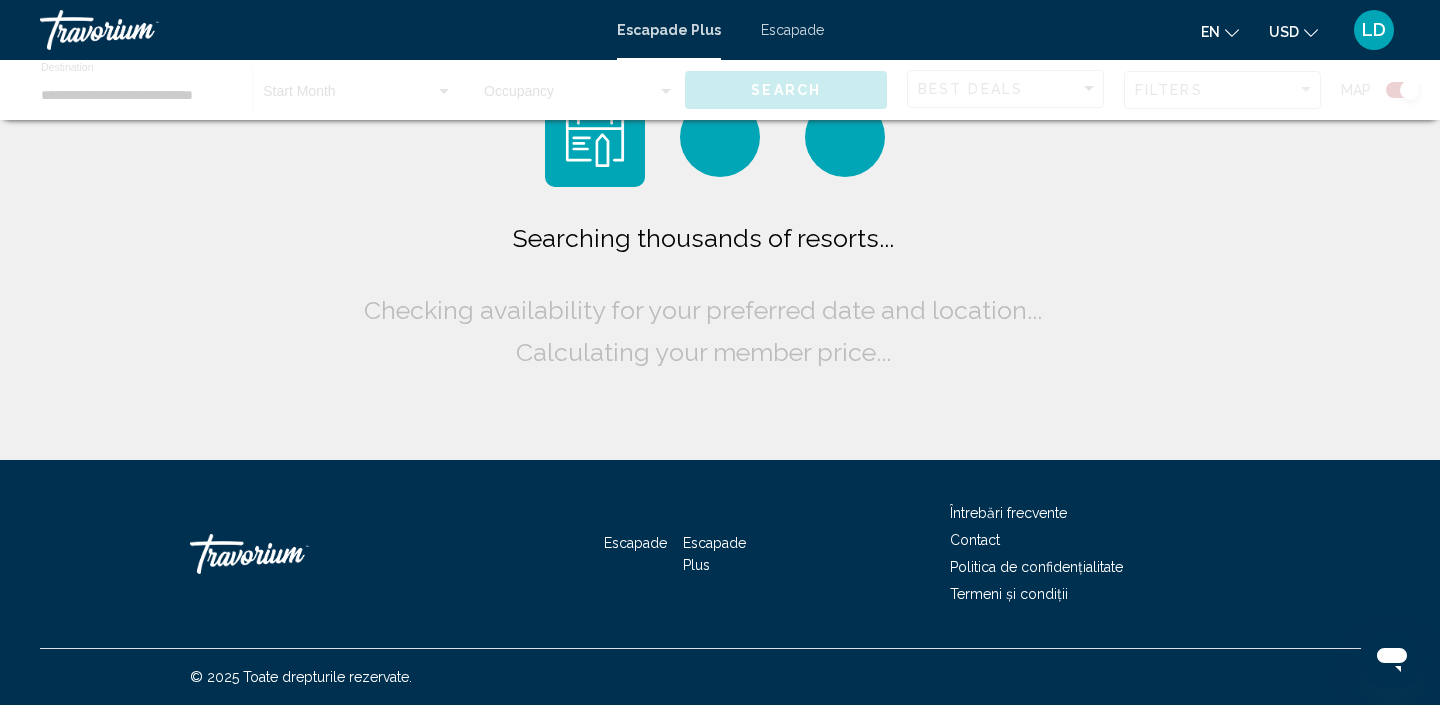 scroll, scrollTop: 0, scrollLeft: 0, axis: both 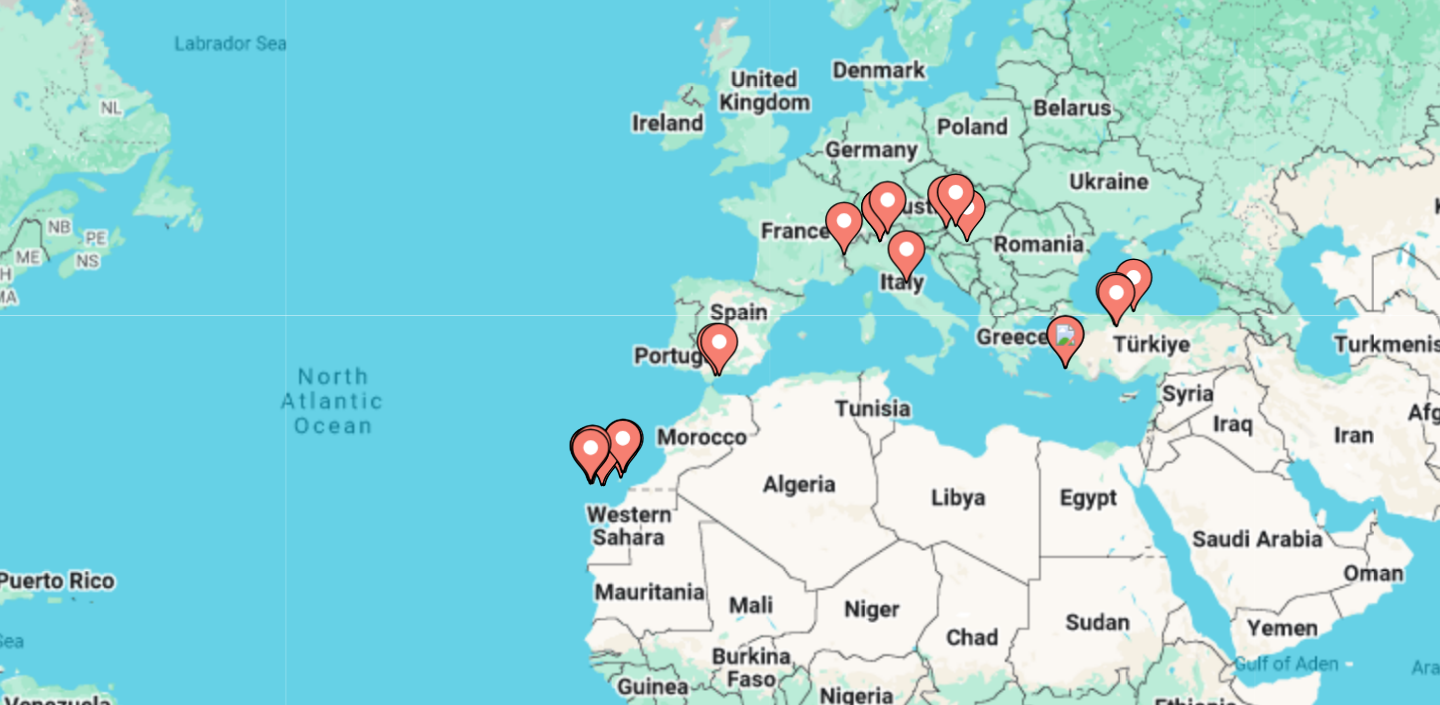 click on "To navigate, press the arrow keys. To activate drag with keyboard, press Alt + Enter. Once in keyboard drag state, use the arrow keys to move the marker. To complete the drag, press the Enter key. To cancel, press Escape." at bounding box center (720, 440) 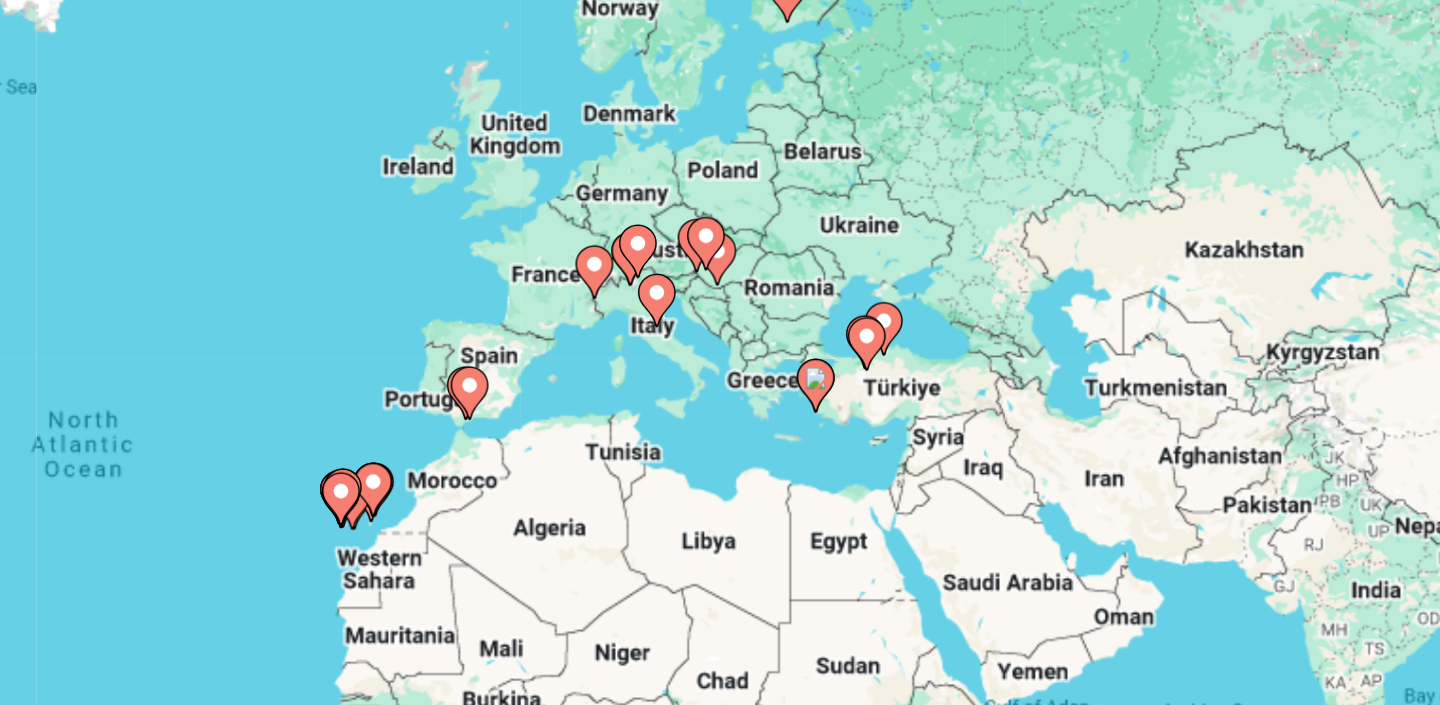 drag, startPoint x: 1086, startPoint y: 382, endPoint x: 951, endPoint y: 405, distance: 136.94525 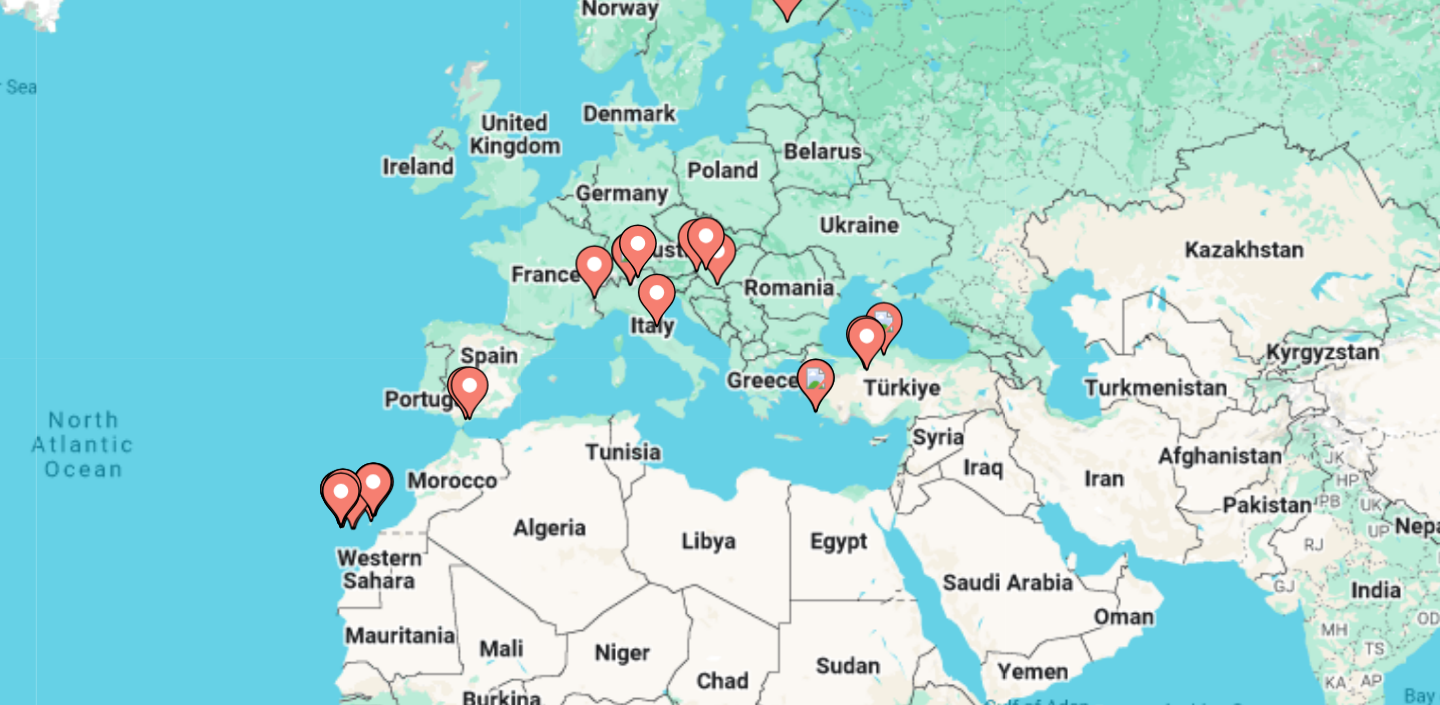 click on "To navigate, press the arrow keys. To activate drag with keyboard, press Alt + Enter. Once in keyboard drag state, use the arrow keys to move the marker. To complete the drag, press the Enter key. To cancel, press Escape." at bounding box center (720, 440) 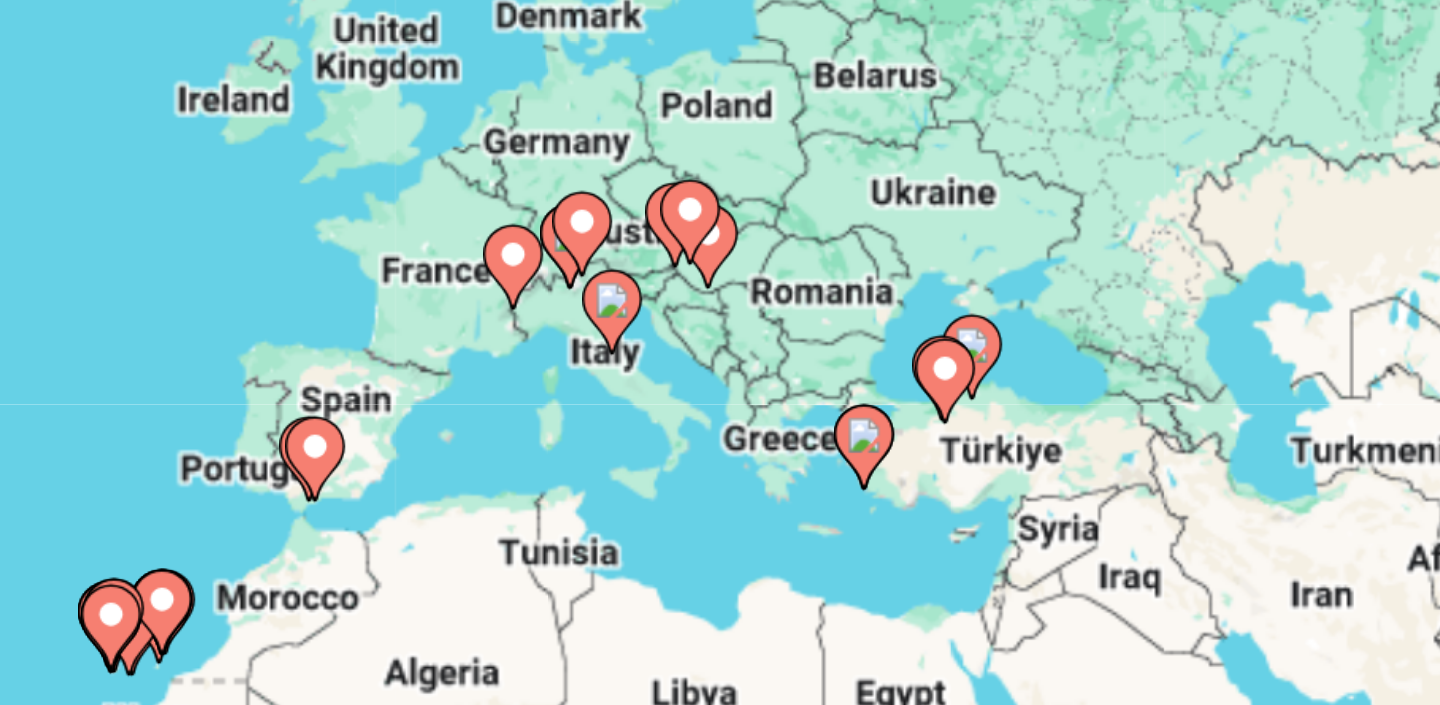 click at bounding box center (857, 325) 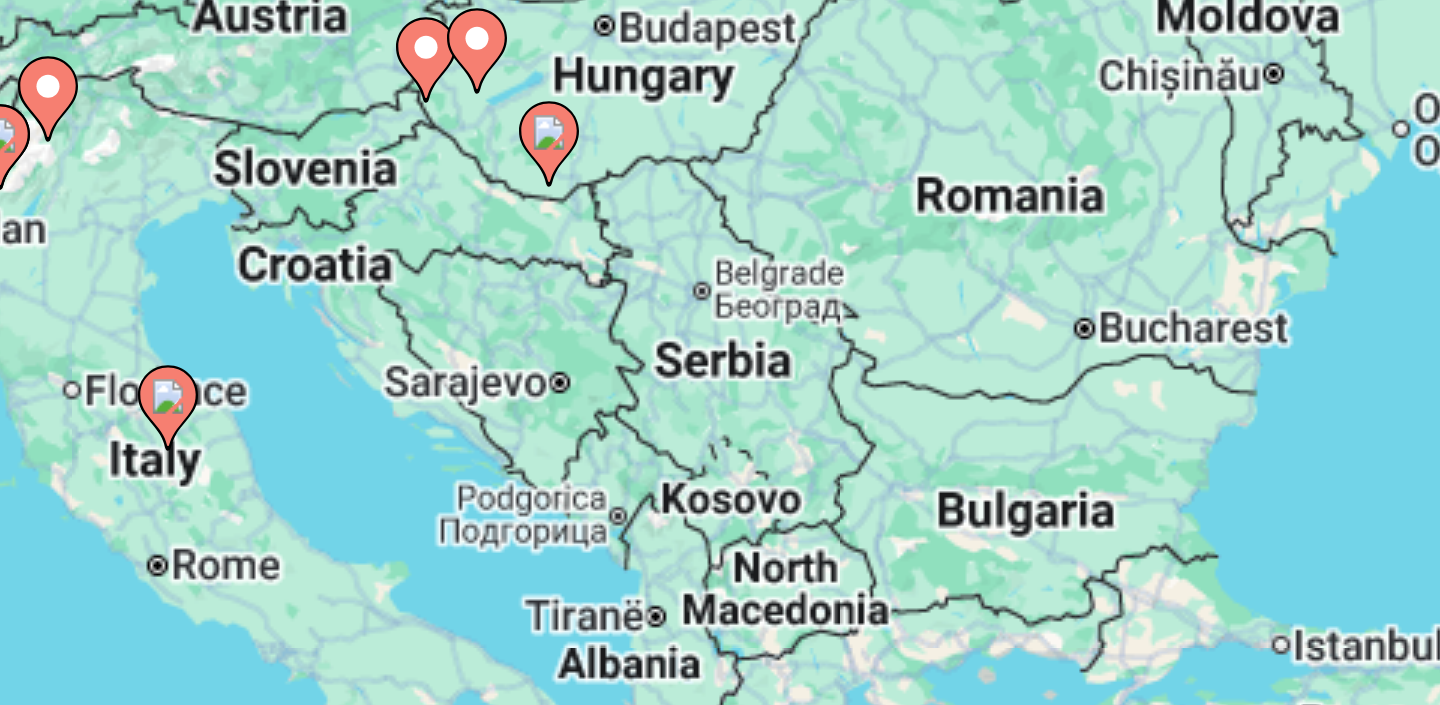 drag, startPoint x: 868, startPoint y: 379, endPoint x: 934, endPoint y: 211, distance: 180.49931 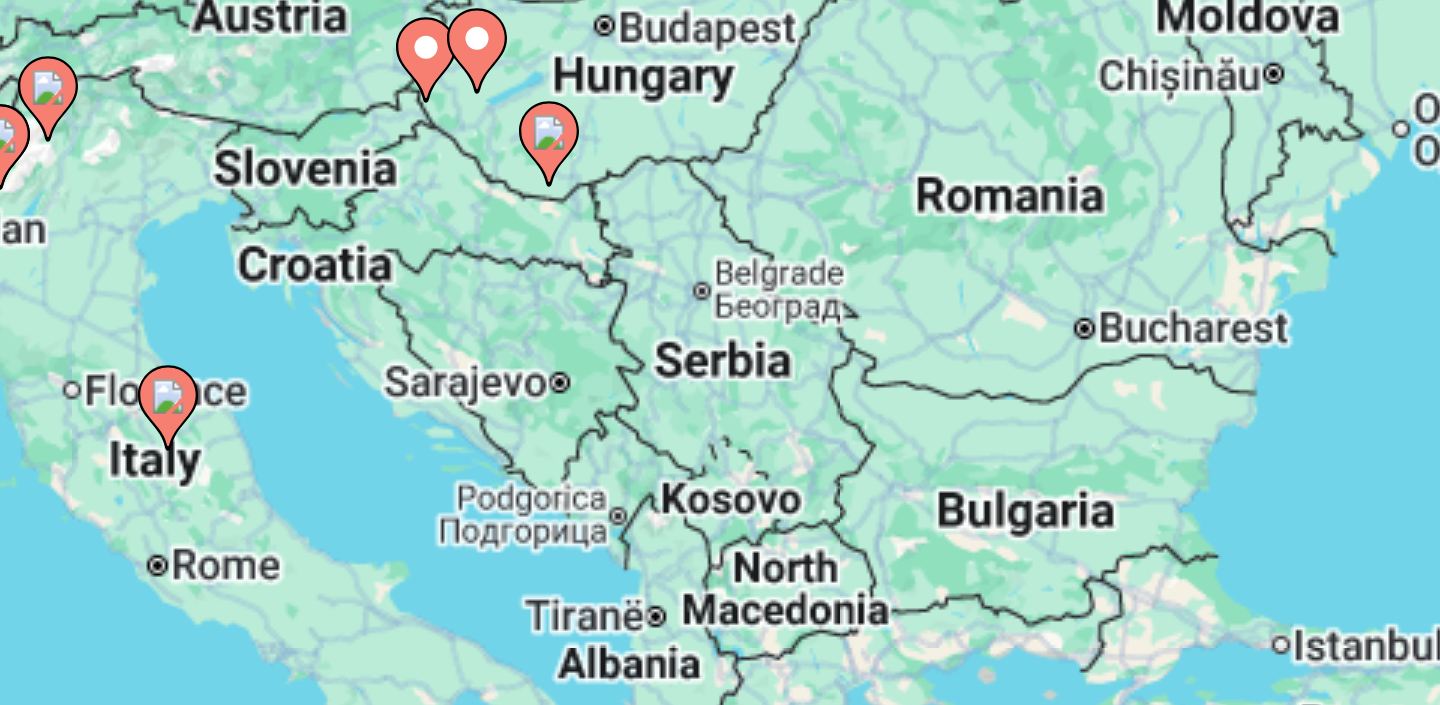 click on "To navigate, press the arrow keys. To activate drag with keyboard, press Alt + Enter. Once in keyboard drag state, use the arrow keys to move the marker. To complete the drag, press the Enter key. To cancel, press Escape." at bounding box center (720, 440) 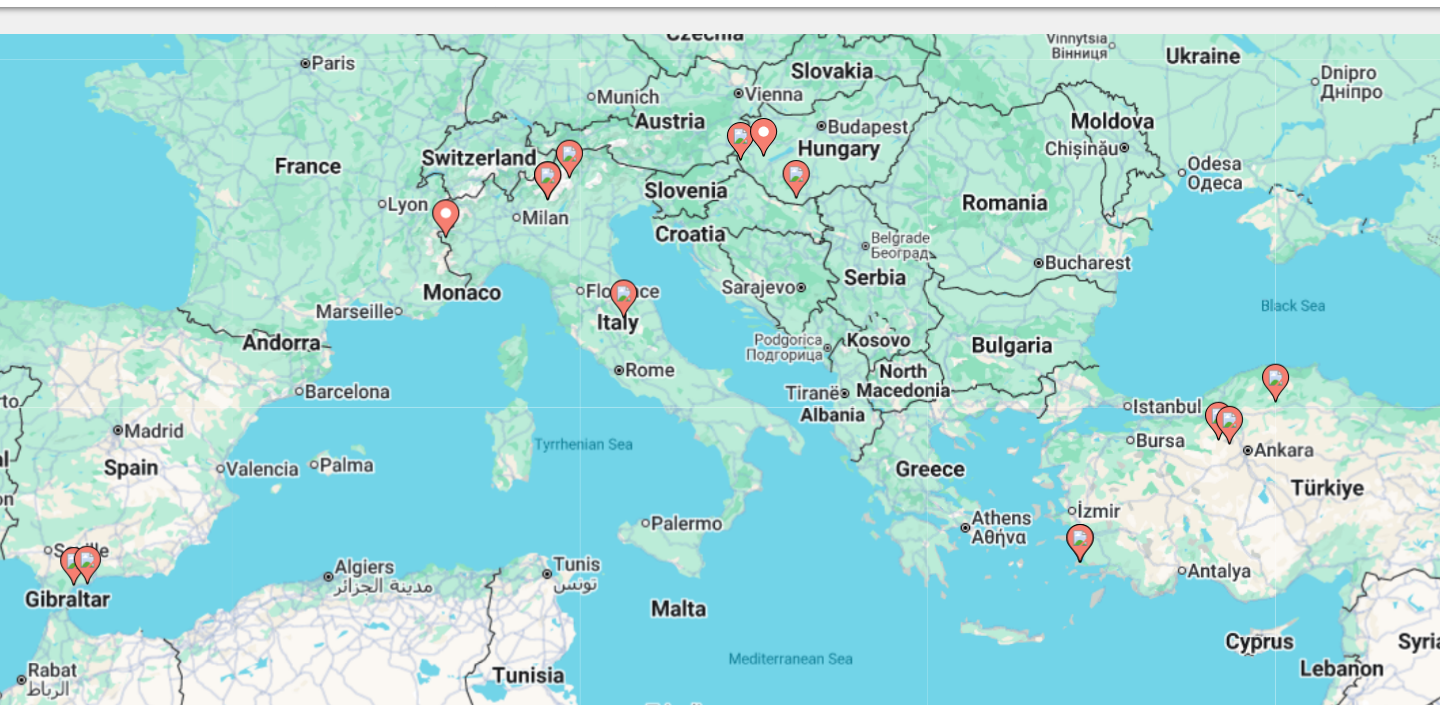 click on "To navigate, press the arrow keys. To activate drag with keyboard, press Alt + Enter. Once in keyboard drag state, use the arrow keys to move the marker. To complete the drag, press the Enter key. To cancel, press Escape." at bounding box center (720, 440) 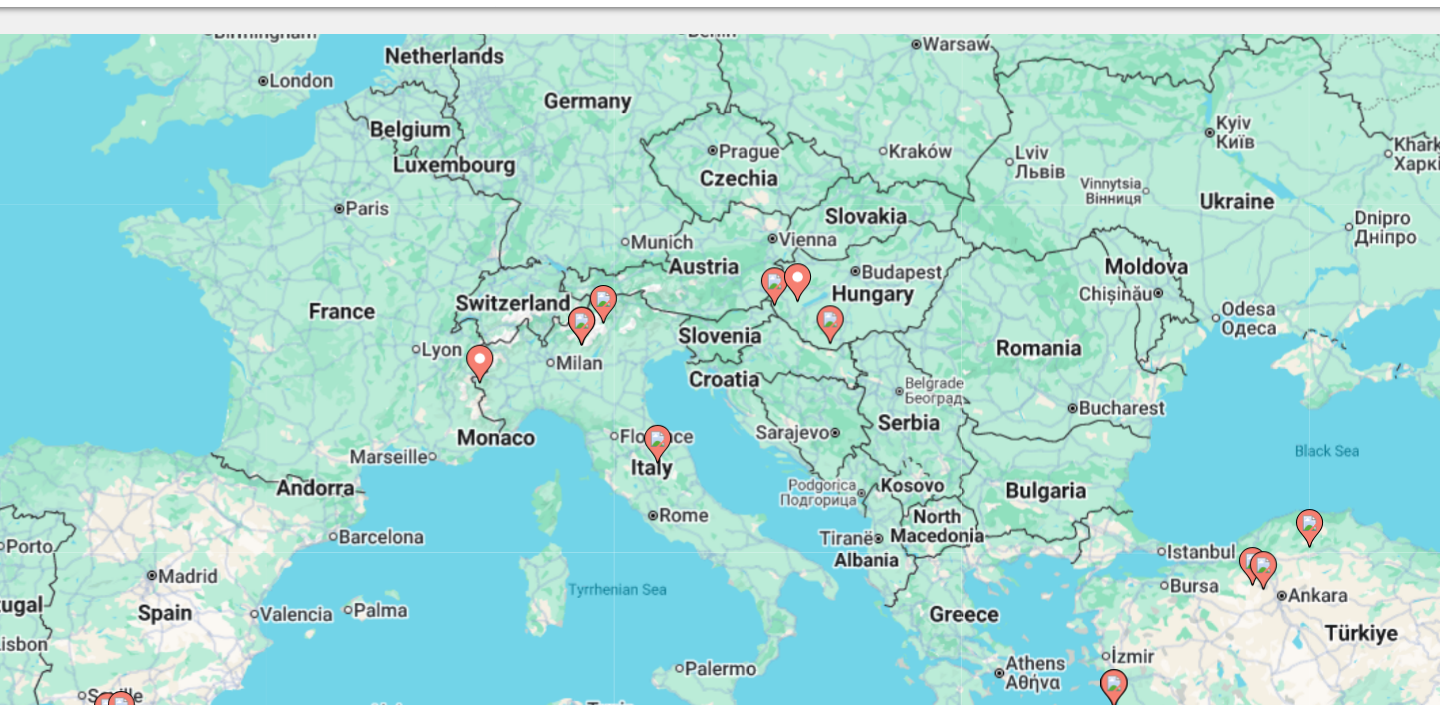drag, startPoint x: 861, startPoint y: 290, endPoint x: 886, endPoint y: 399, distance: 111.83023 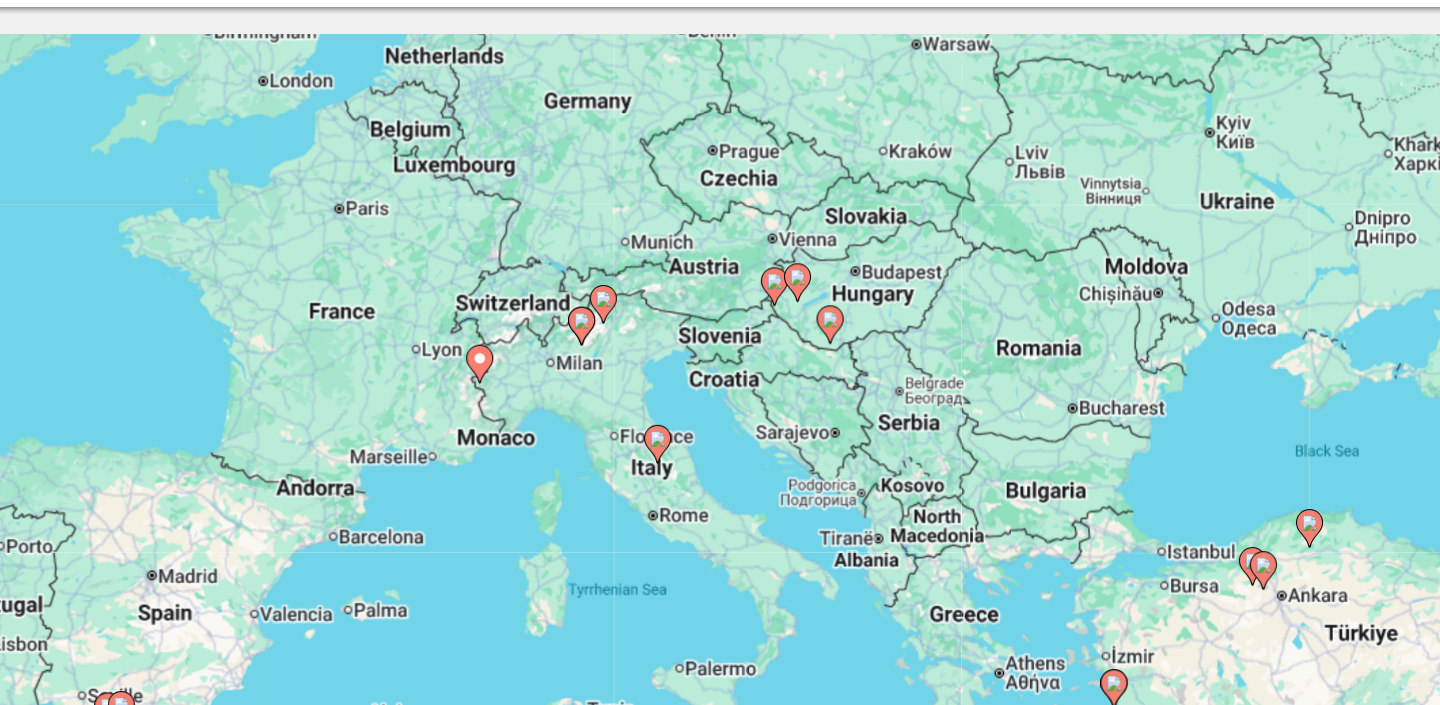 click on "To navigate, press the arrow keys. To activate drag with keyboard, press Alt + Enter. Once in keyboard drag state, use the arrow keys to move the marker. To complete the drag, press the Enter key. To cancel, press Escape." at bounding box center [720, 440] 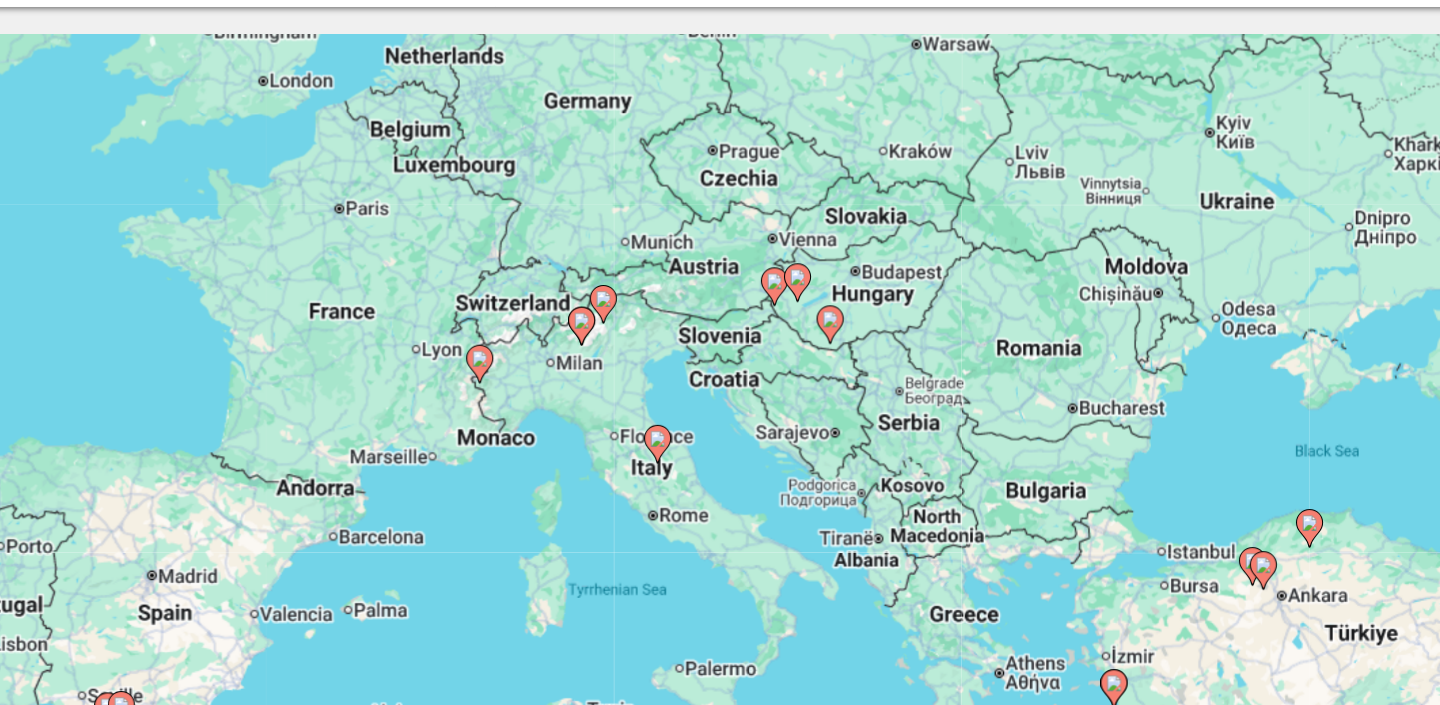 click 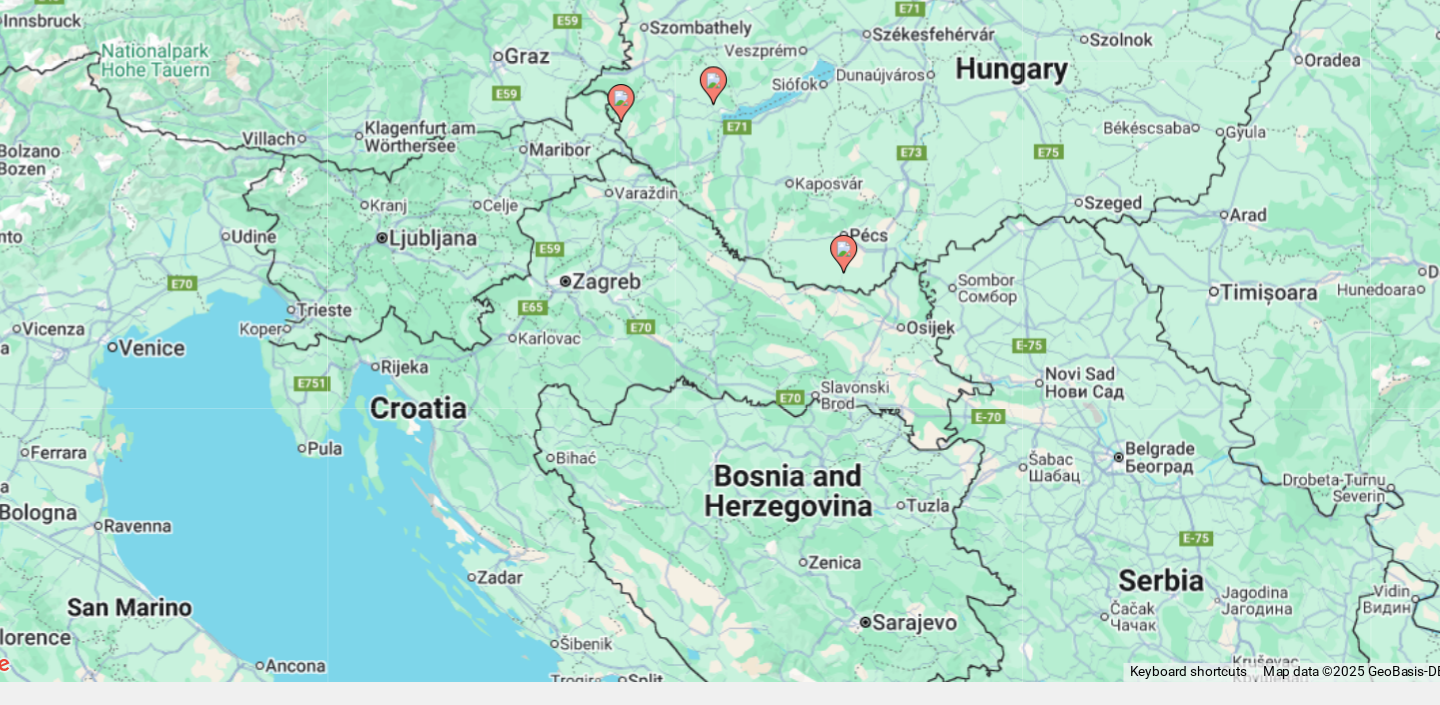 scroll, scrollTop: 105, scrollLeft: 0, axis: vertical 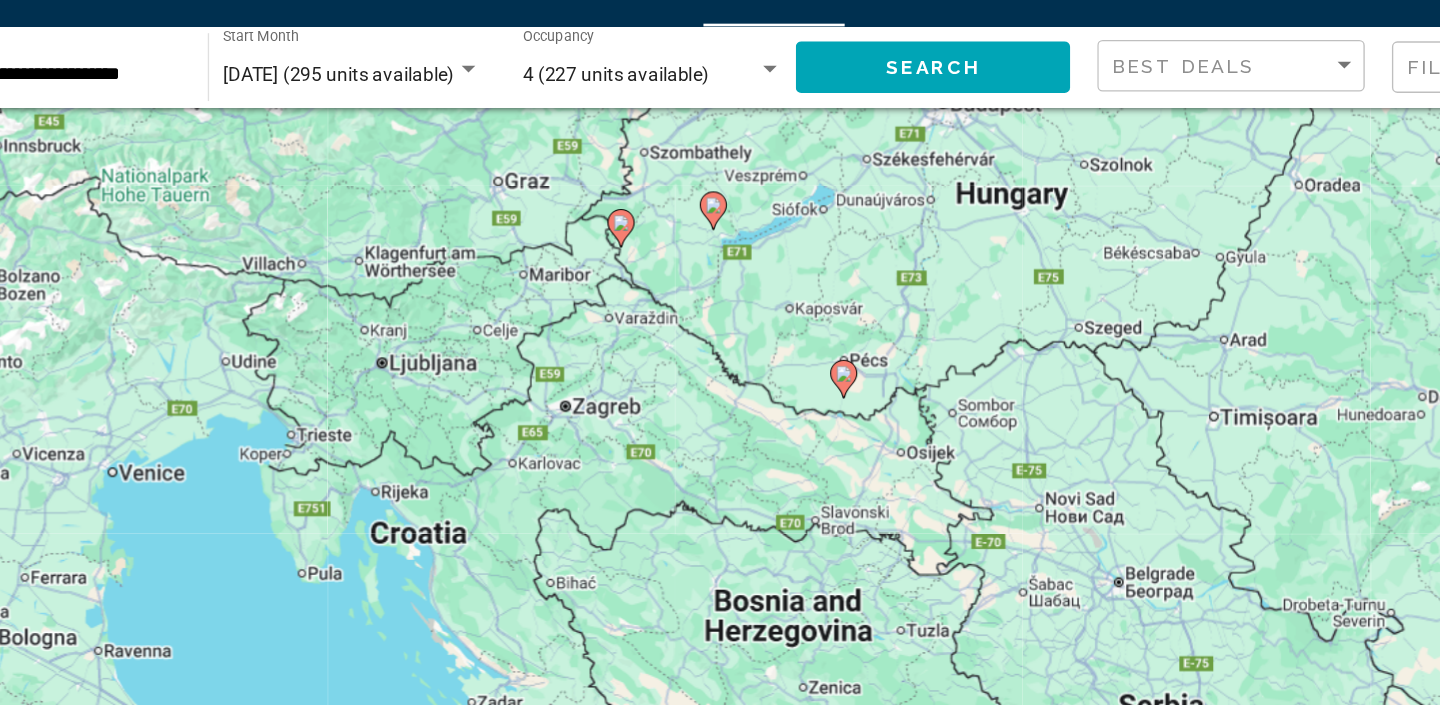 click 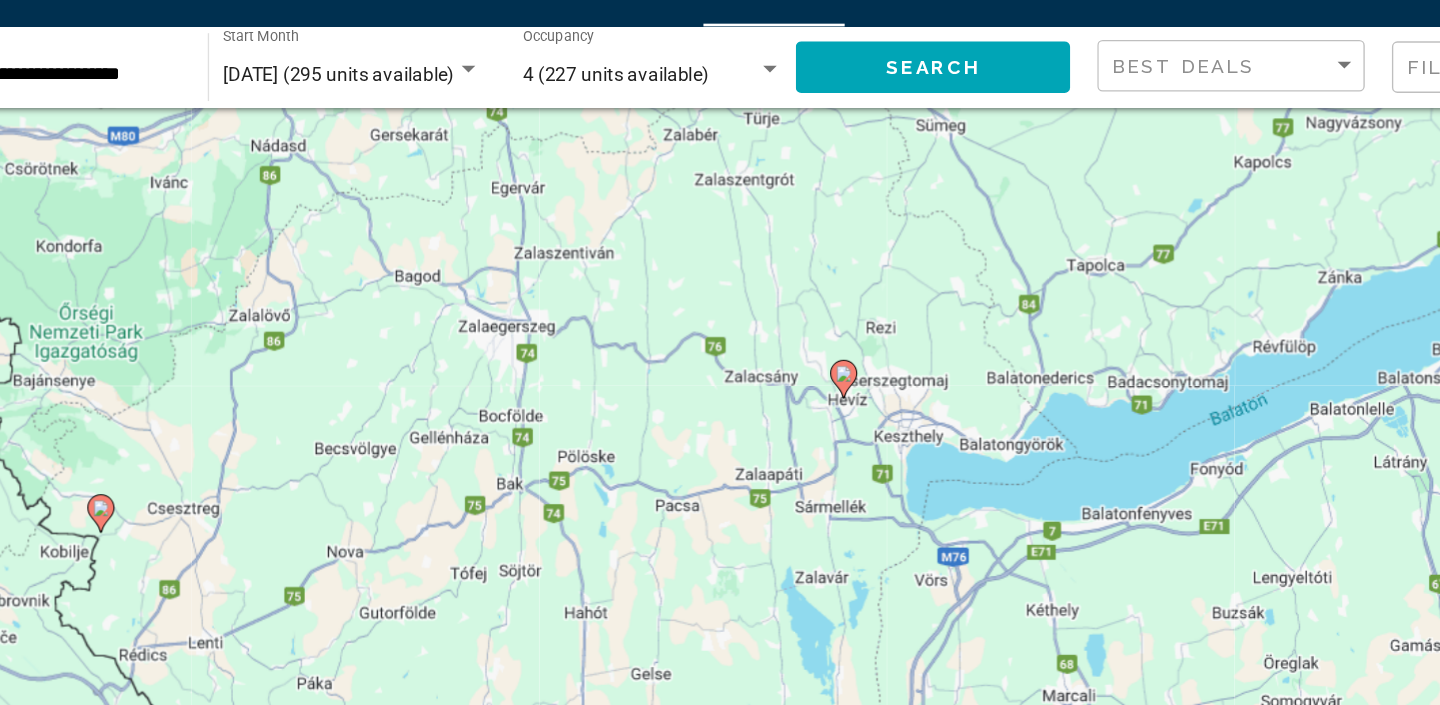 click 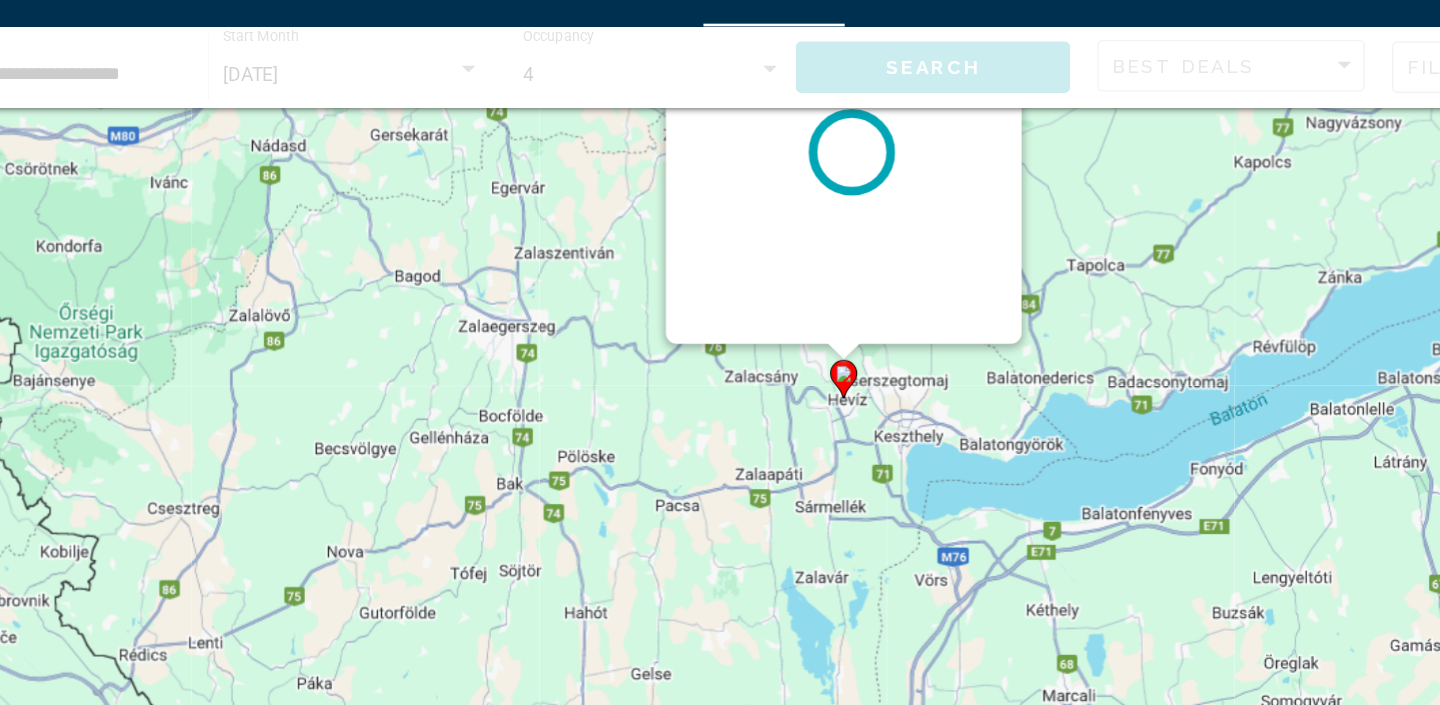 scroll, scrollTop: 10, scrollLeft: 0, axis: vertical 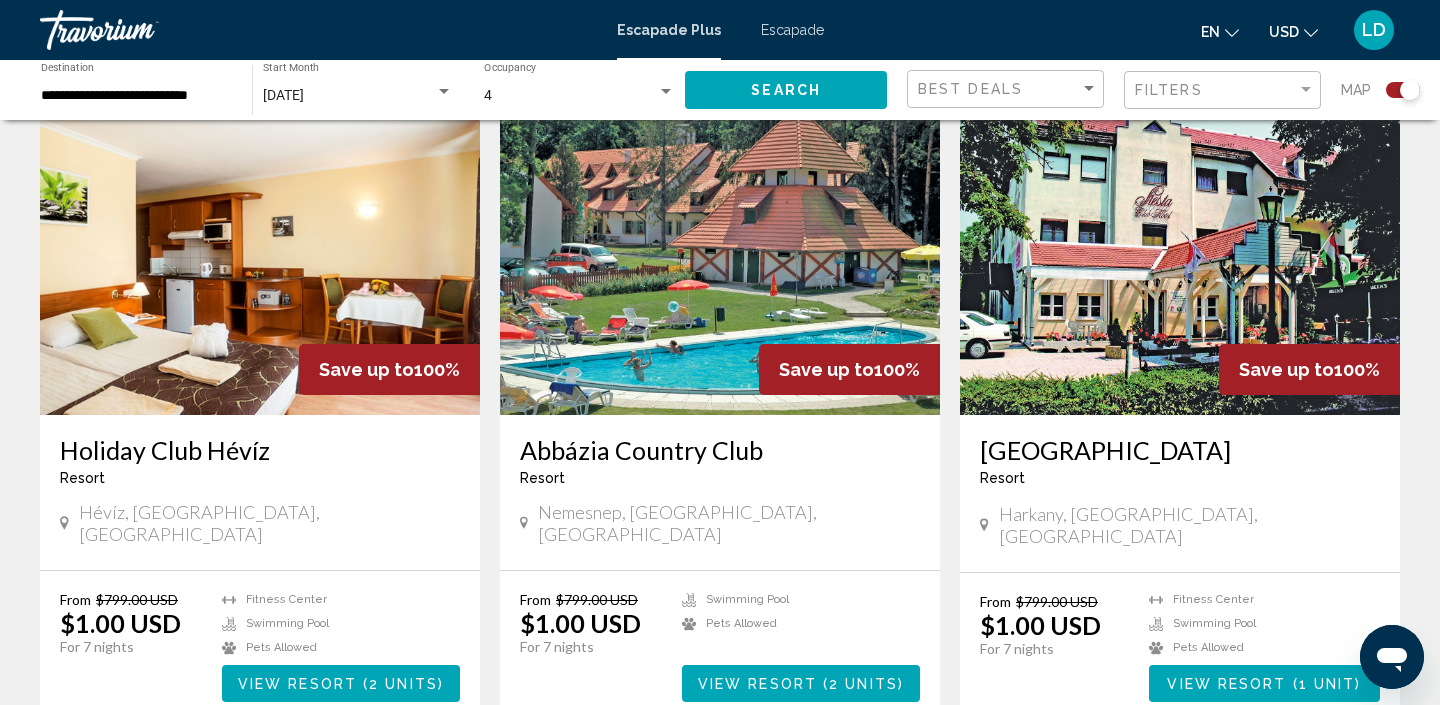 click at bounding box center (260, 255) 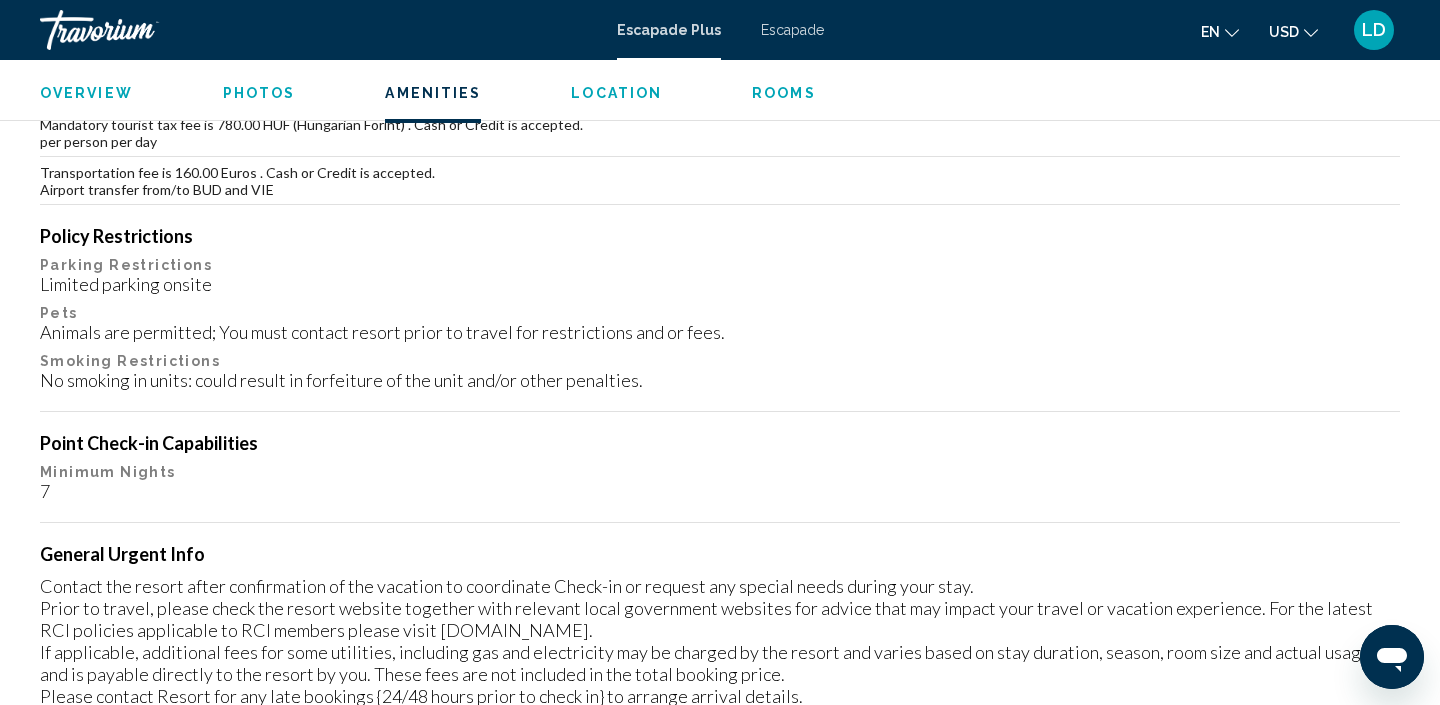 scroll, scrollTop: 1864, scrollLeft: 0, axis: vertical 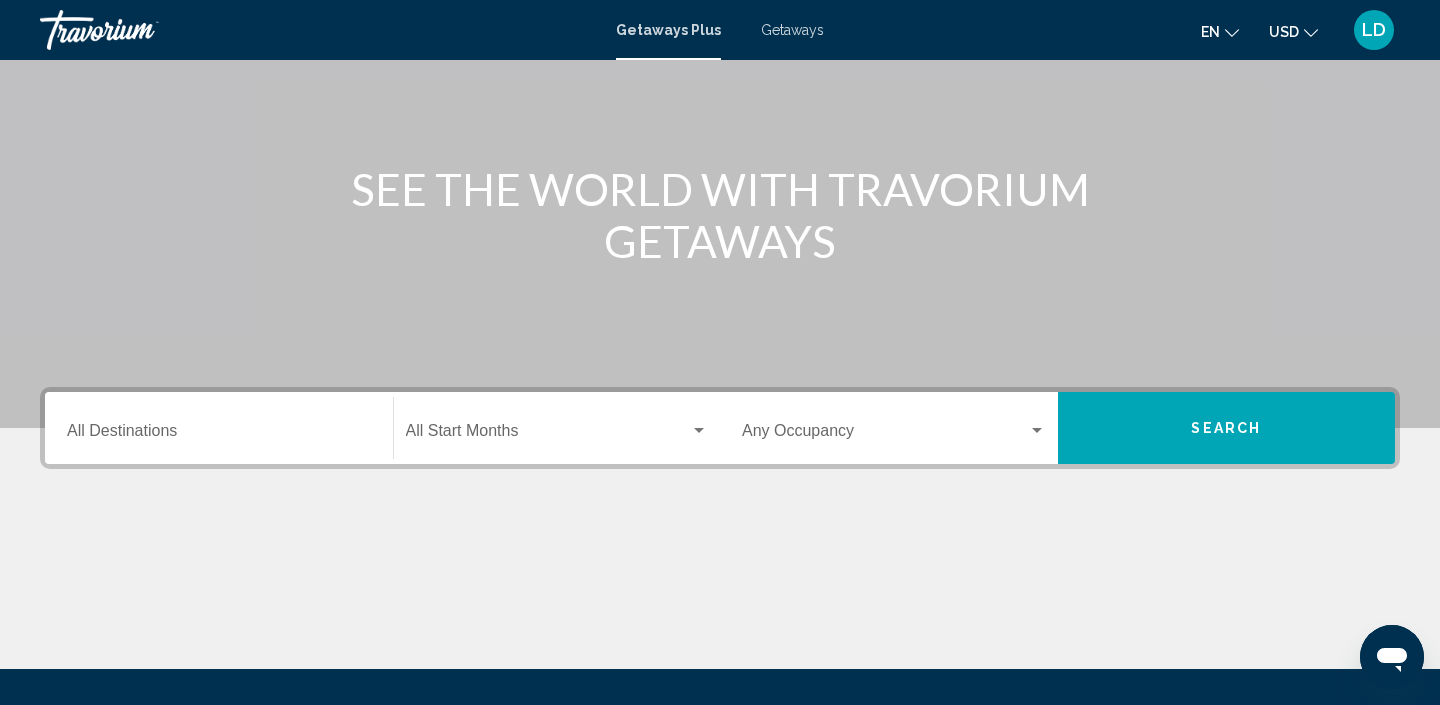 click on "Destination All Destinations" at bounding box center (219, 428) 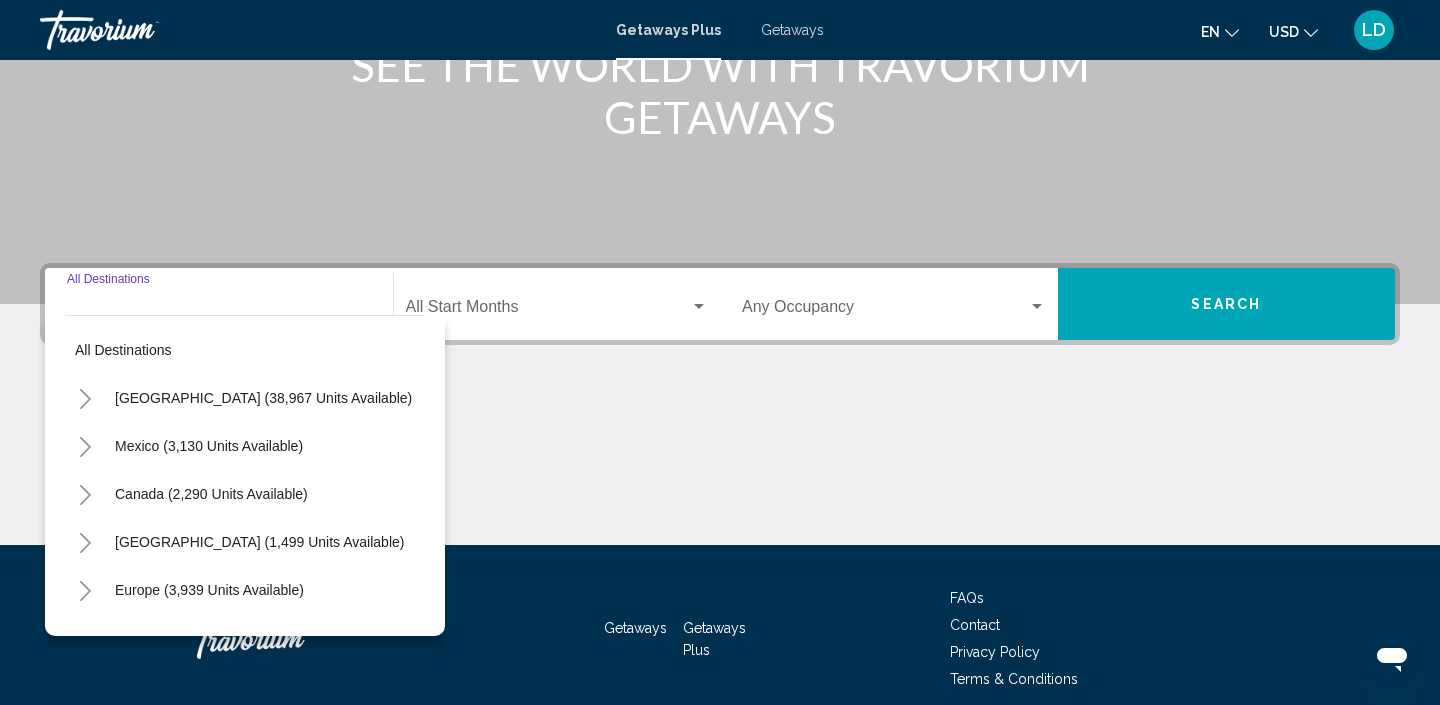 scroll, scrollTop: 381, scrollLeft: 0, axis: vertical 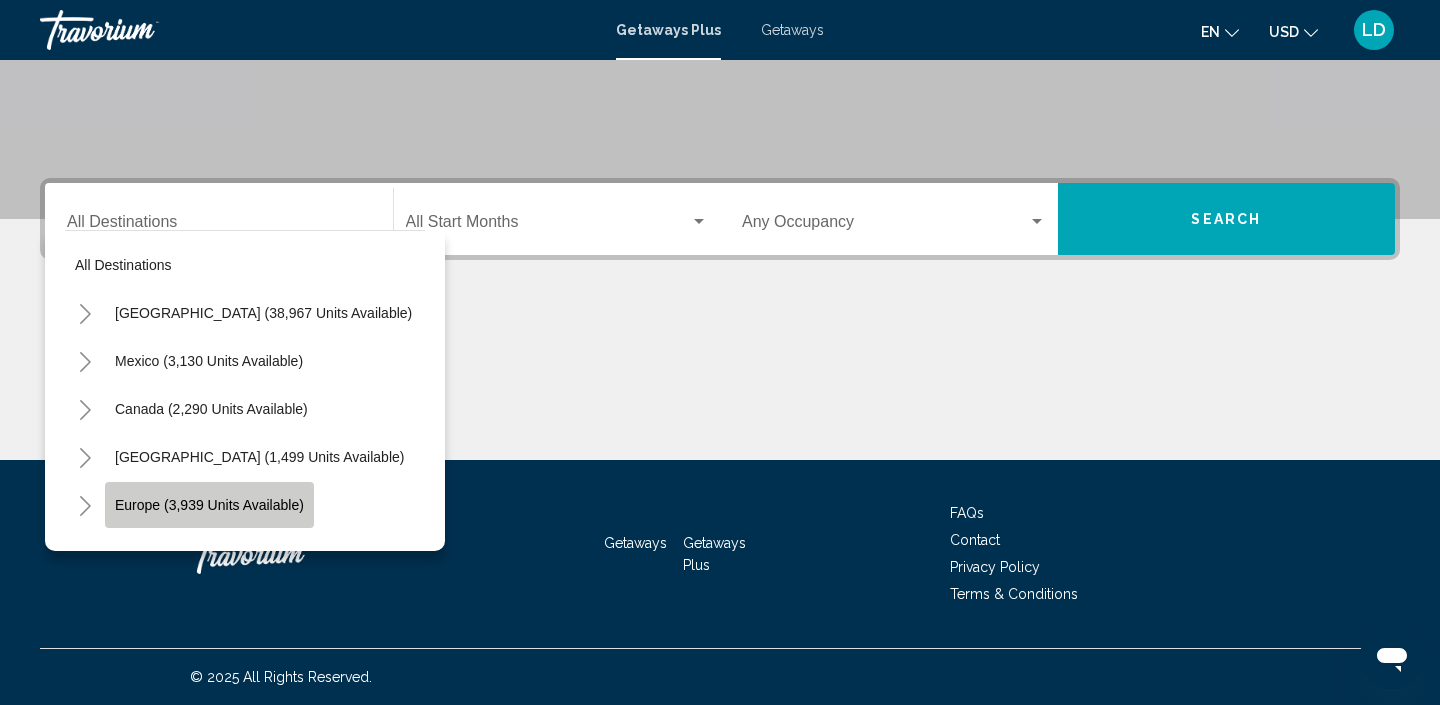 click on "Europe (3,939 units available)" 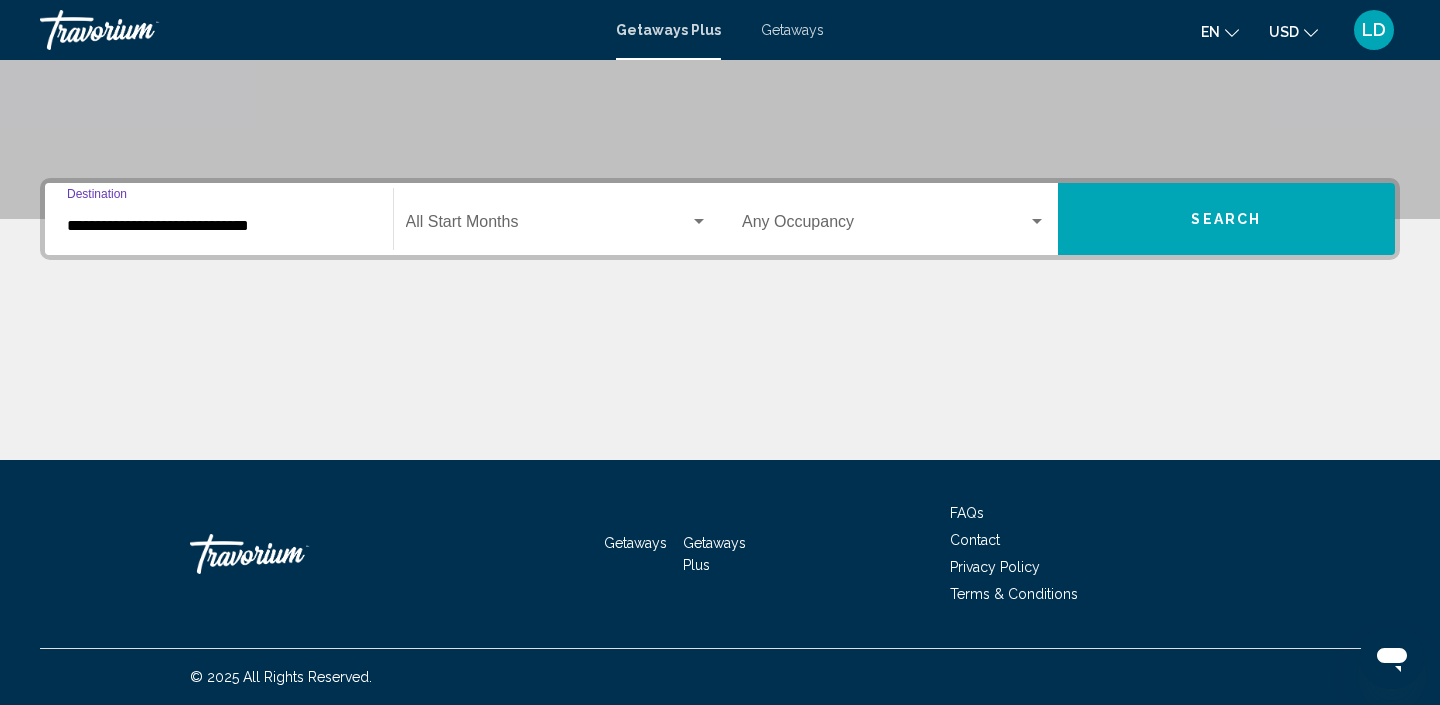 click at bounding box center (699, 221) 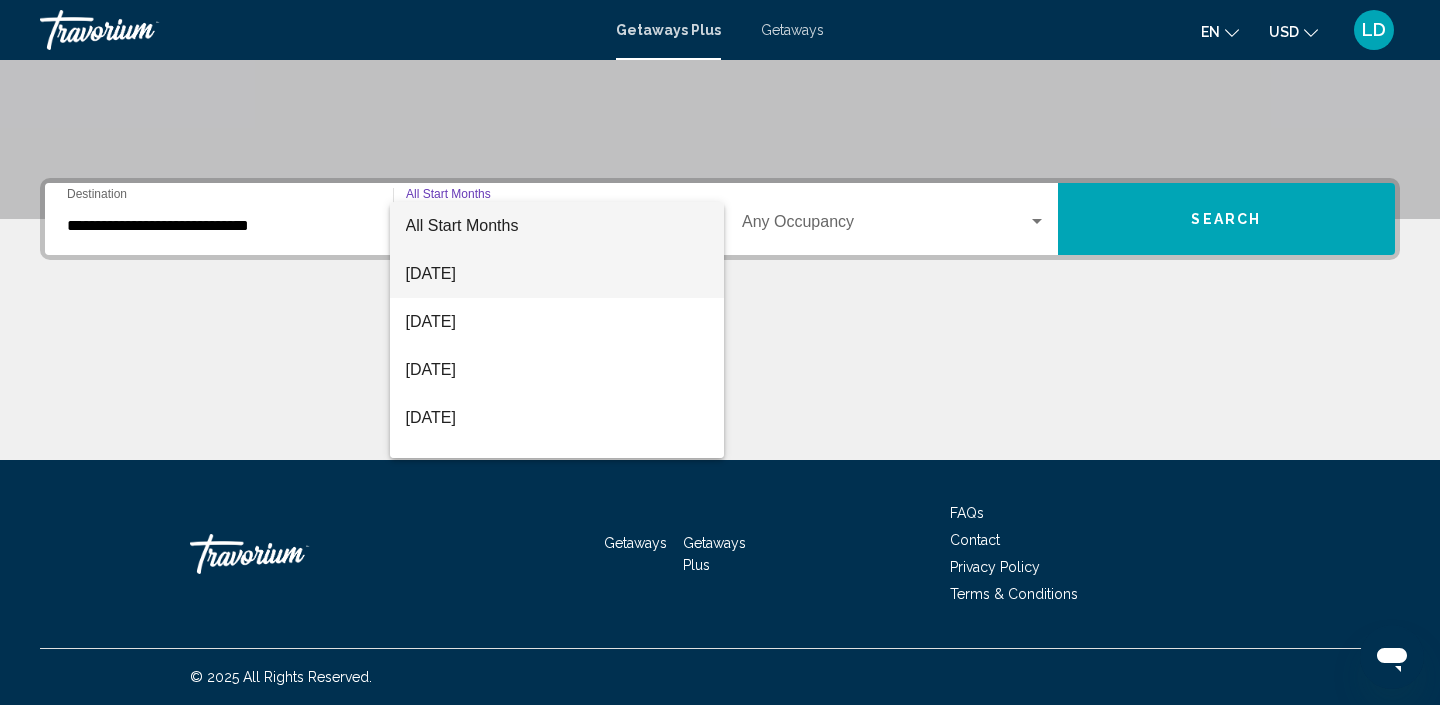 click on "[DATE]" at bounding box center [557, 274] 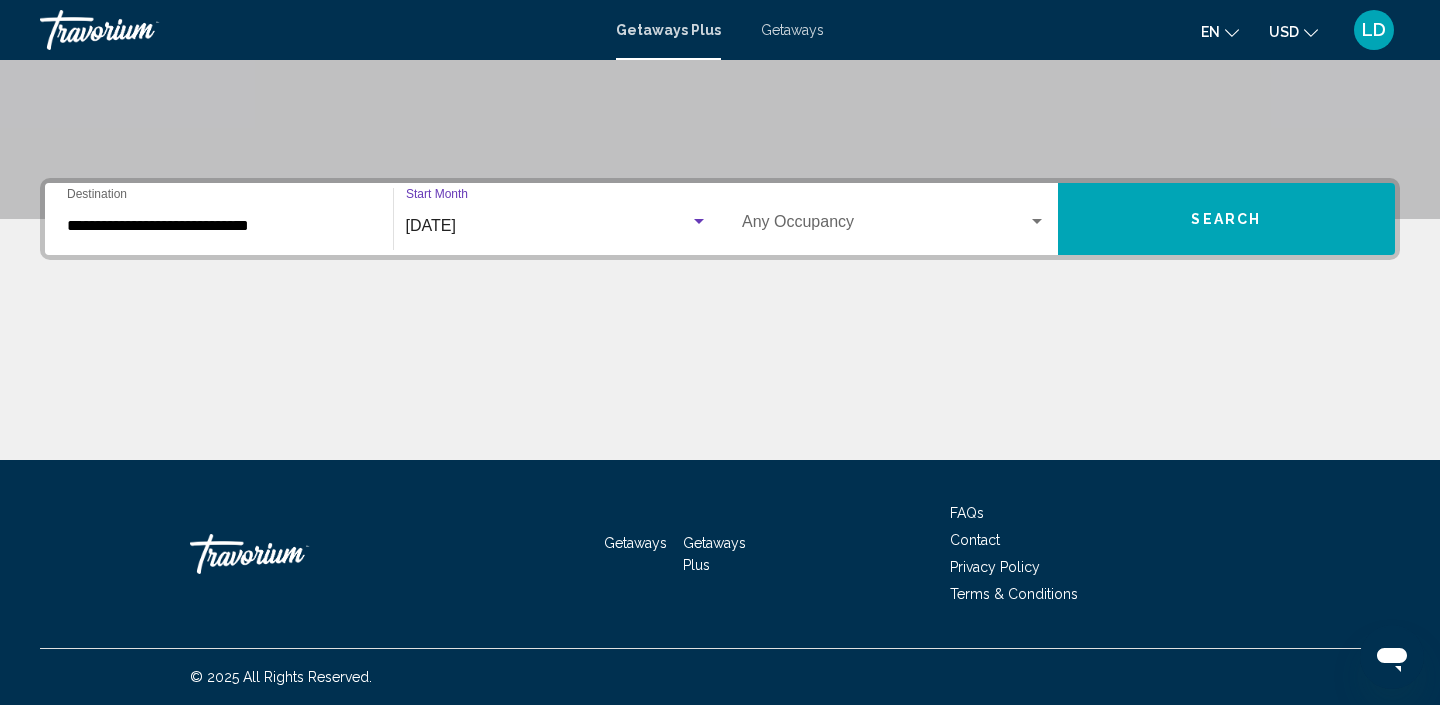 click on "Search" at bounding box center (1226, 220) 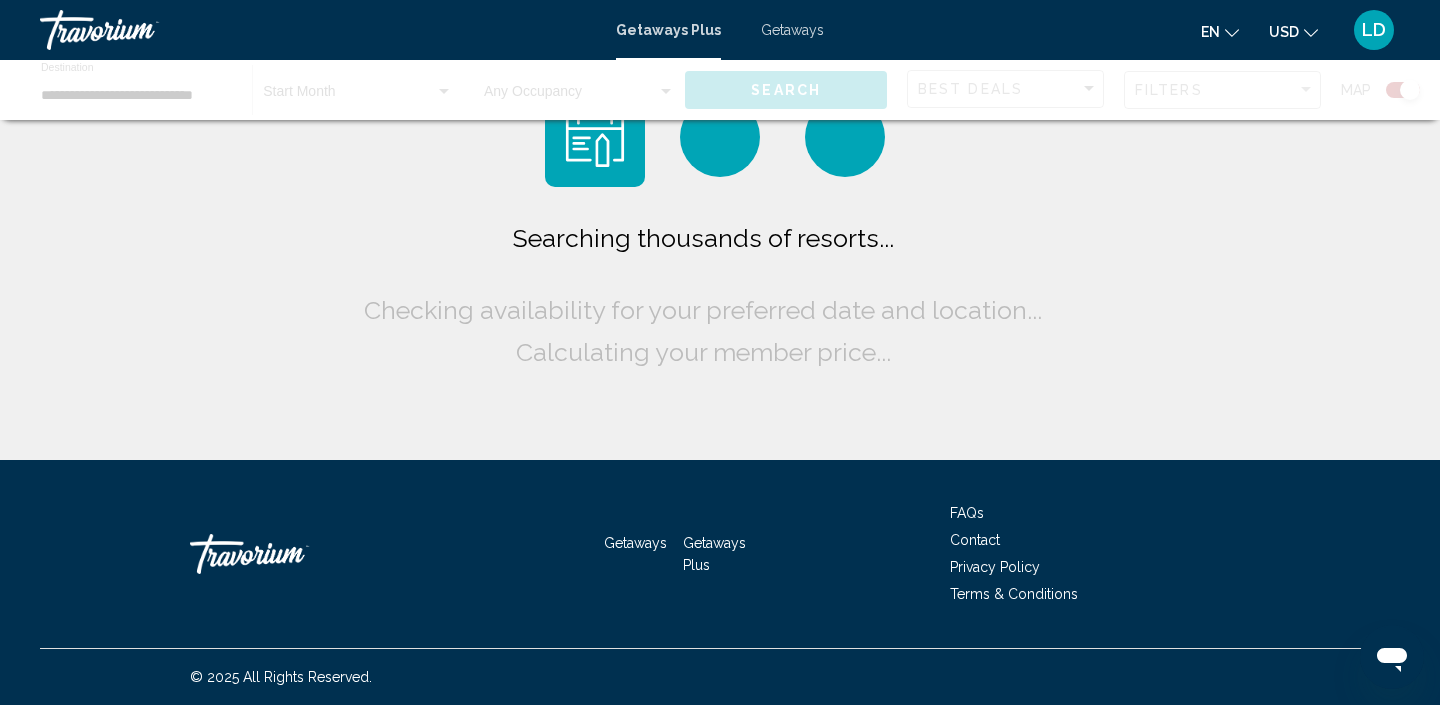 scroll, scrollTop: 0, scrollLeft: 0, axis: both 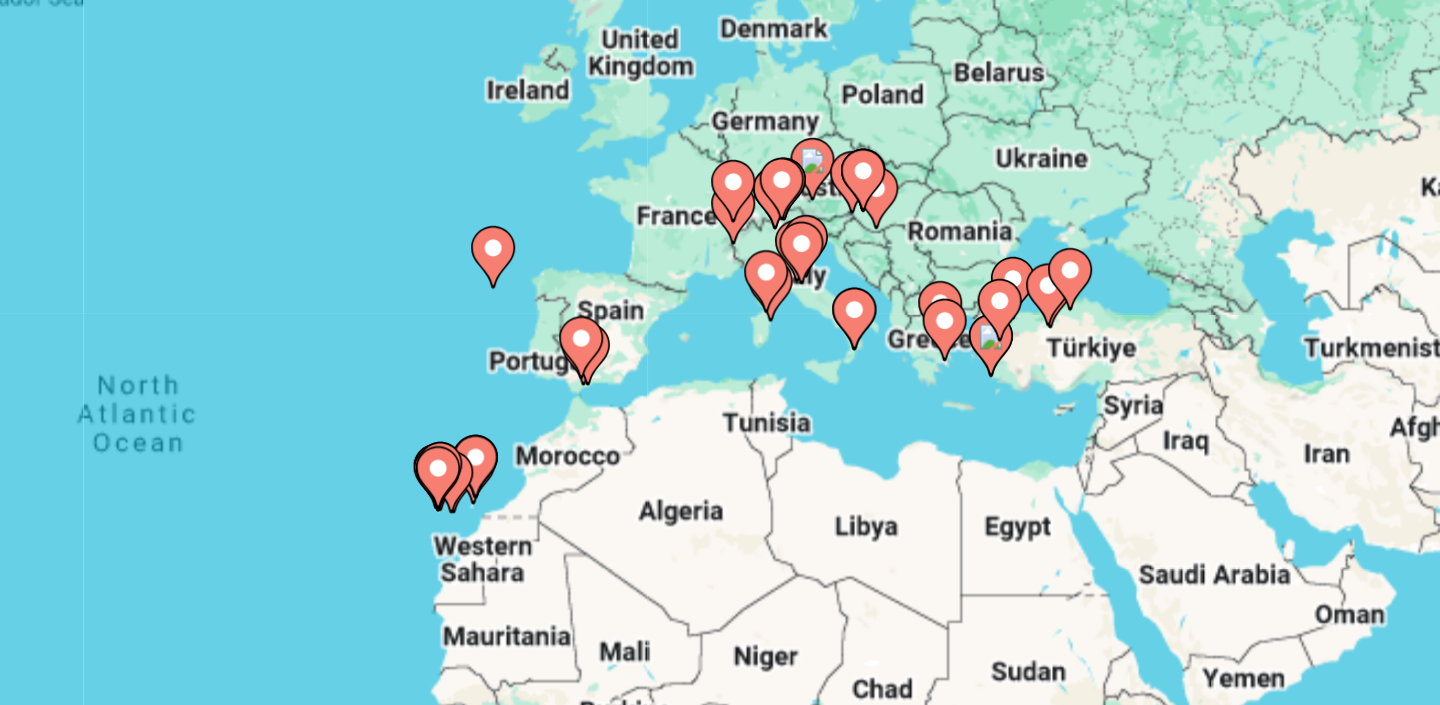 click at bounding box center [1047, 377] 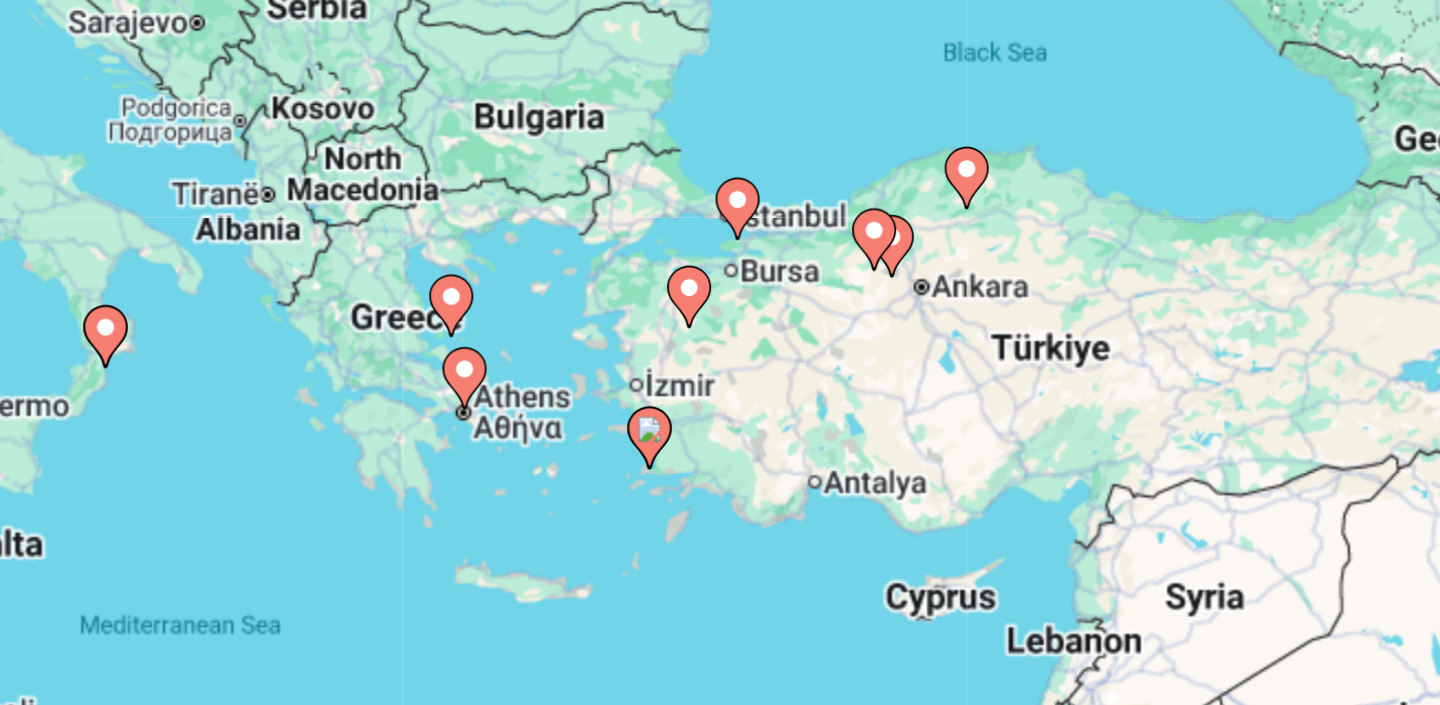 drag, startPoint x: 944, startPoint y: 342, endPoint x: 1122, endPoint y: 336, distance: 178.10109 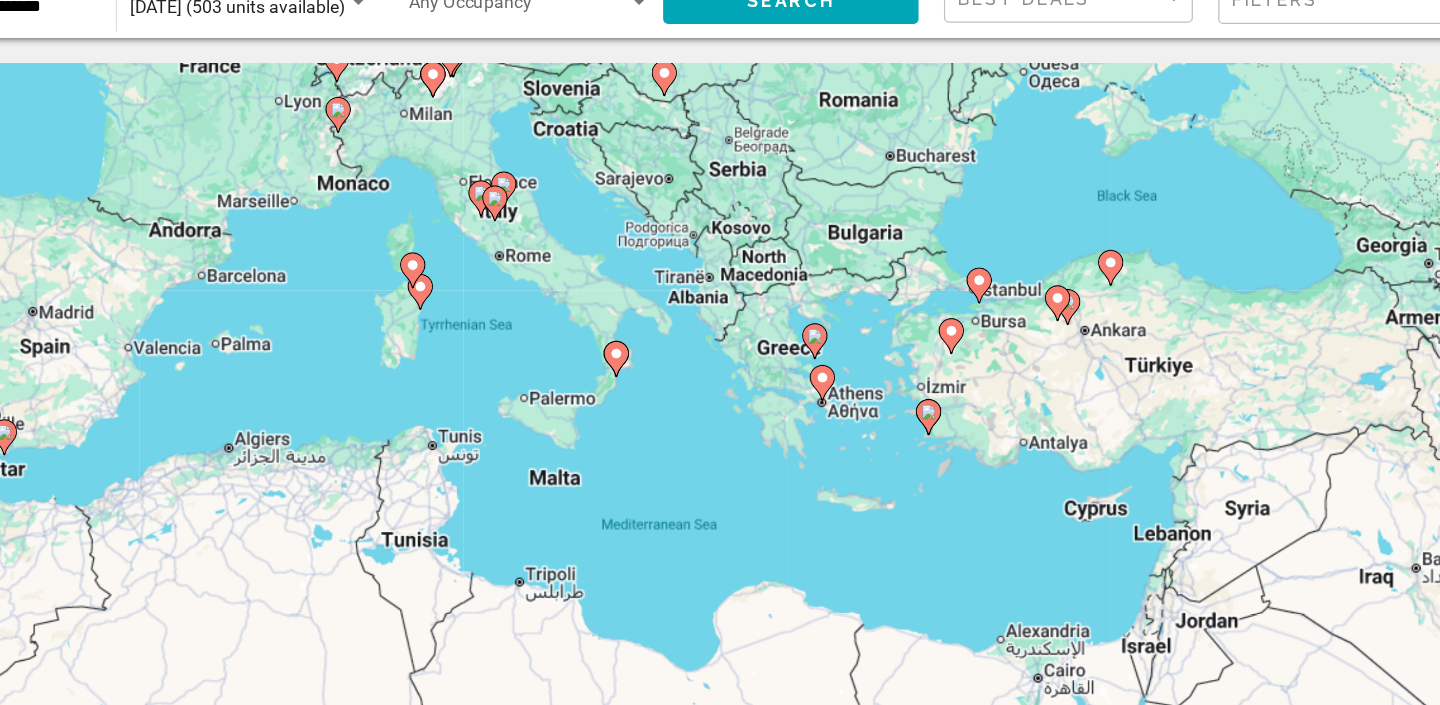 click 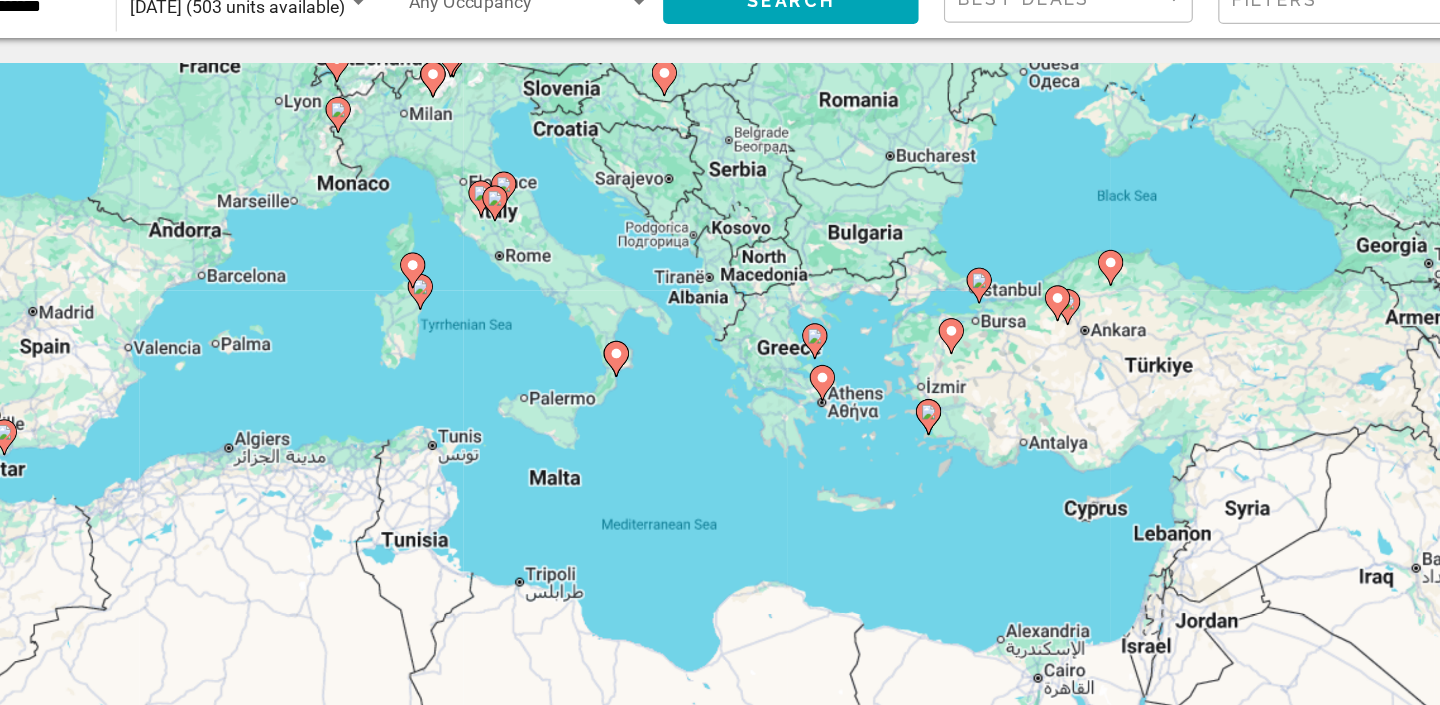 type on "**********" 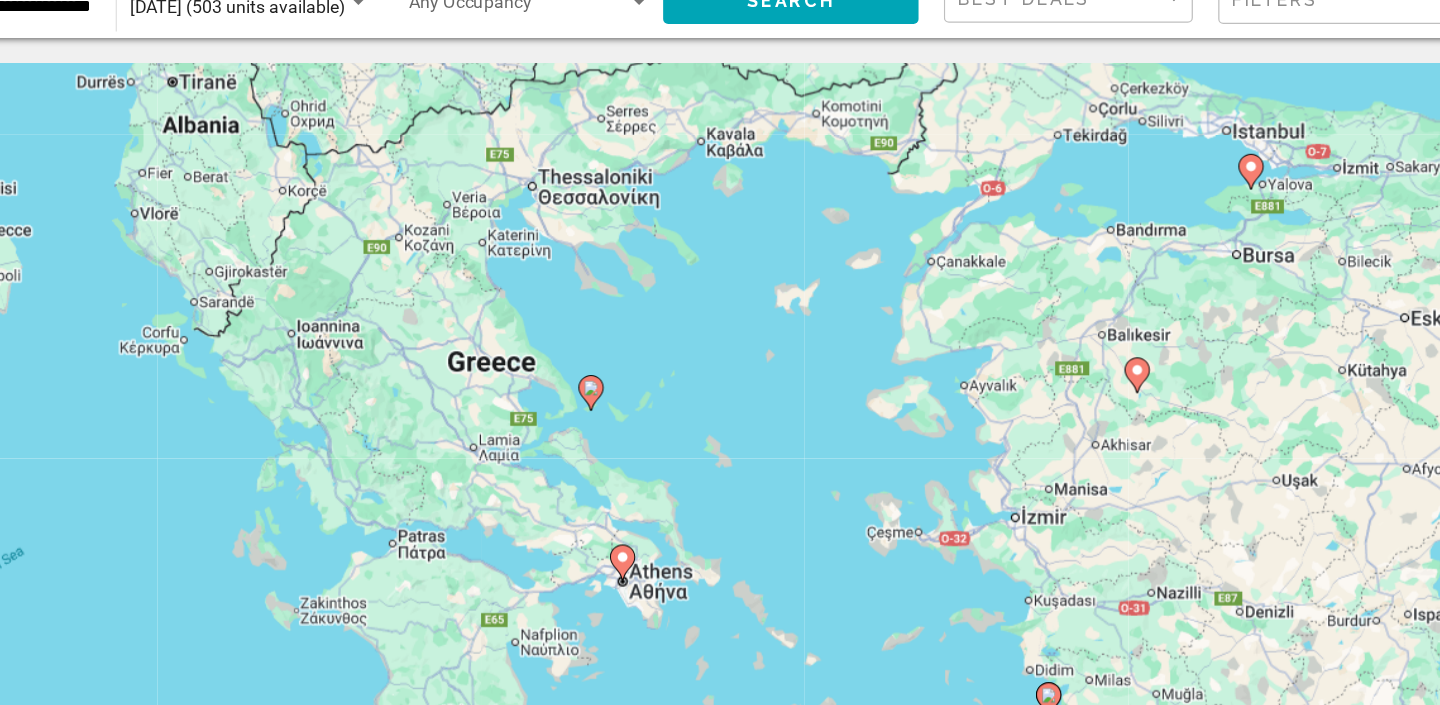 drag, startPoint x: 693, startPoint y: 225, endPoint x: 601, endPoint y: 201, distance: 95.07891 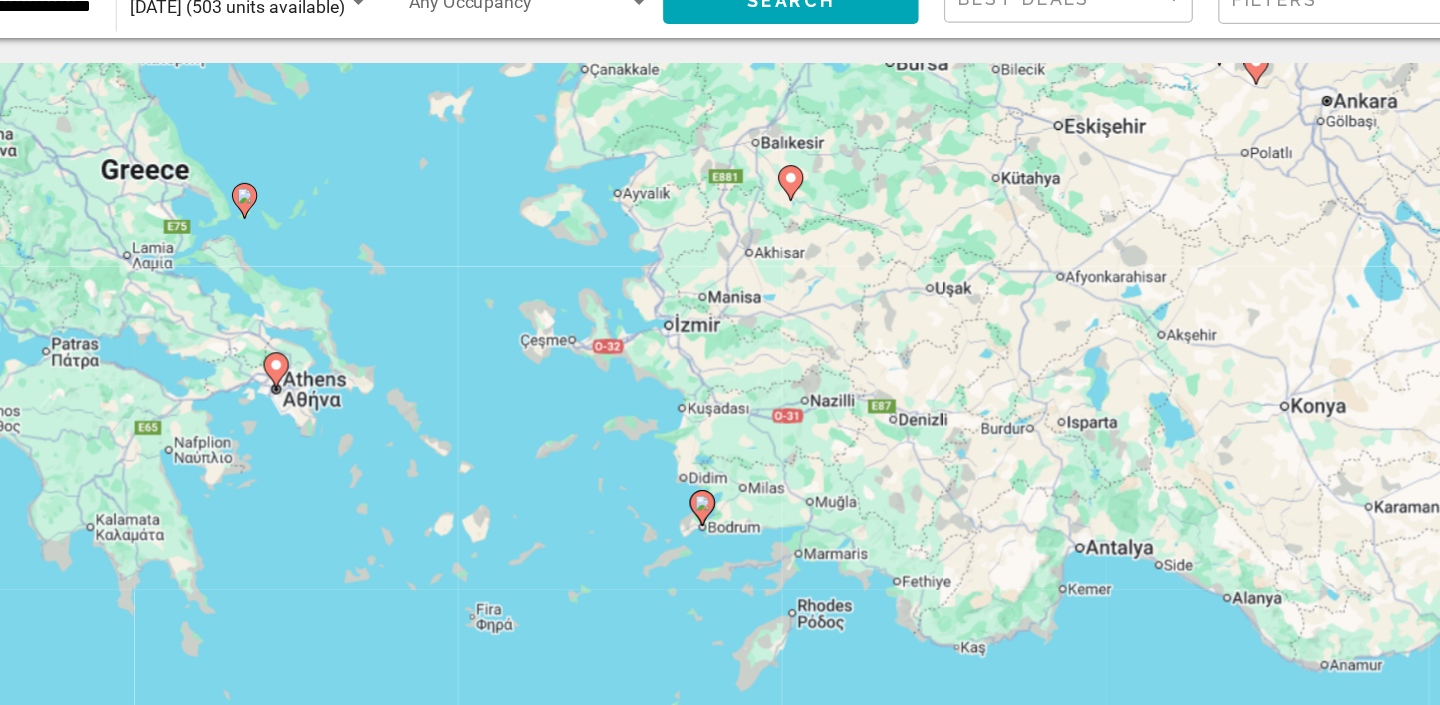 drag, startPoint x: 818, startPoint y: 465, endPoint x: 543, endPoint y: 311, distance: 315.18408 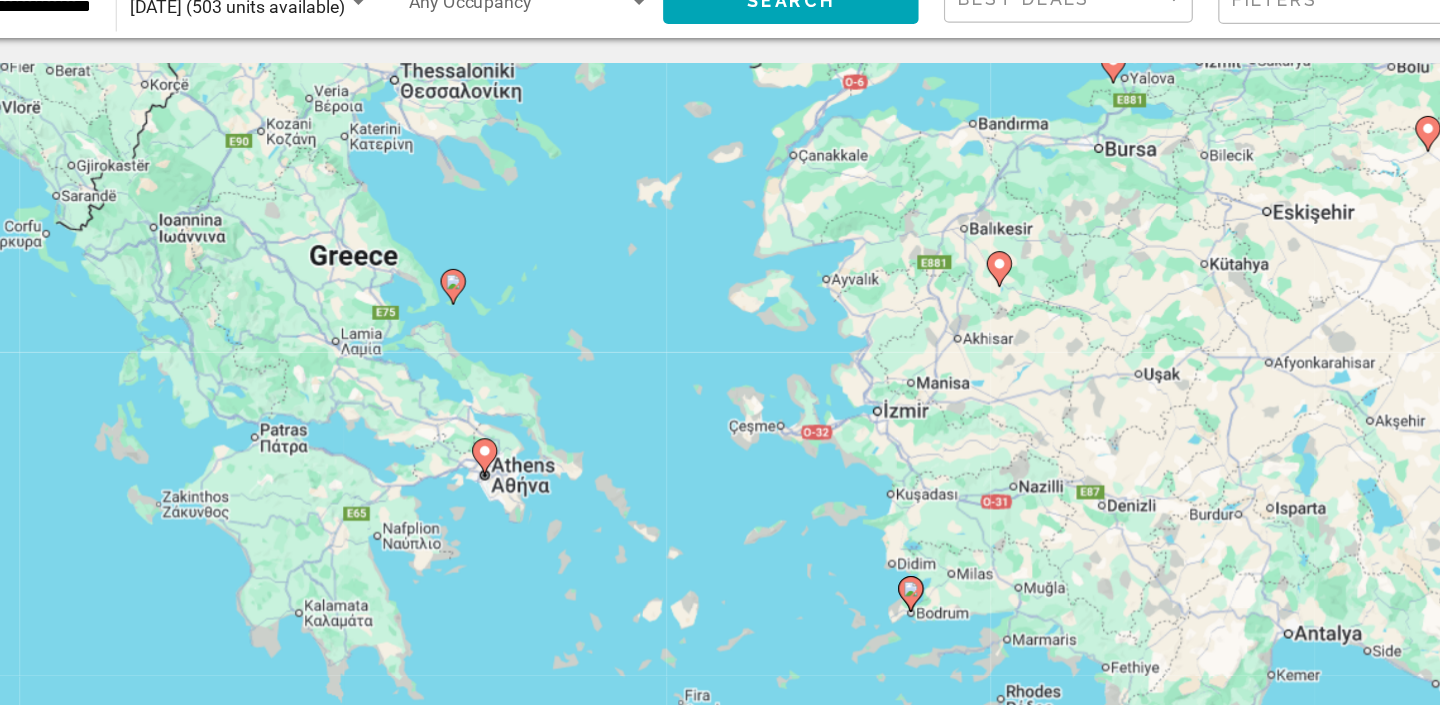 drag, startPoint x: 460, startPoint y: 318, endPoint x: 628, endPoint y: 386, distance: 181.24017 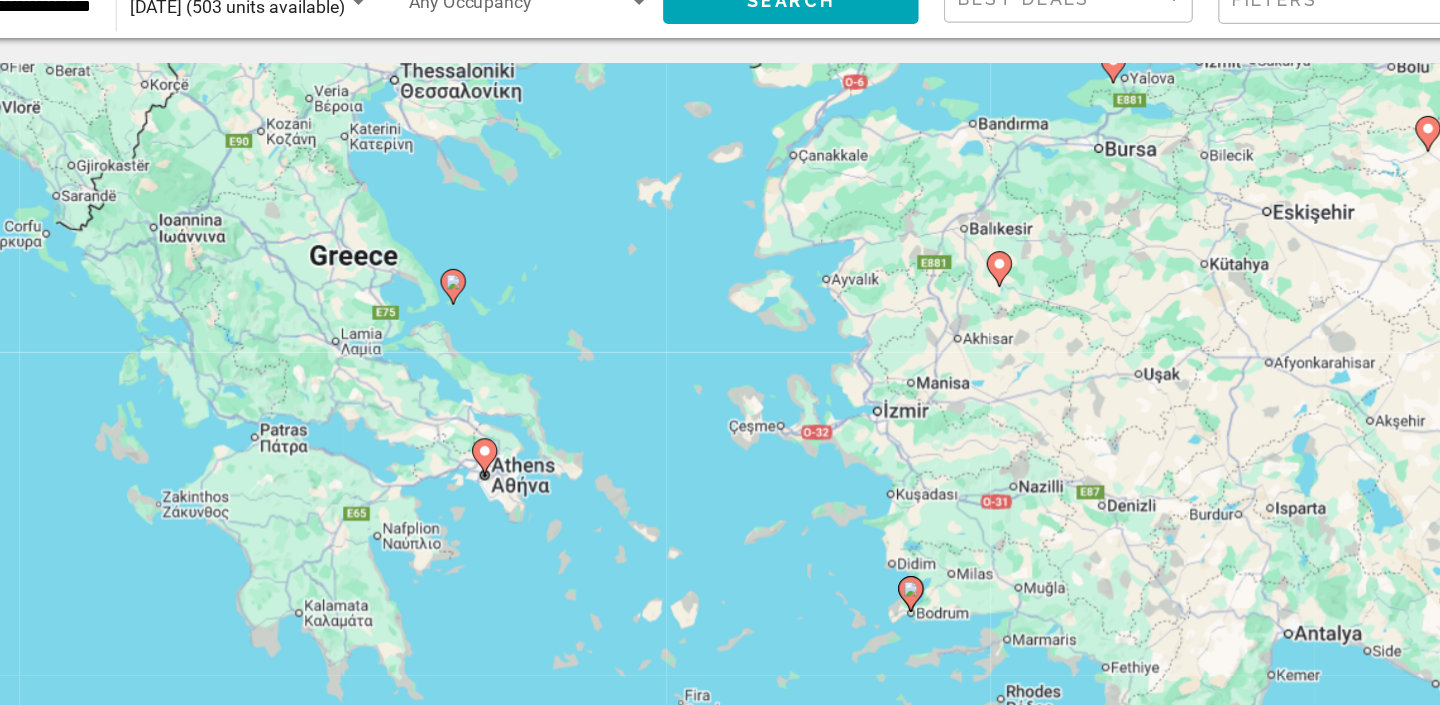 click 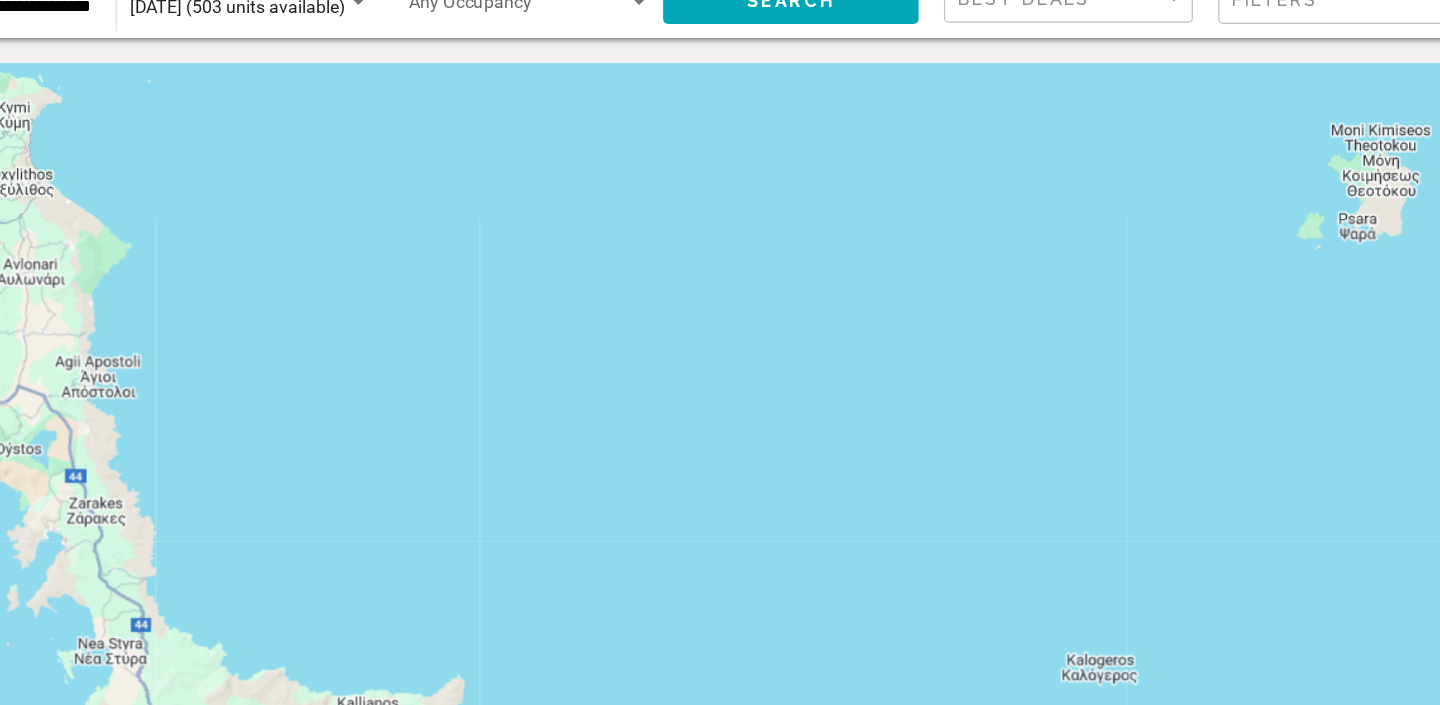 drag, startPoint x: 469, startPoint y: 294, endPoint x: 1063, endPoint y: 423, distance: 607.8462 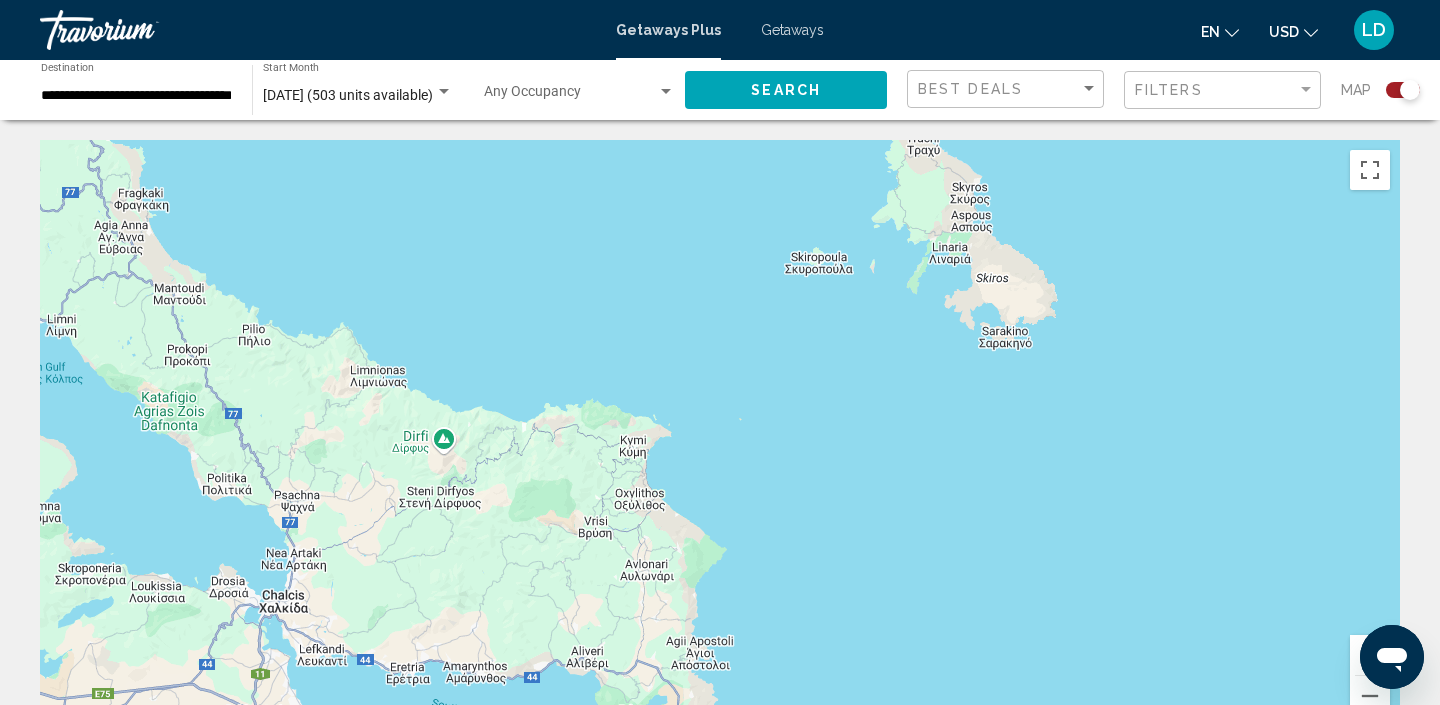 drag, startPoint x: 450, startPoint y: 268, endPoint x: 913, endPoint y: 536, distance: 534.9701 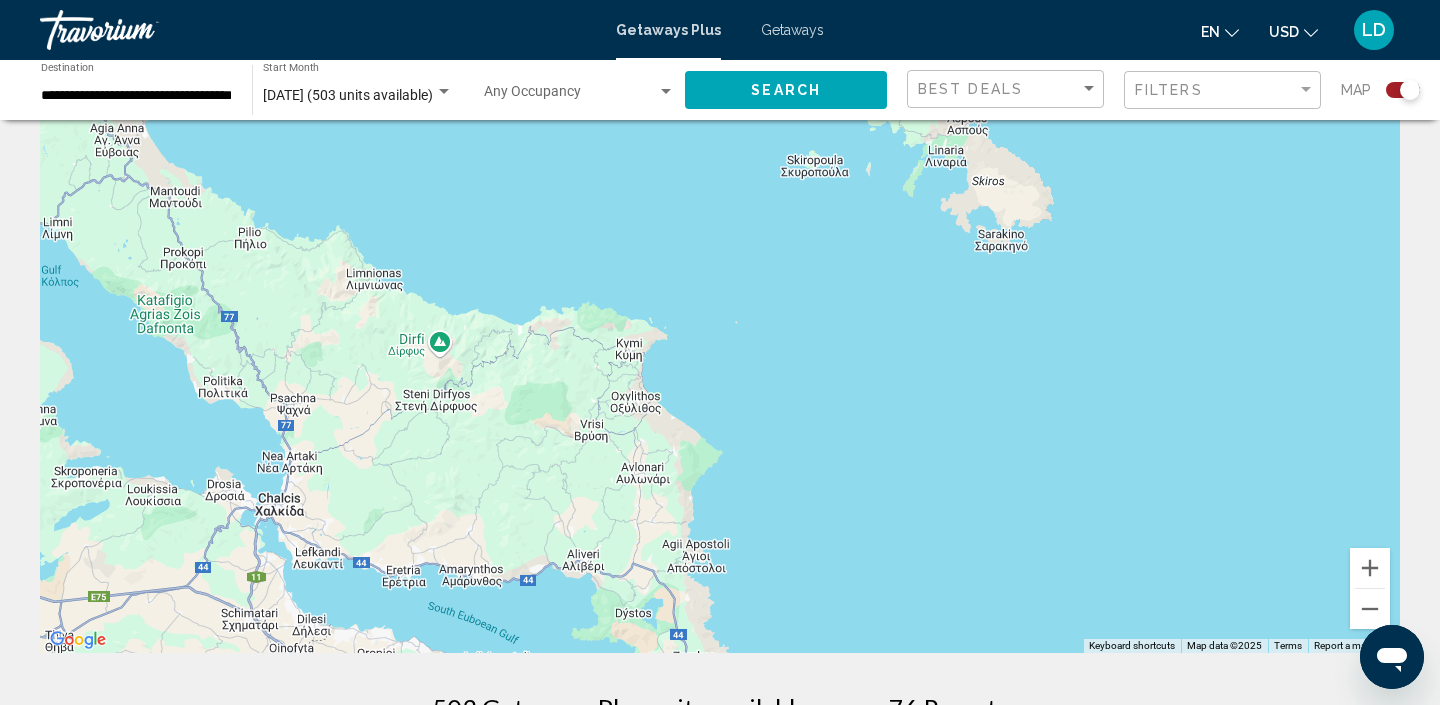 scroll, scrollTop: 149, scrollLeft: 0, axis: vertical 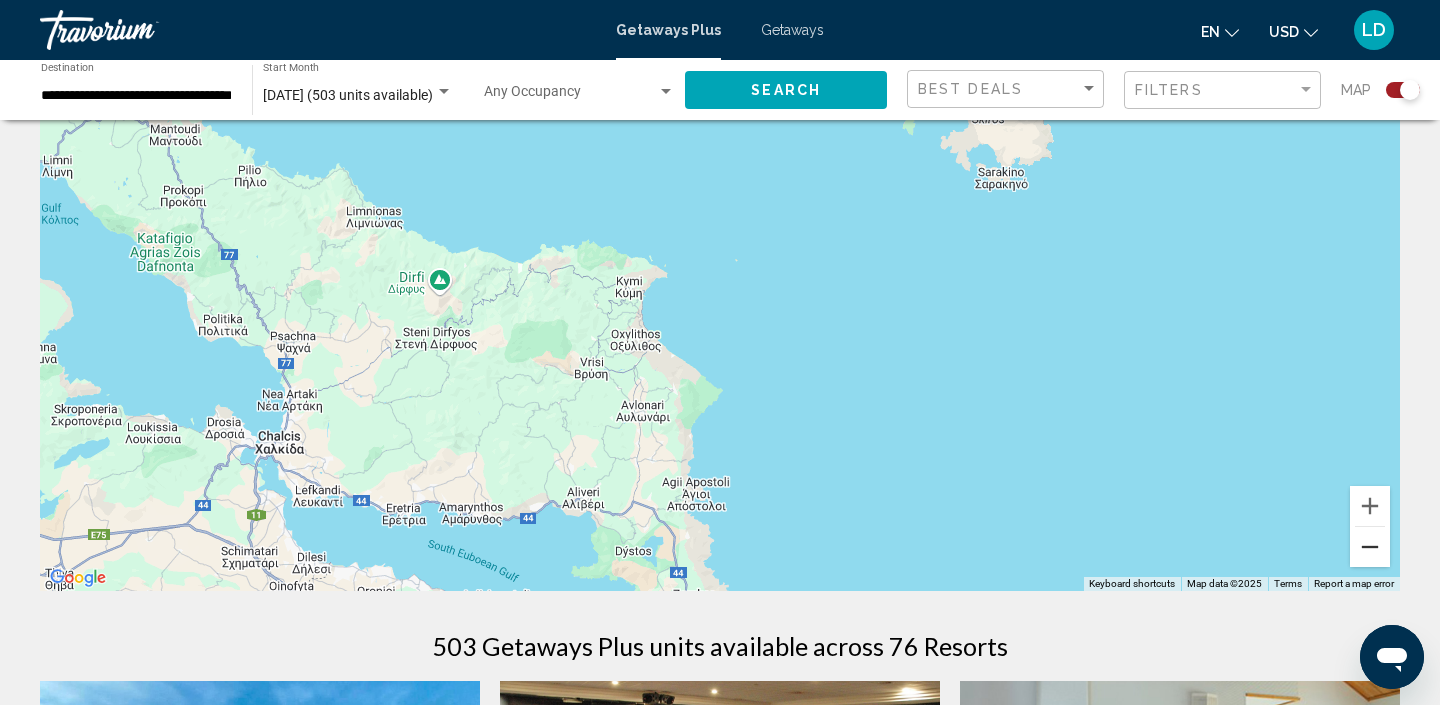 click at bounding box center [1370, 547] 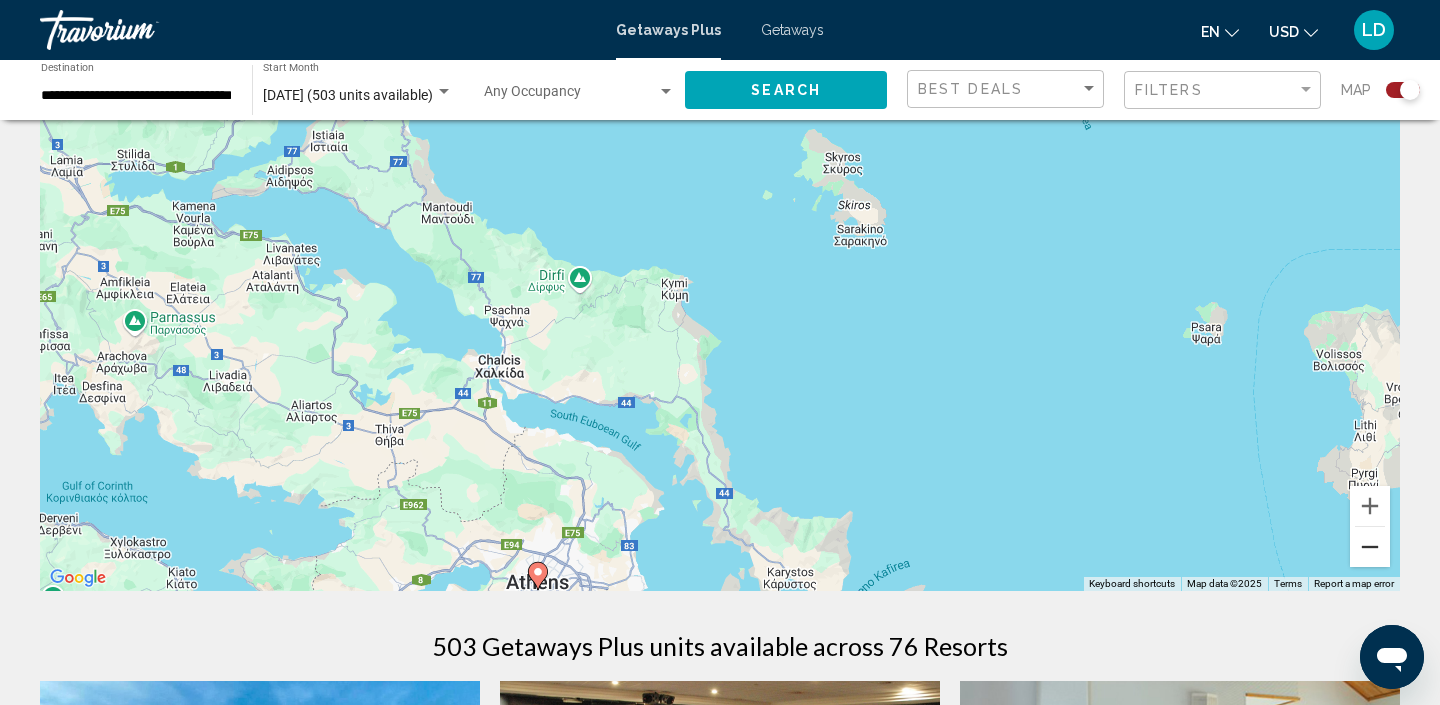 click at bounding box center (1370, 547) 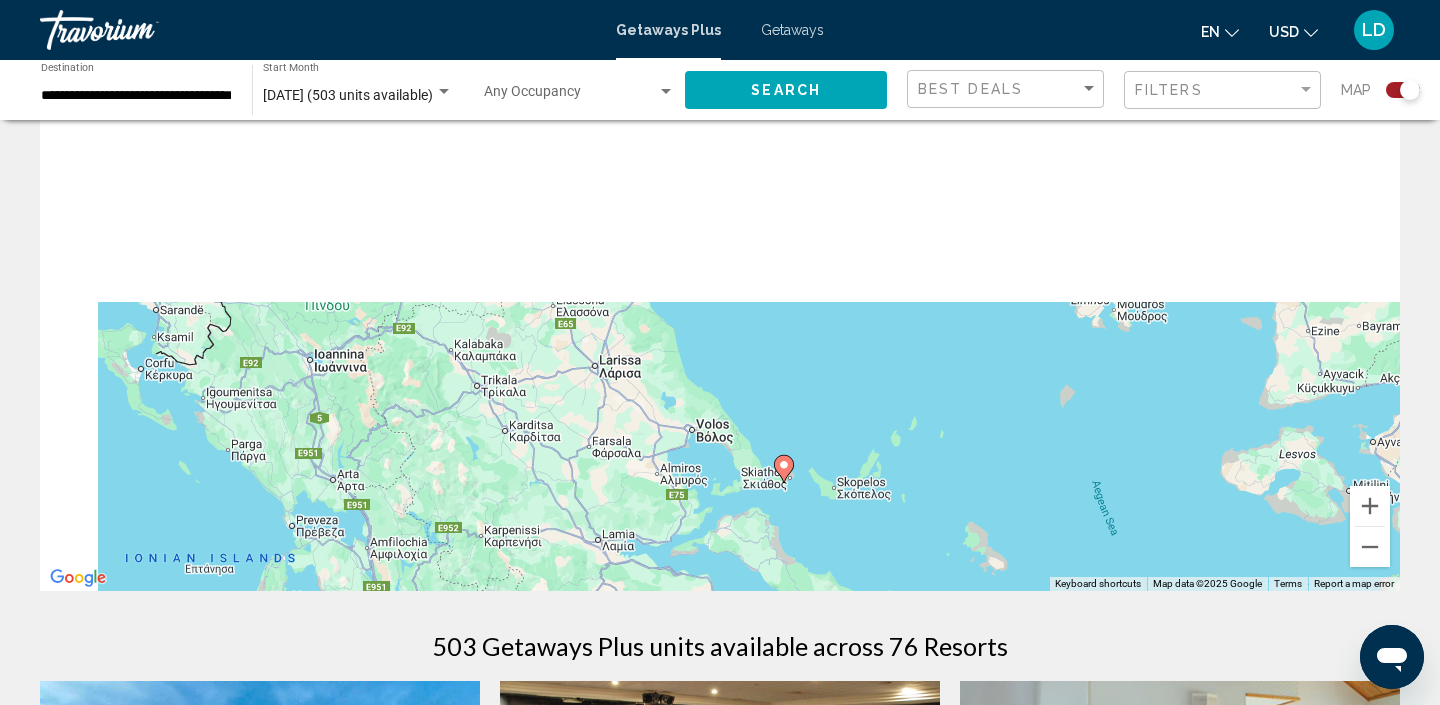 drag, startPoint x: 1007, startPoint y: 297, endPoint x: 1228, endPoint y: 627, distance: 397.1662 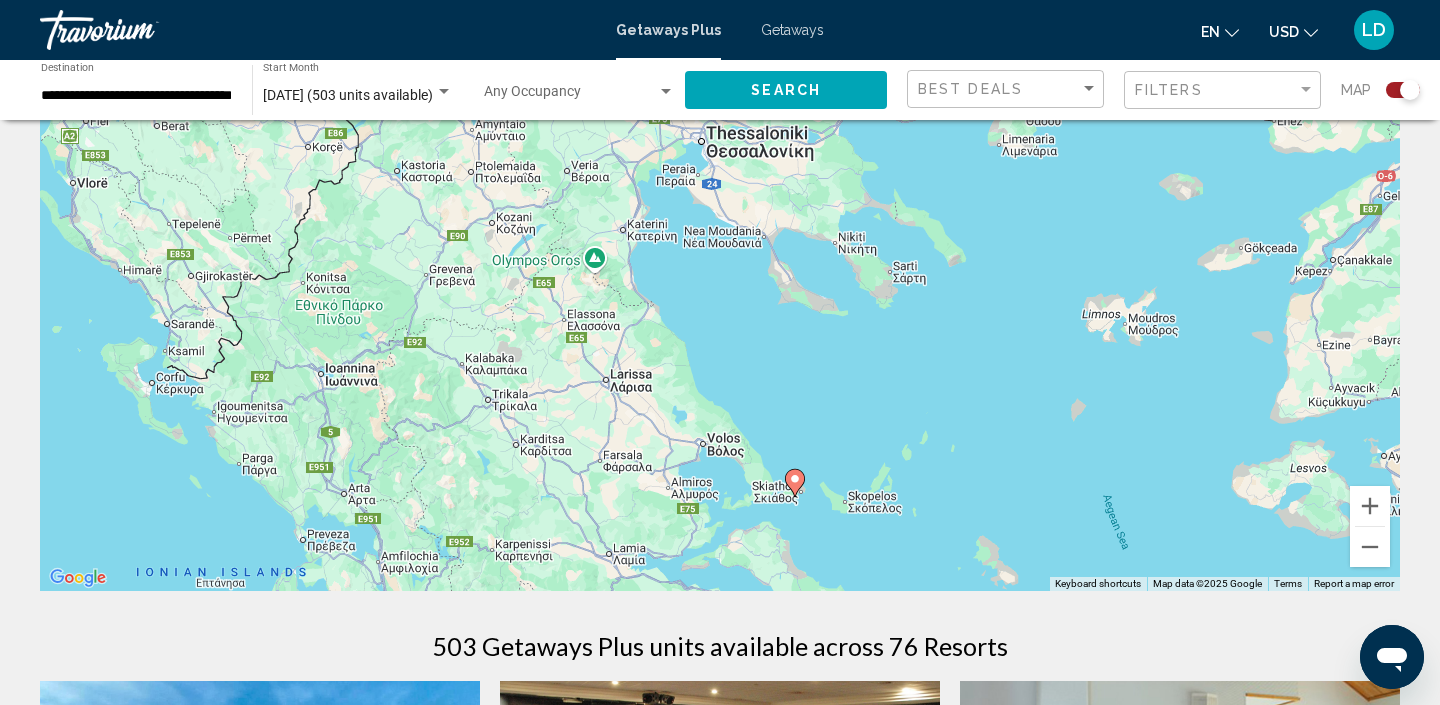 click 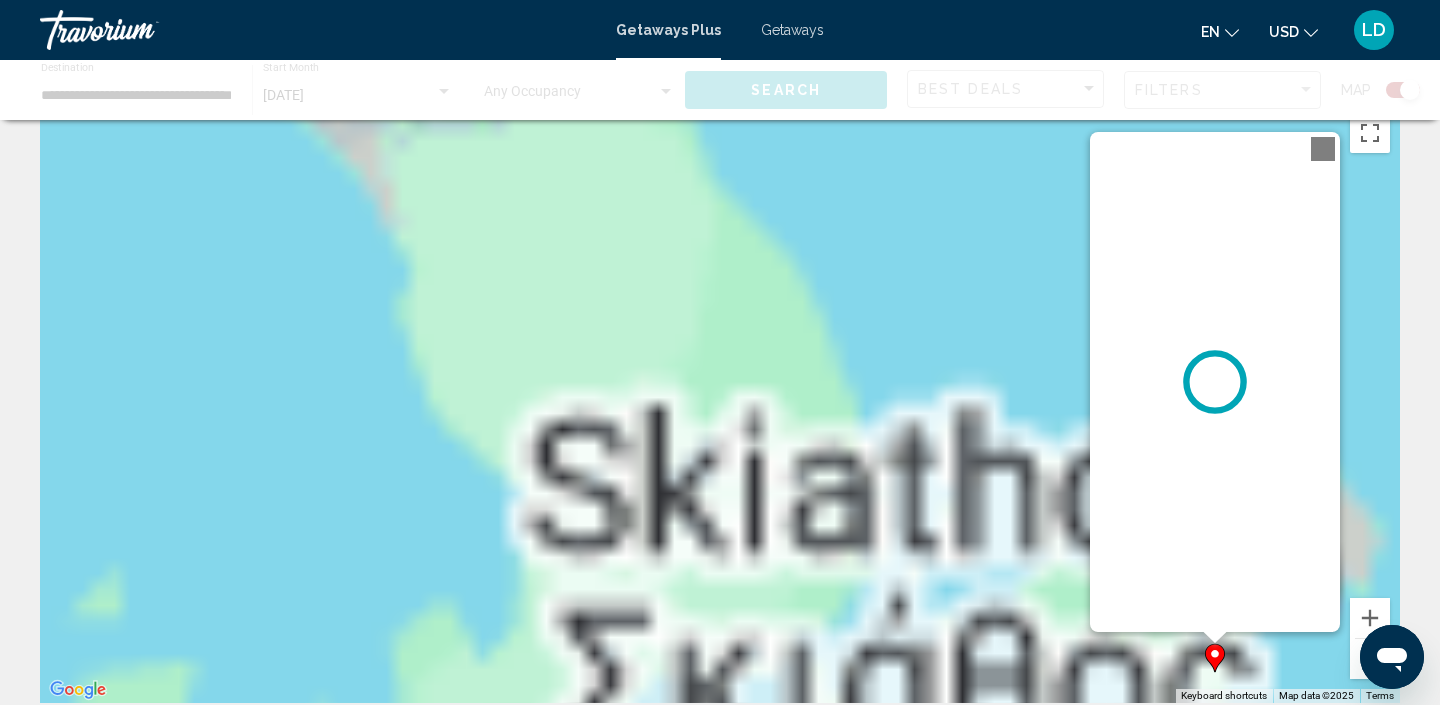 scroll, scrollTop: 0, scrollLeft: 0, axis: both 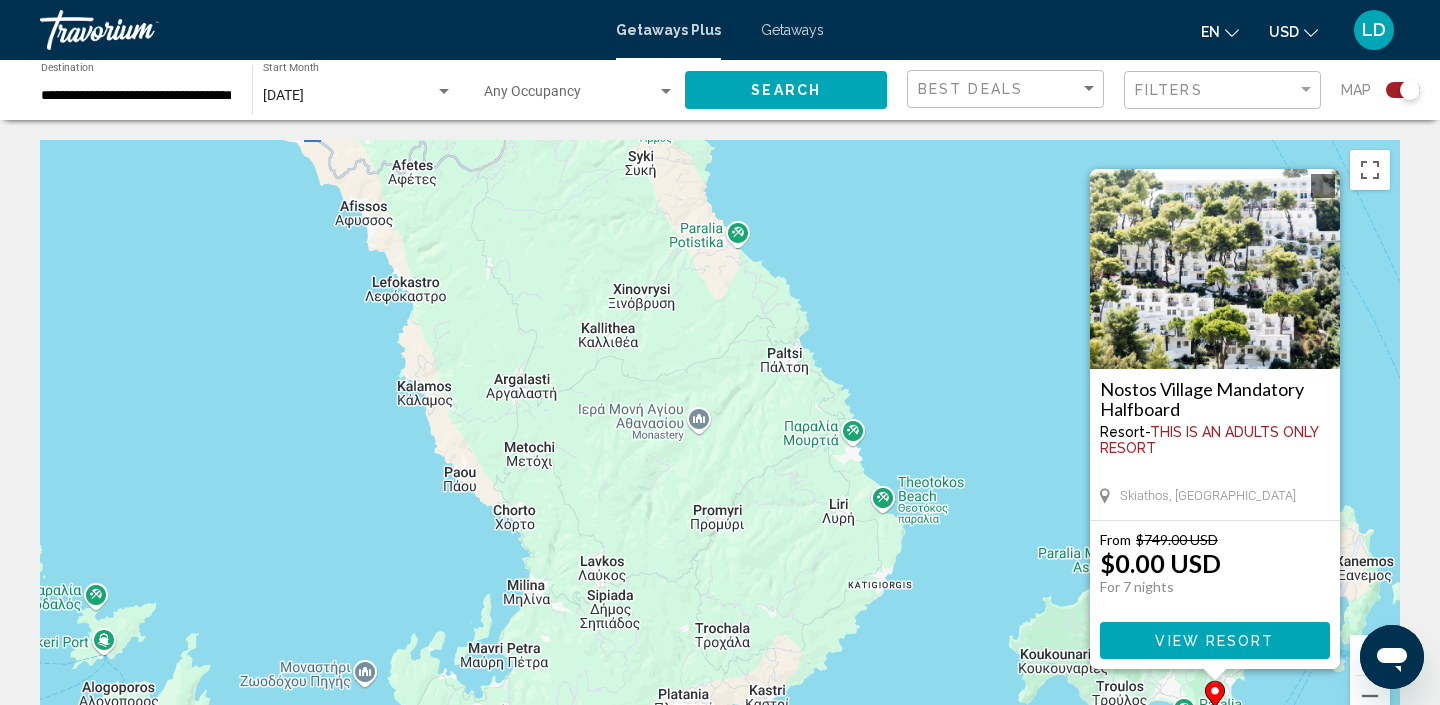 click on "Skiathos, Greece" at bounding box center [1215, 496] 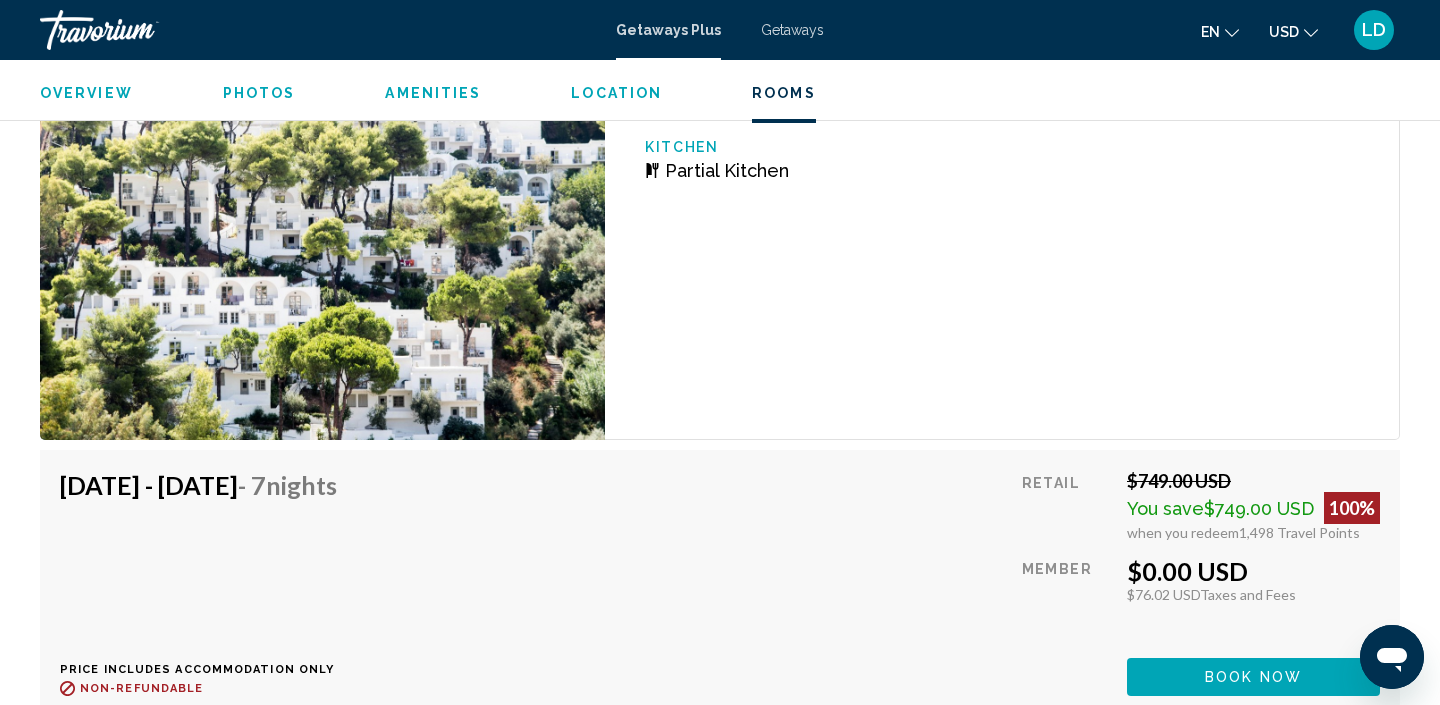 scroll, scrollTop: 3200, scrollLeft: 0, axis: vertical 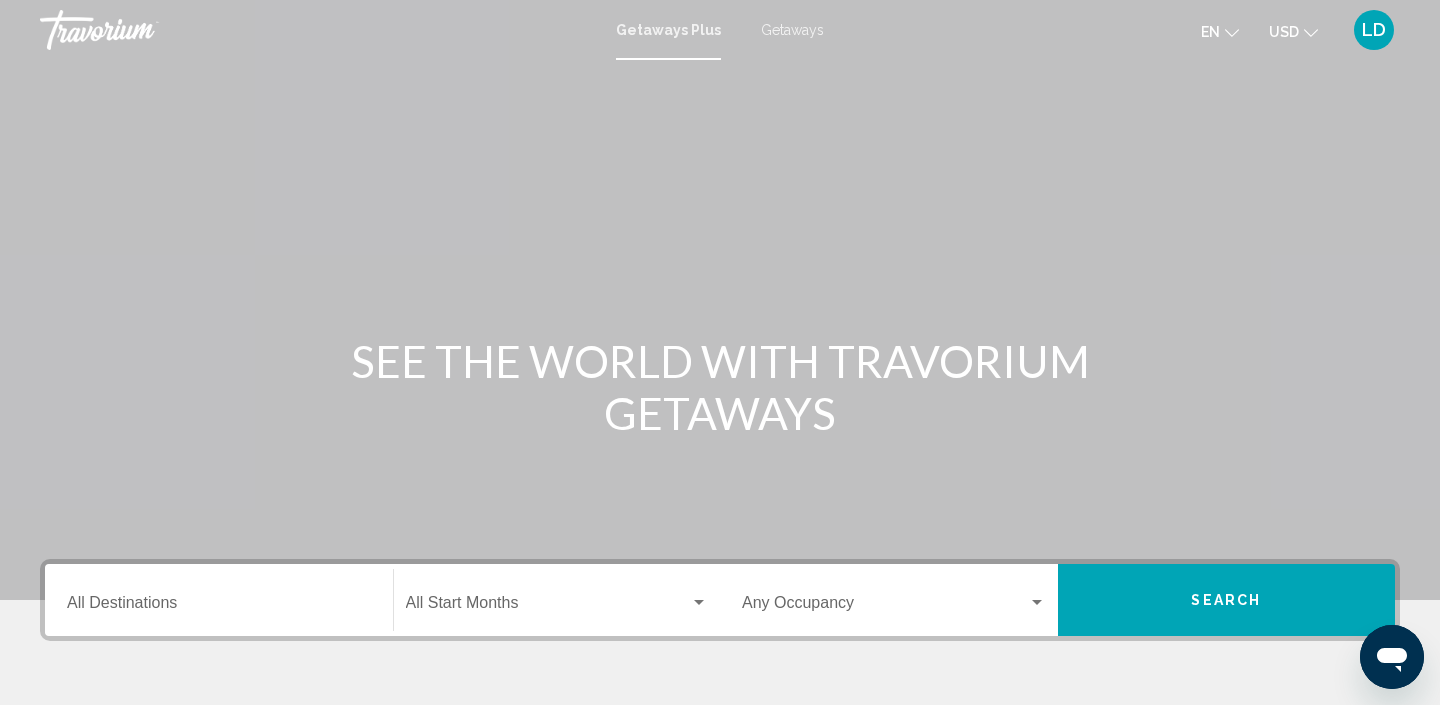 click on "Destination All Destinations" at bounding box center (219, 600) 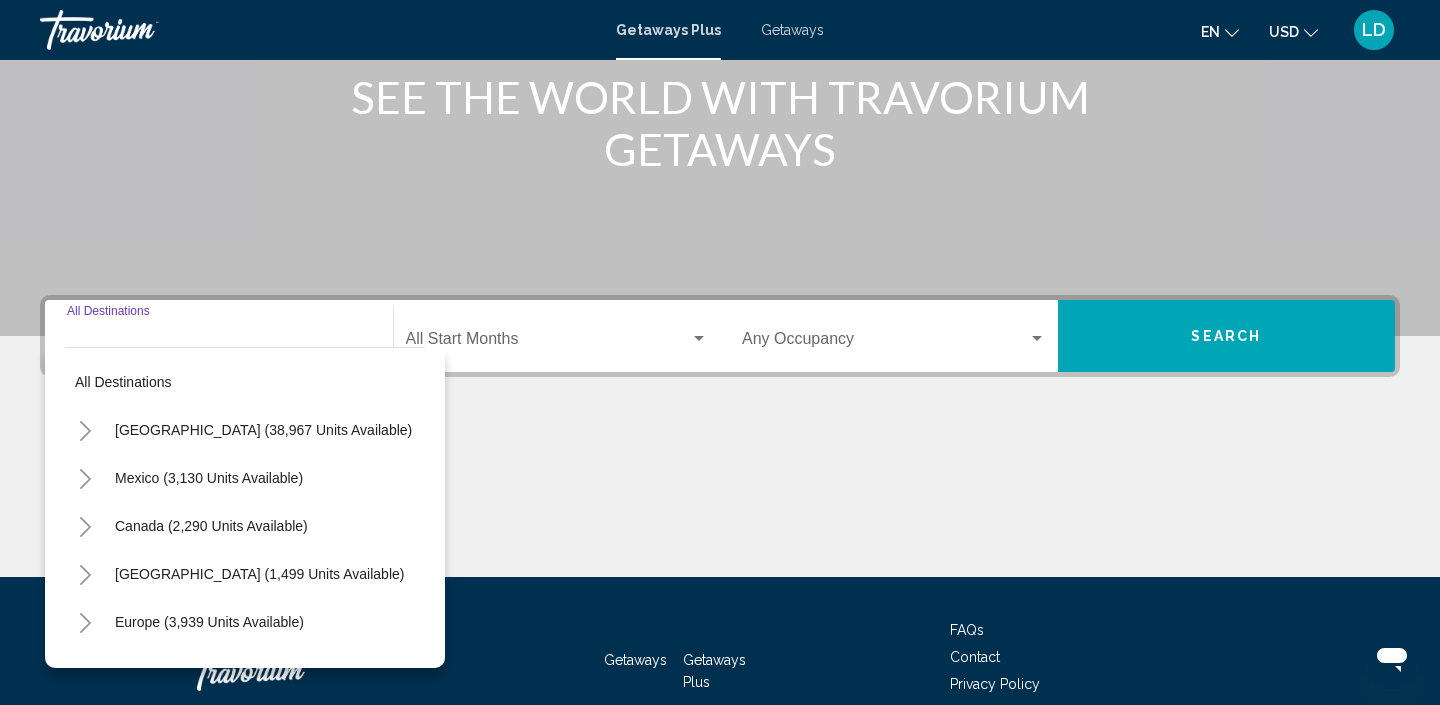 scroll, scrollTop: 381, scrollLeft: 0, axis: vertical 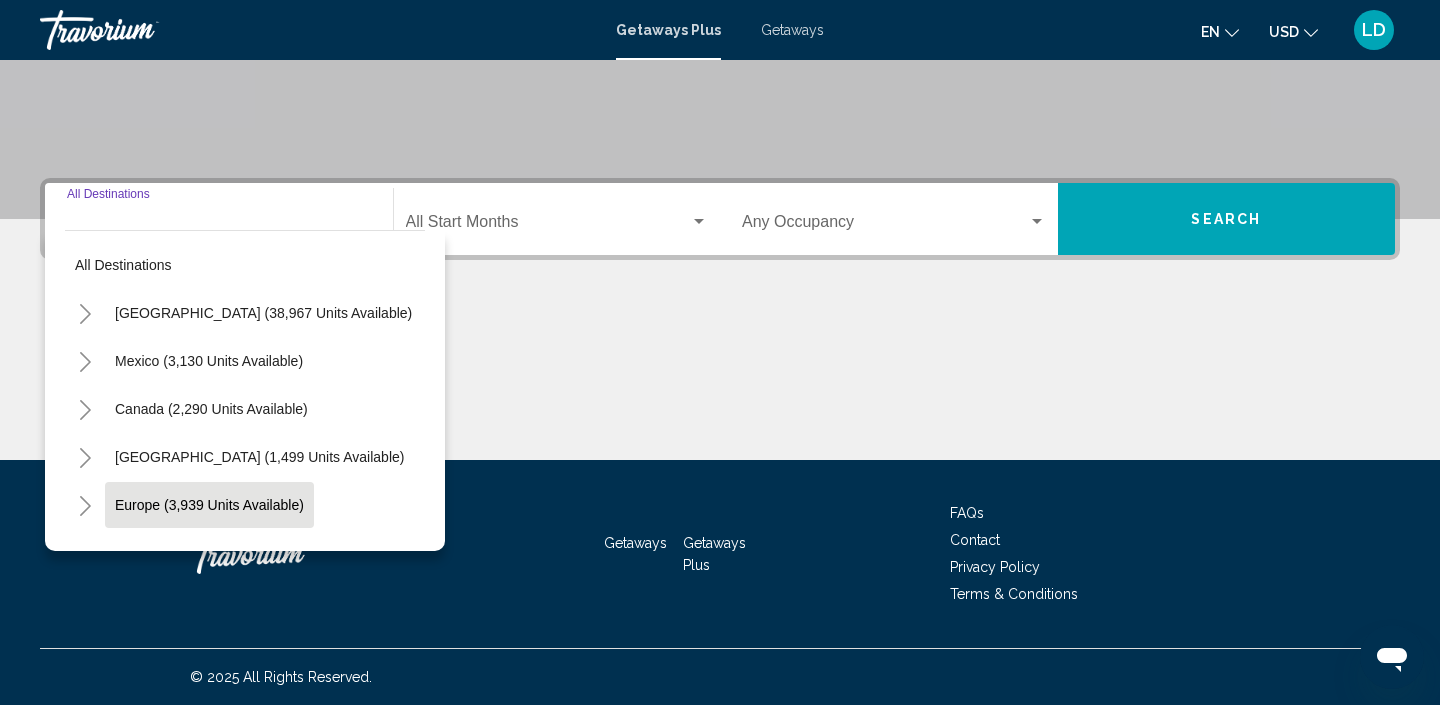 click on "Europe (3,939 units available)" at bounding box center (208, 553) 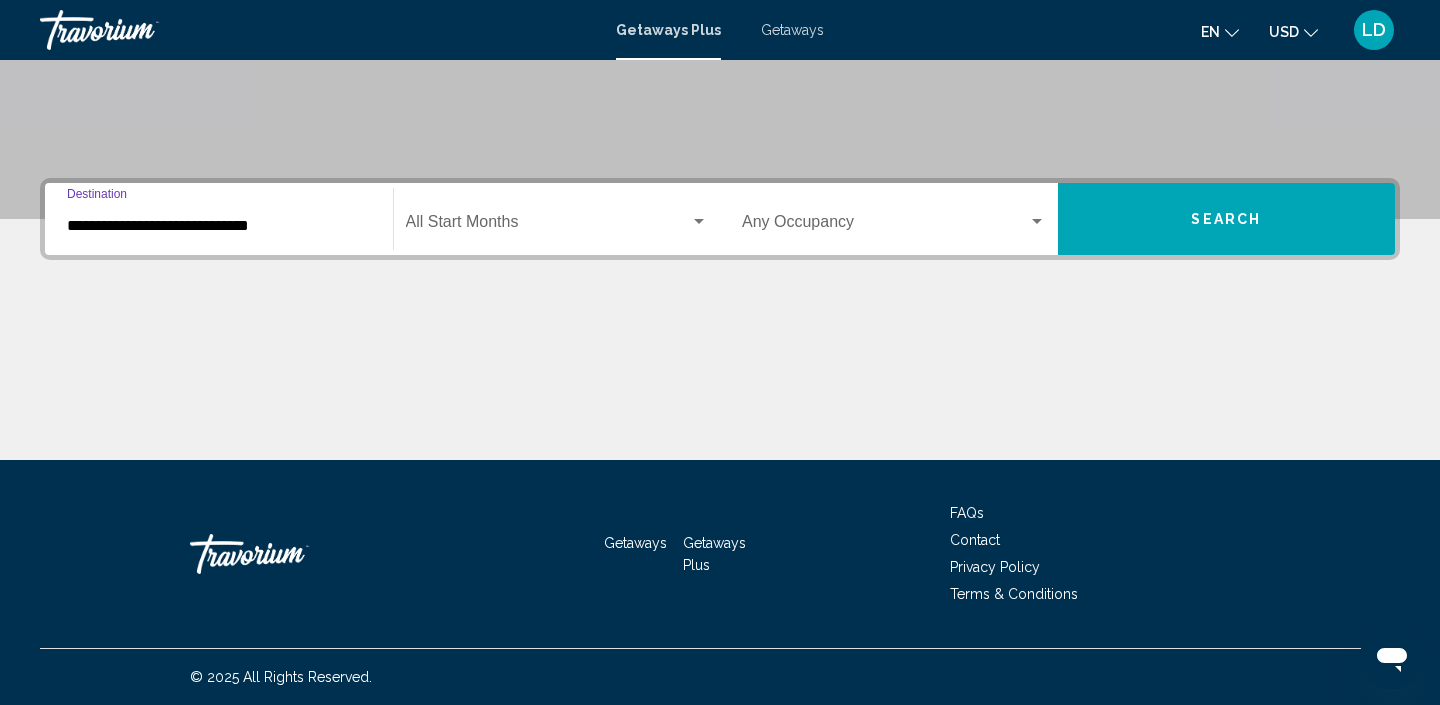 click on "Start Month All Start Months" 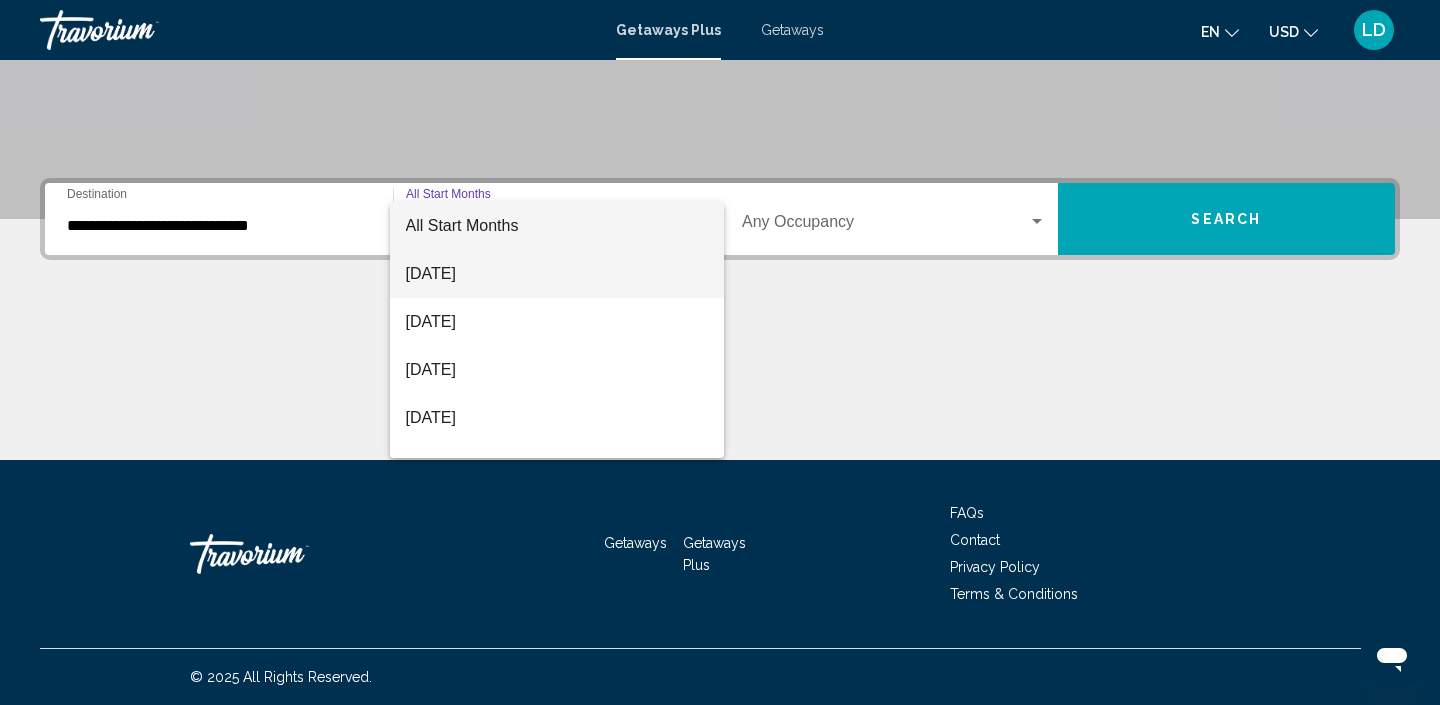 click on "[DATE]" at bounding box center [557, 274] 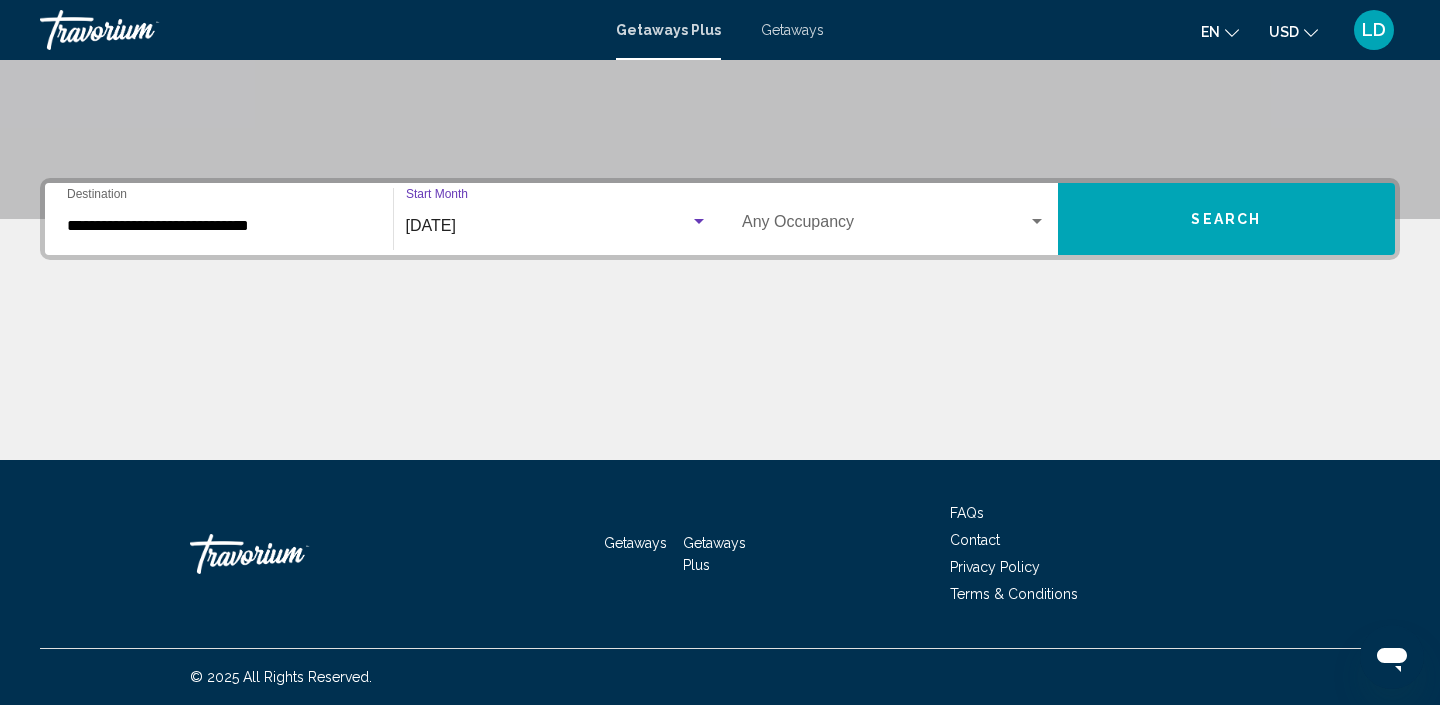 click on "Search" at bounding box center [1227, 219] 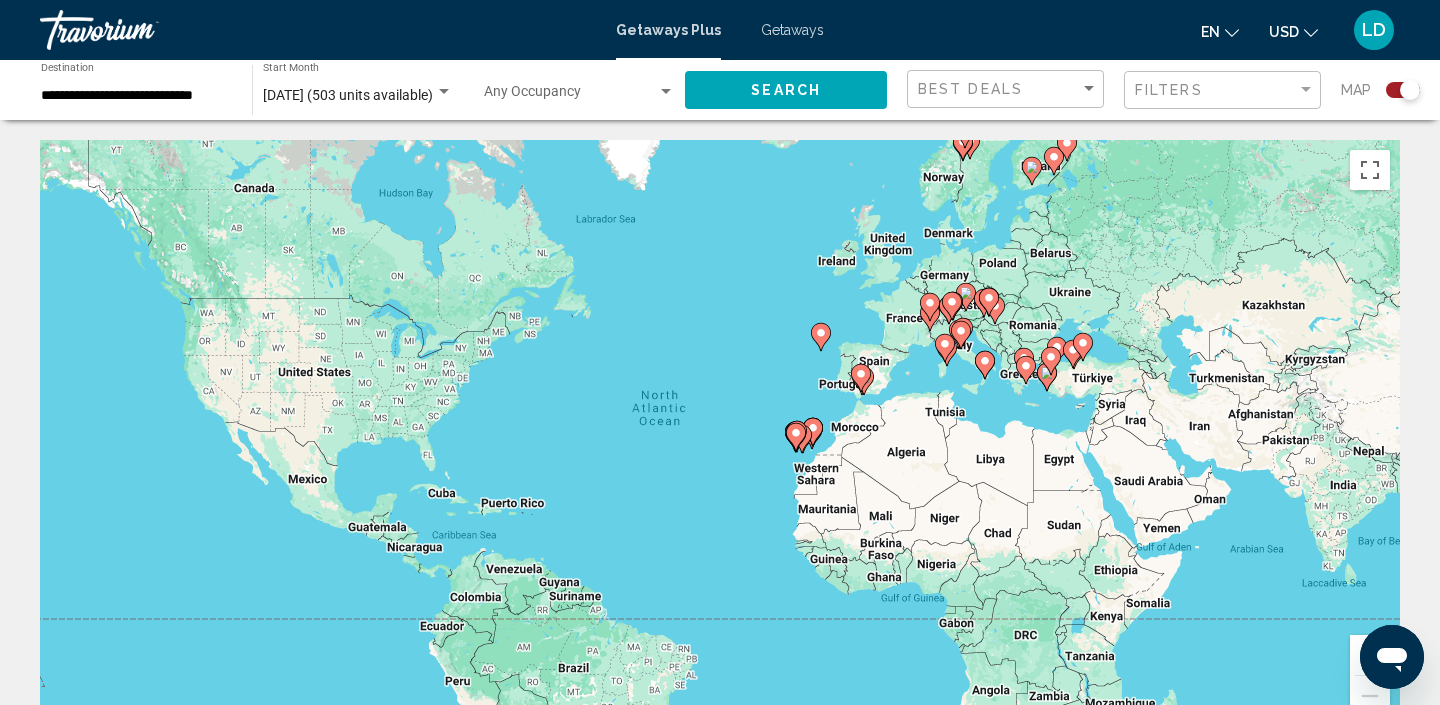 click 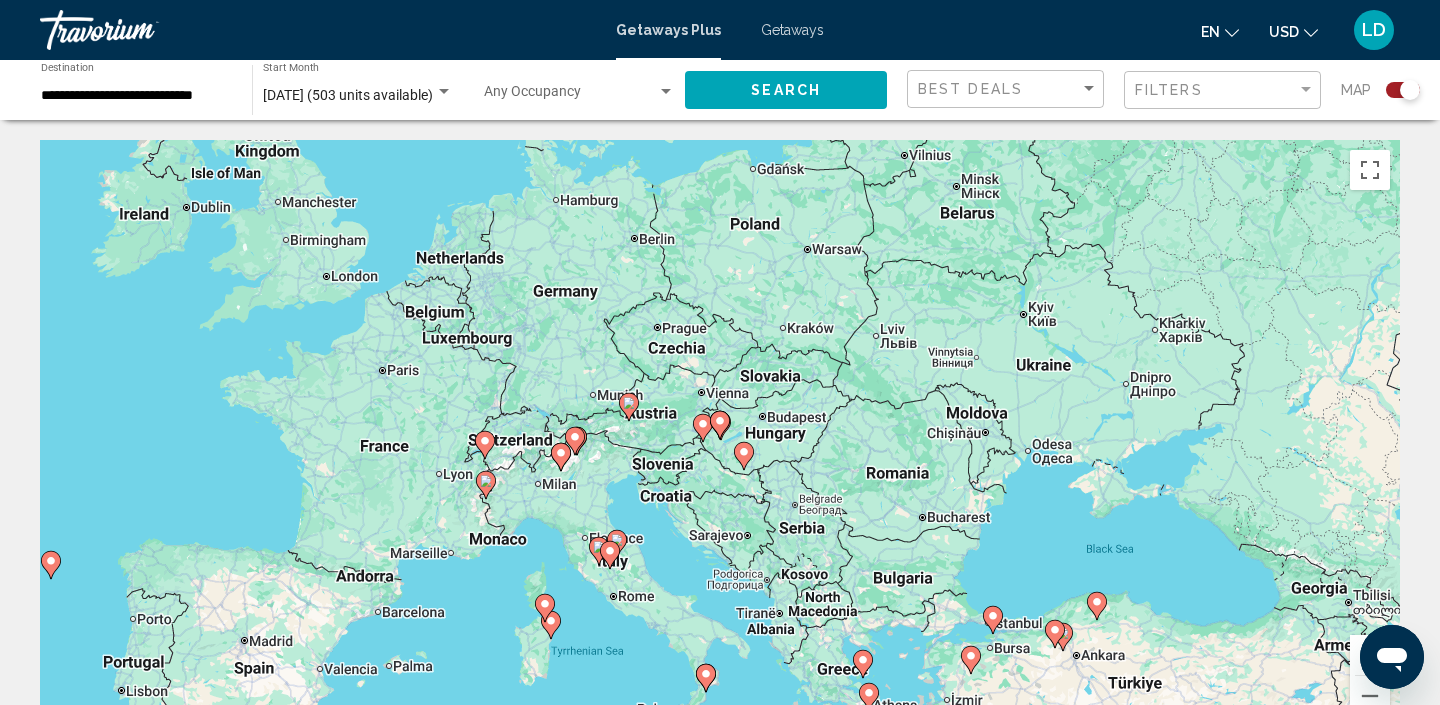 click 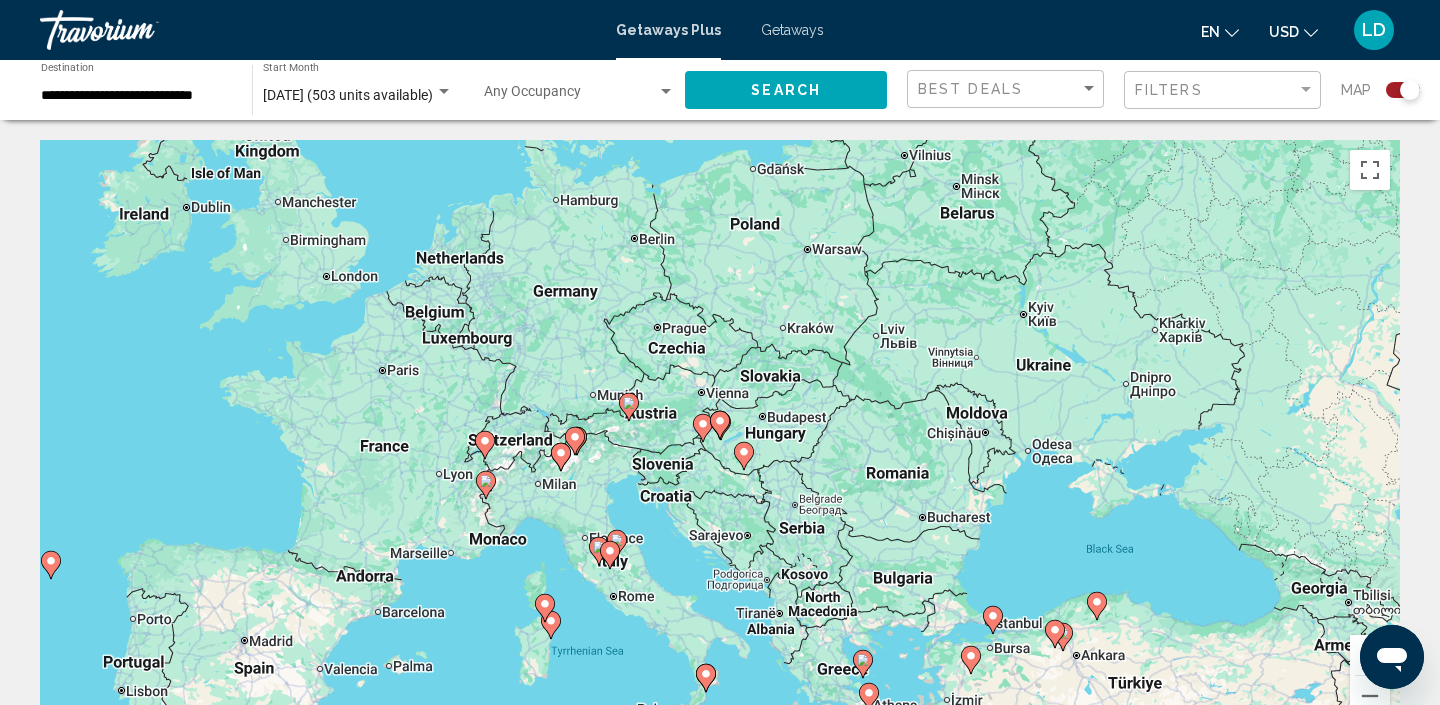 type on "**********" 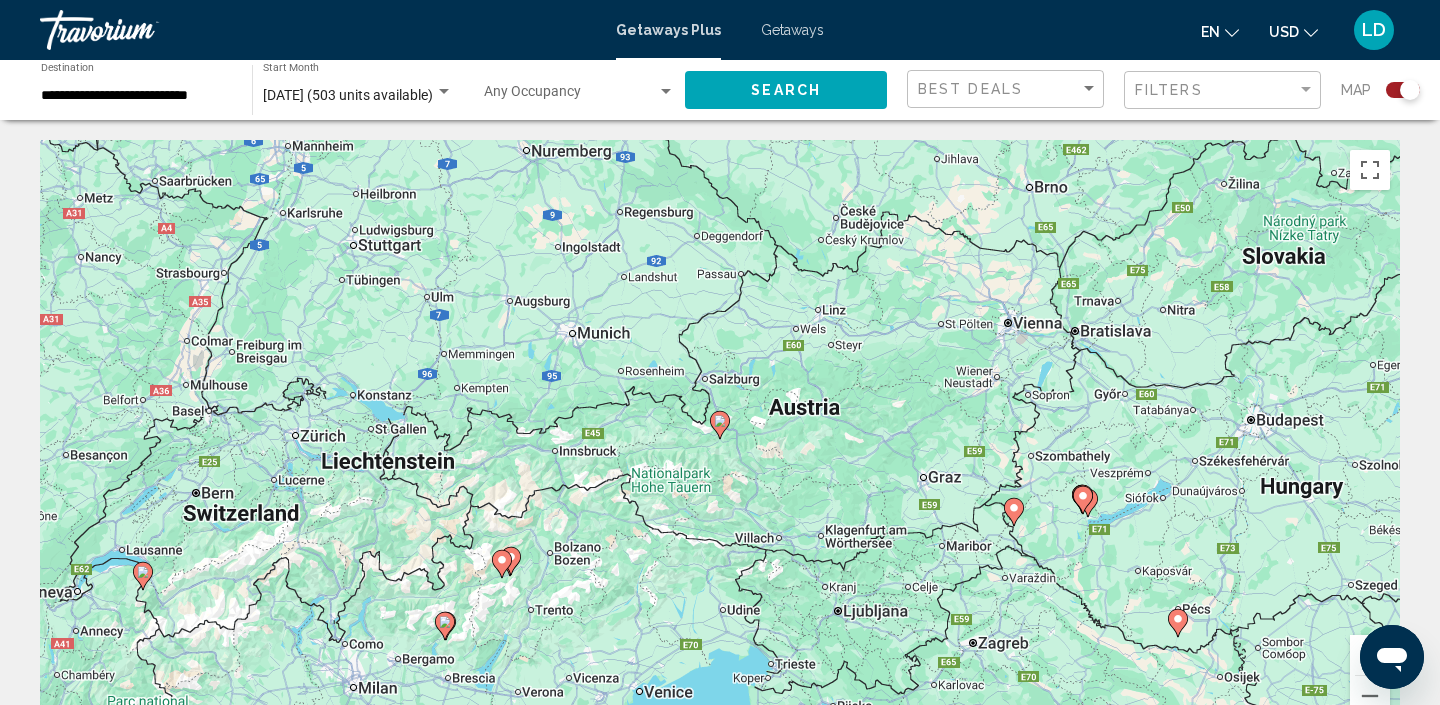 click 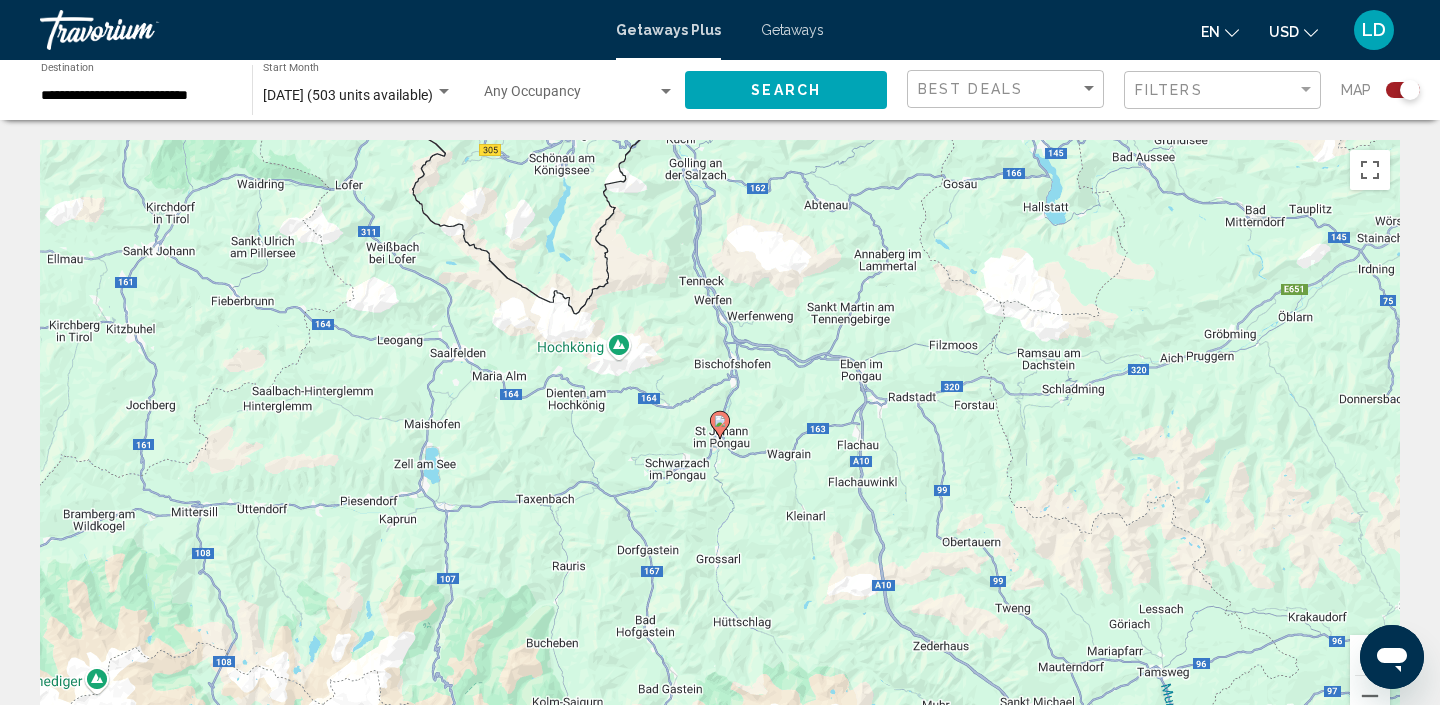click 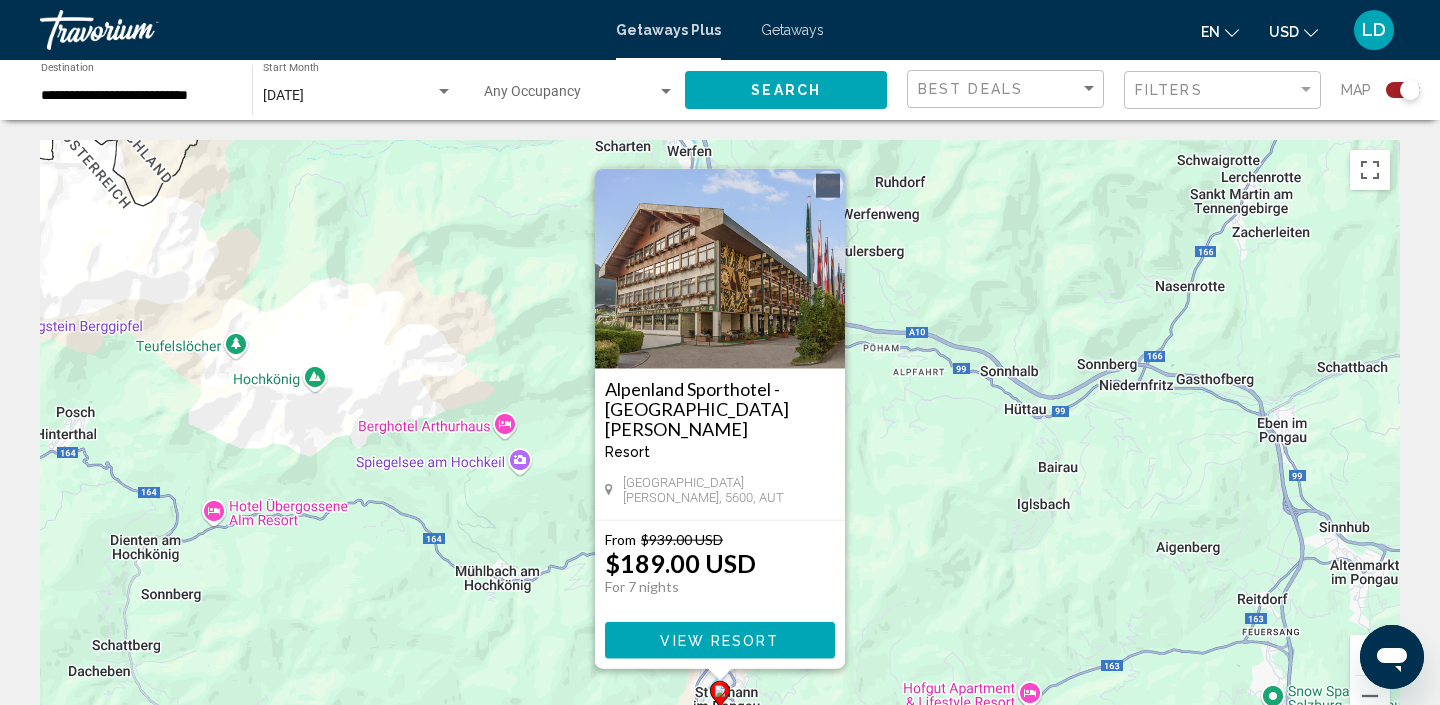 click at bounding box center (720, 269) 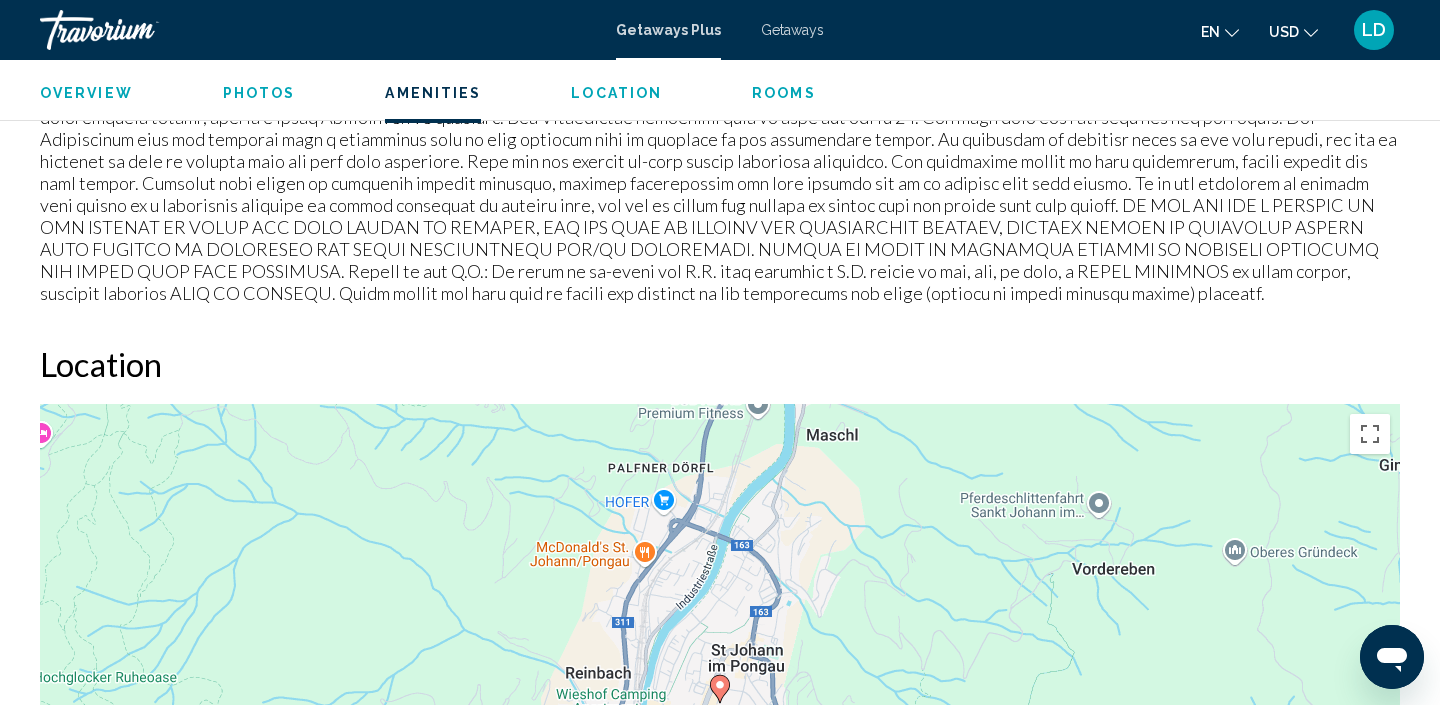 scroll, scrollTop: 1995, scrollLeft: 0, axis: vertical 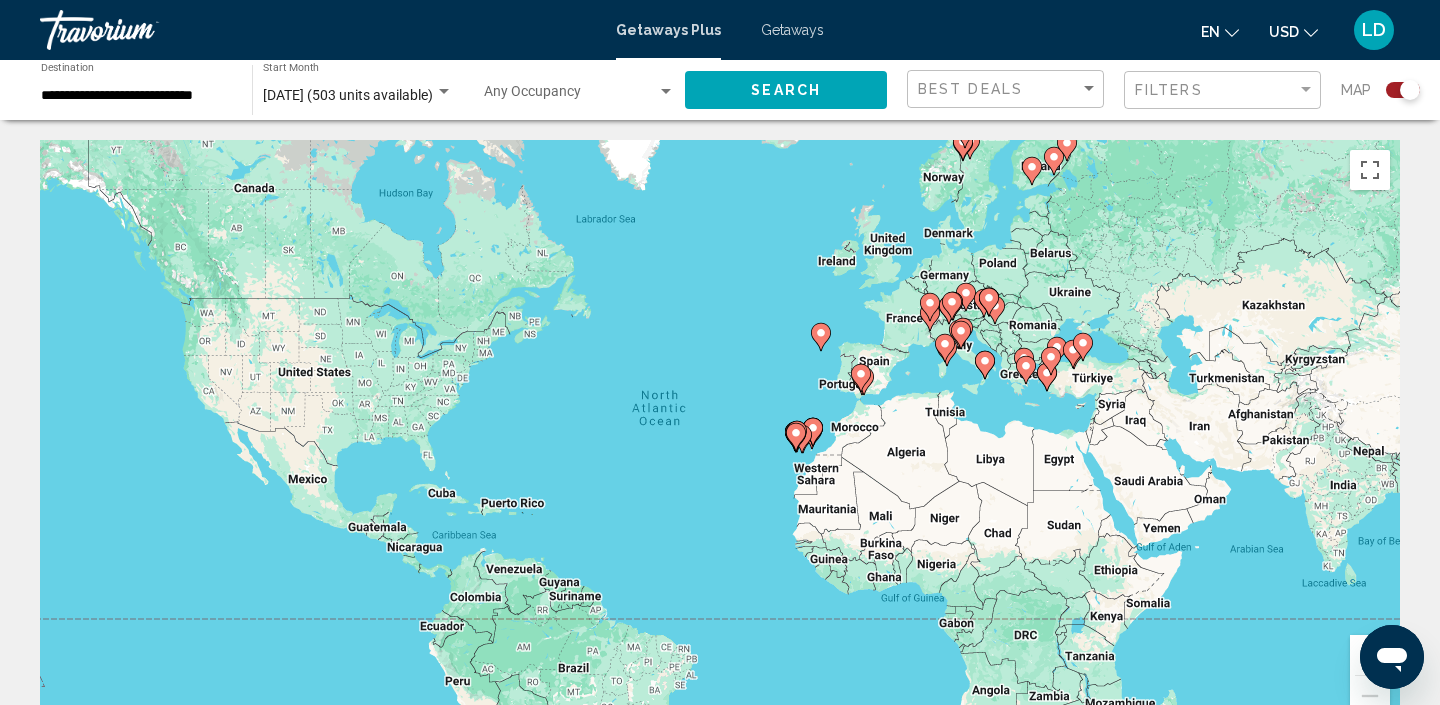 click 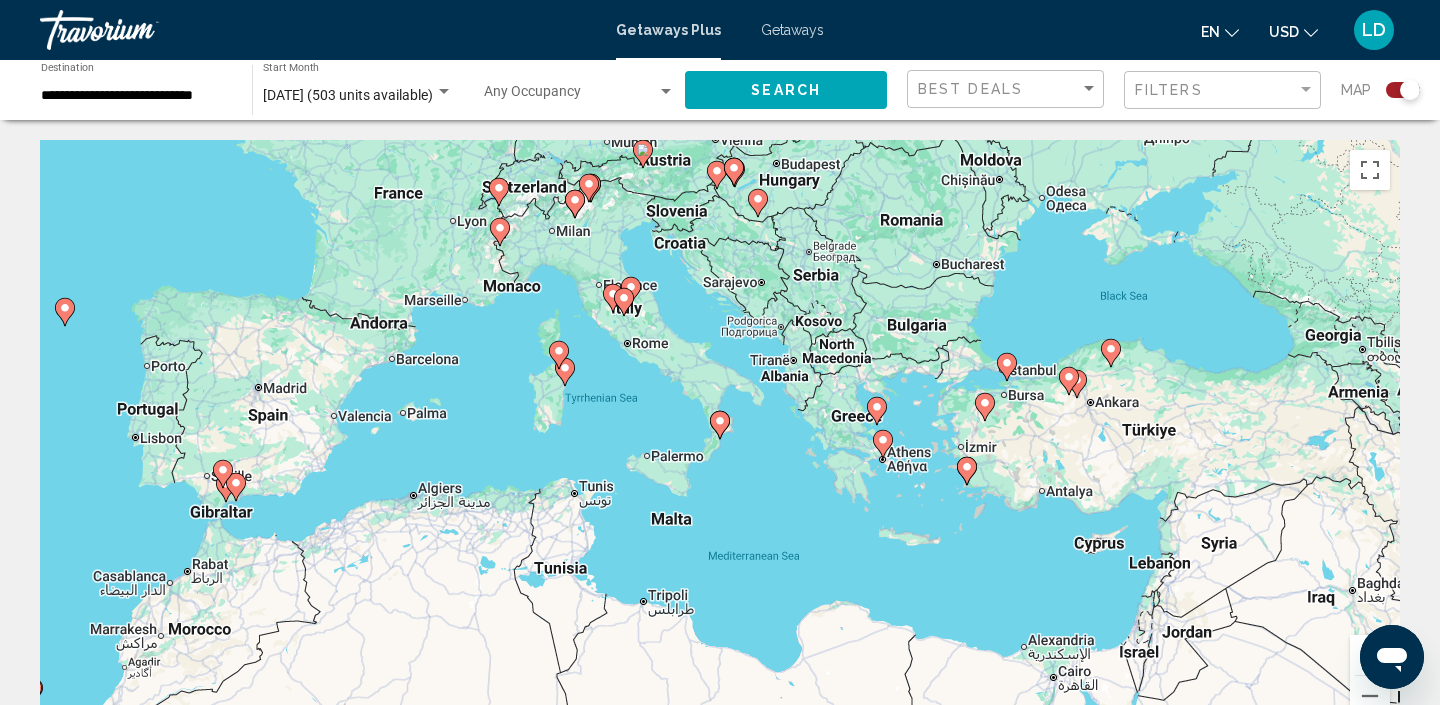 click at bounding box center (985, 407) 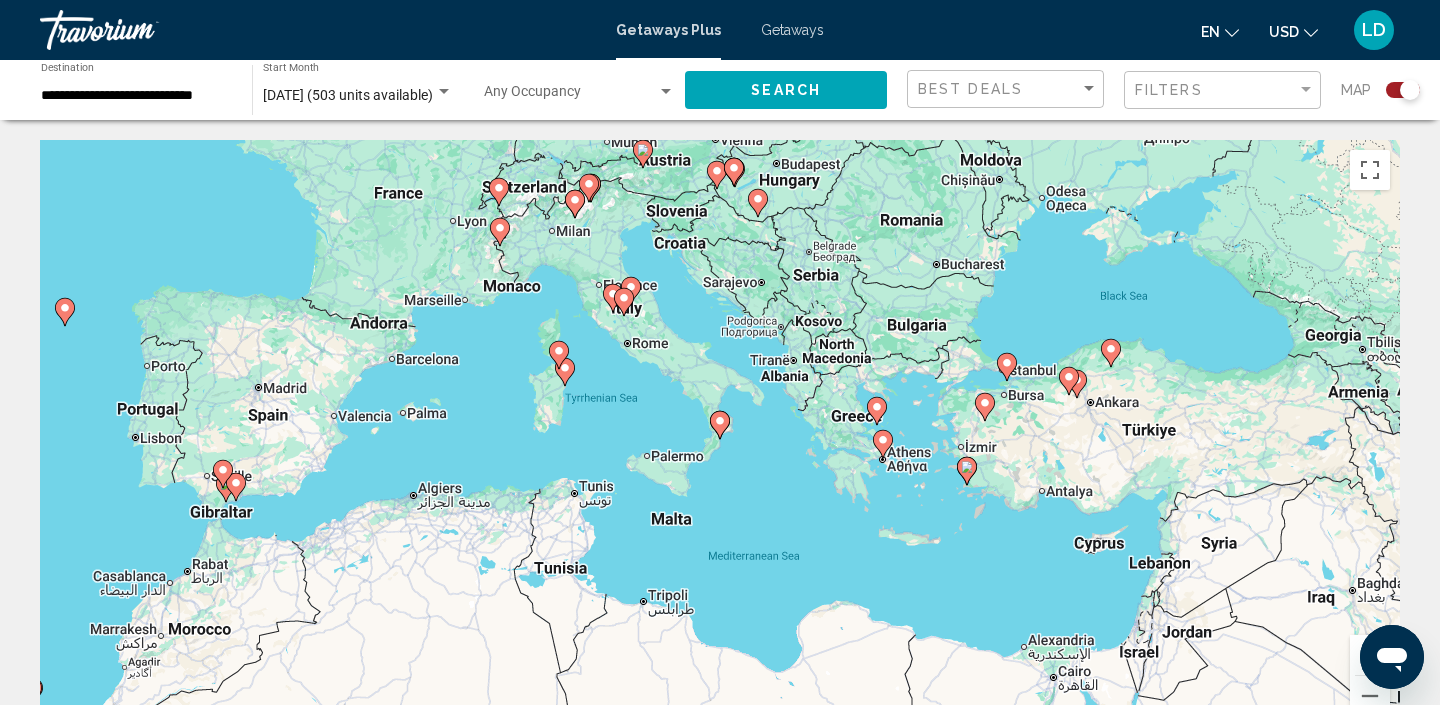 type on "**********" 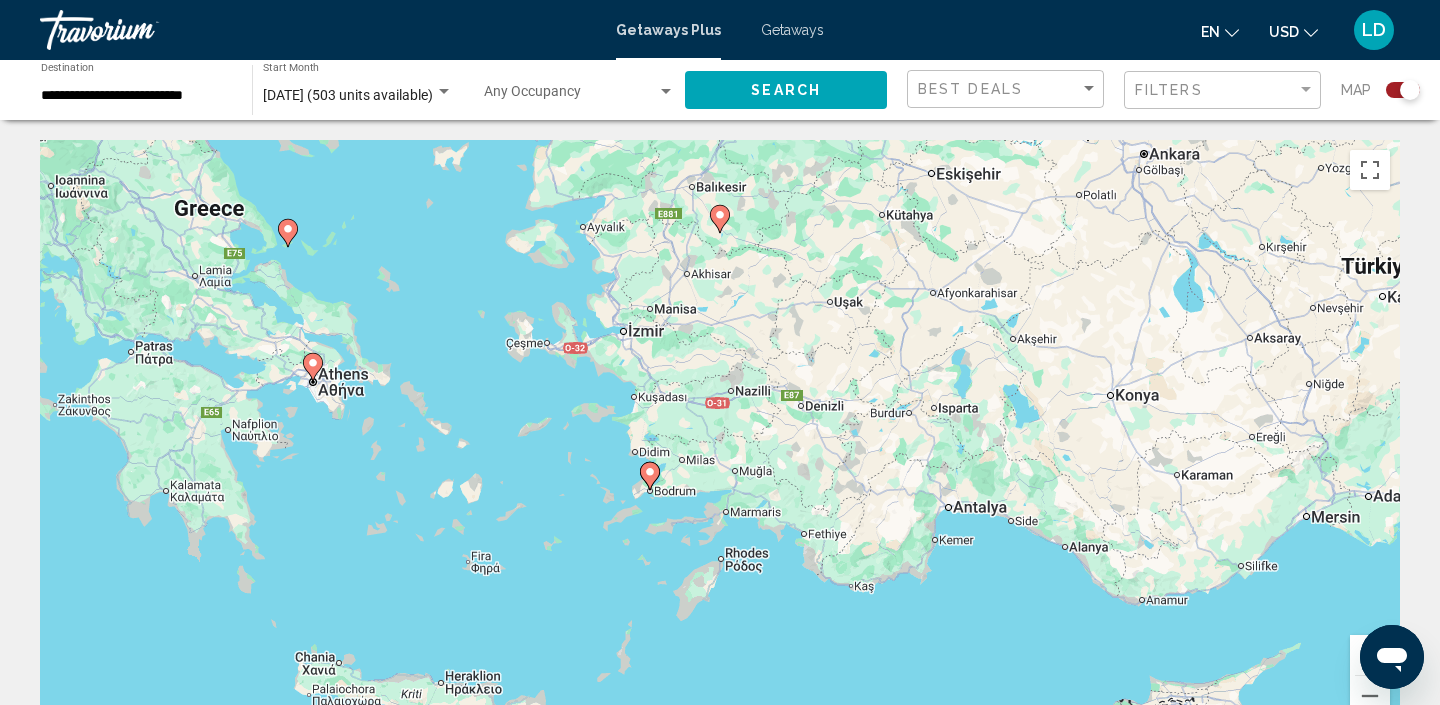 drag, startPoint x: 923, startPoint y: 522, endPoint x: 923, endPoint y: 312, distance: 210 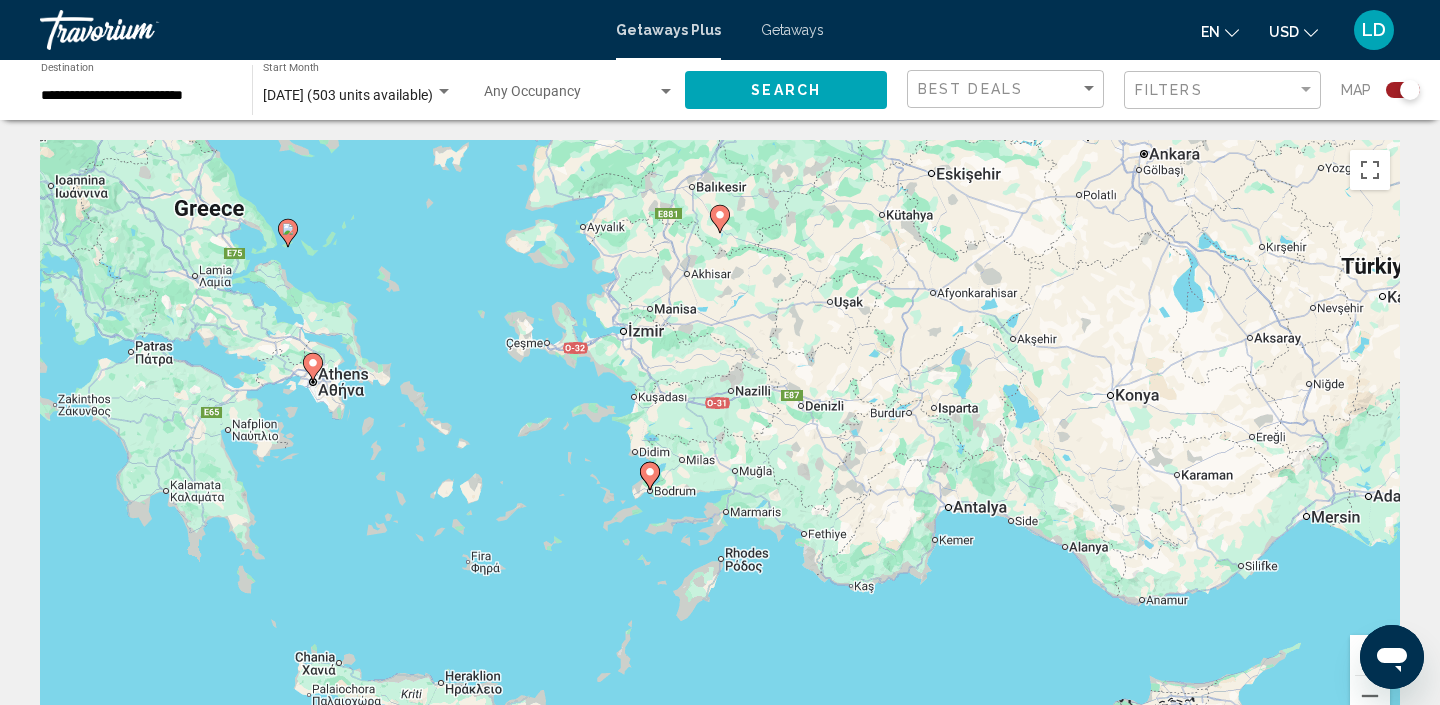 click 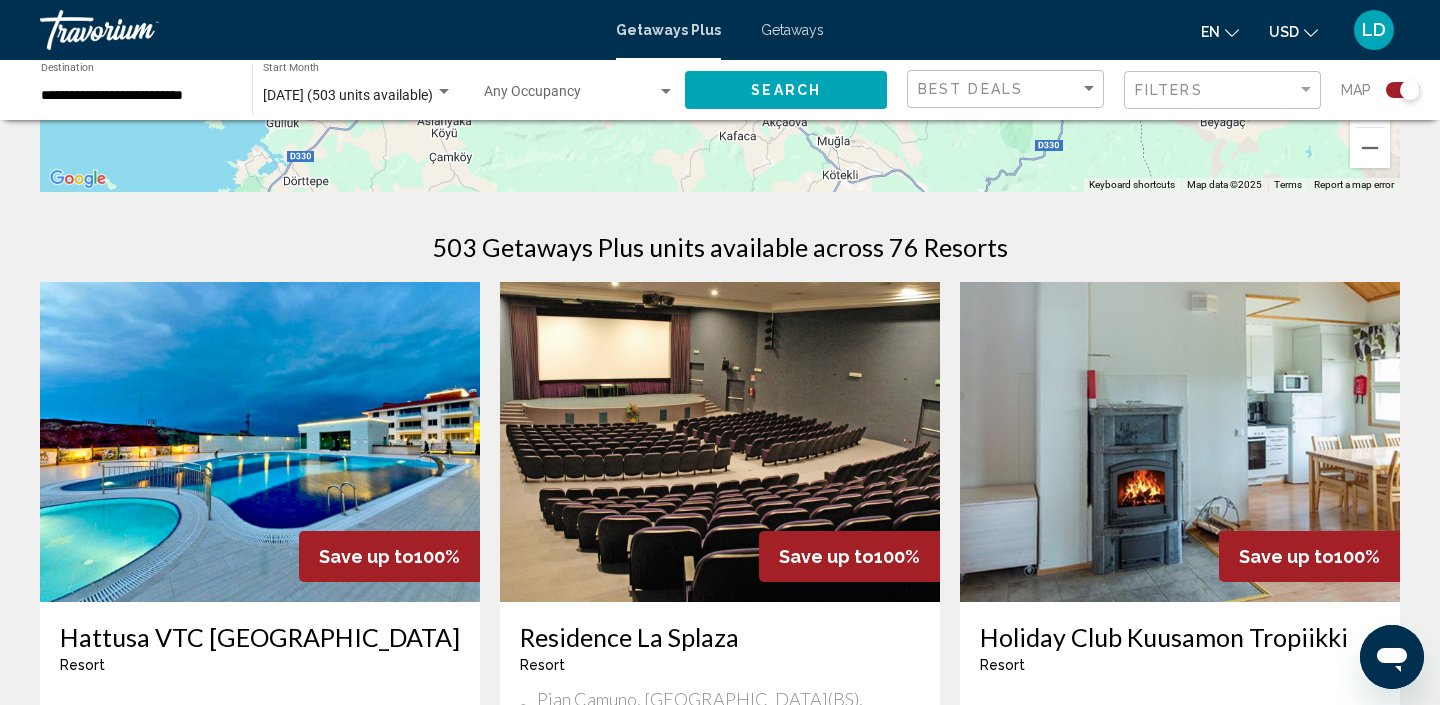 scroll, scrollTop: 436, scrollLeft: 0, axis: vertical 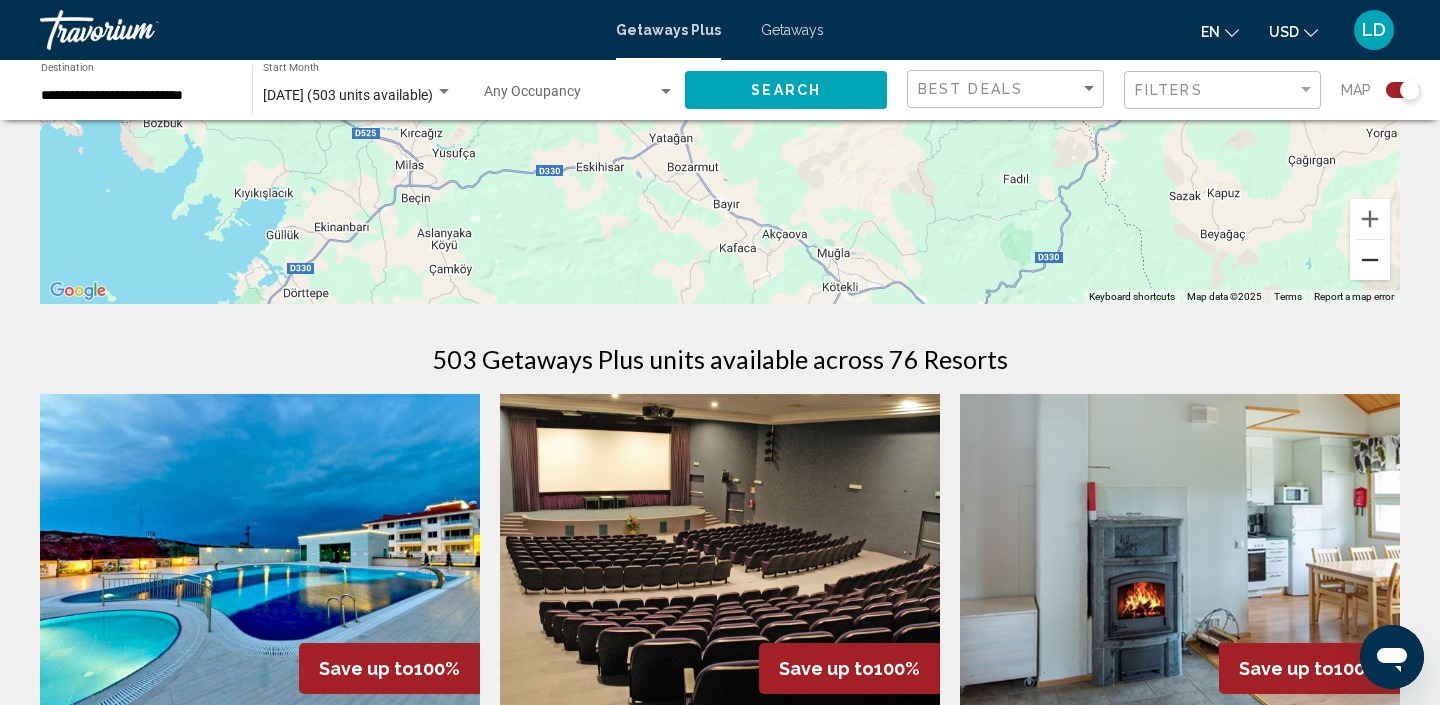 click at bounding box center [1370, 260] 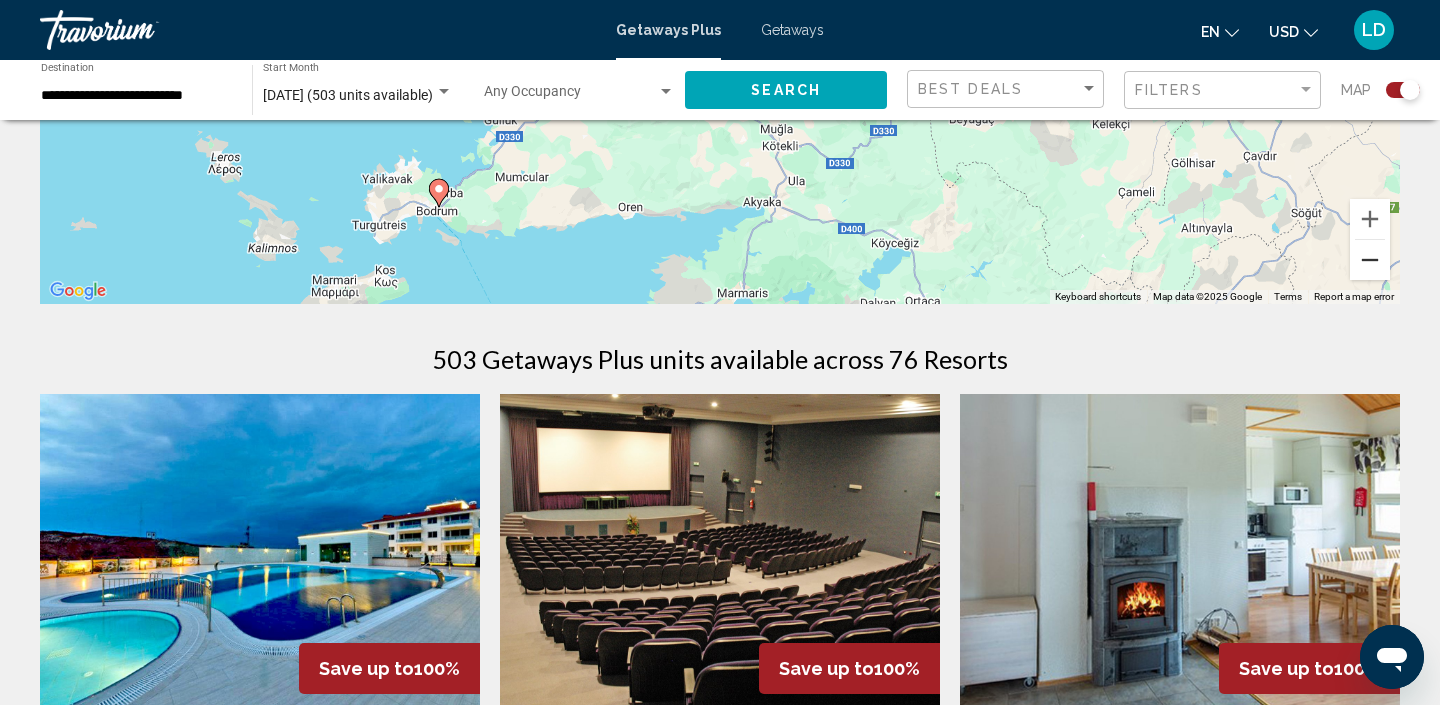 click at bounding box center [1370, 260] 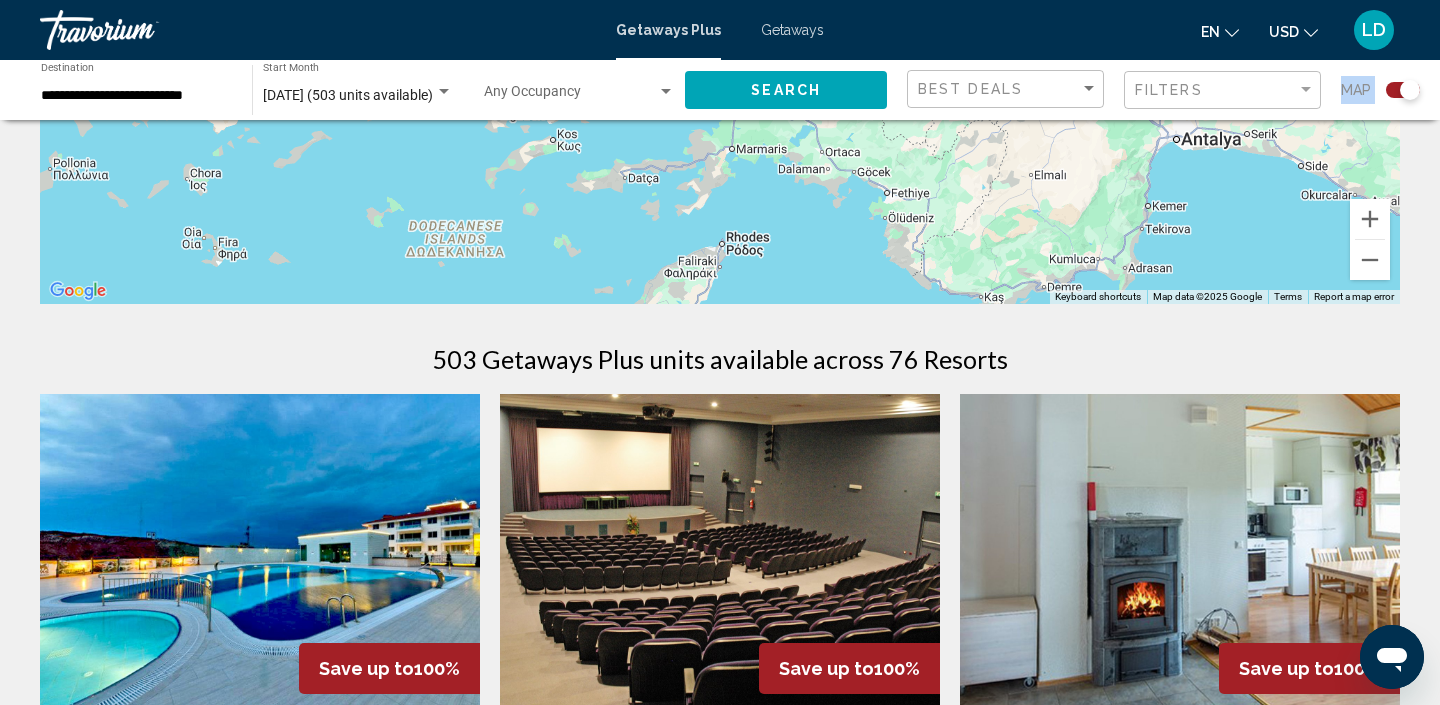 drag, startPoint x: 1100, startPoint y: 119, endPoint x: 1103, endPoint y: 287, distance: 168.02678 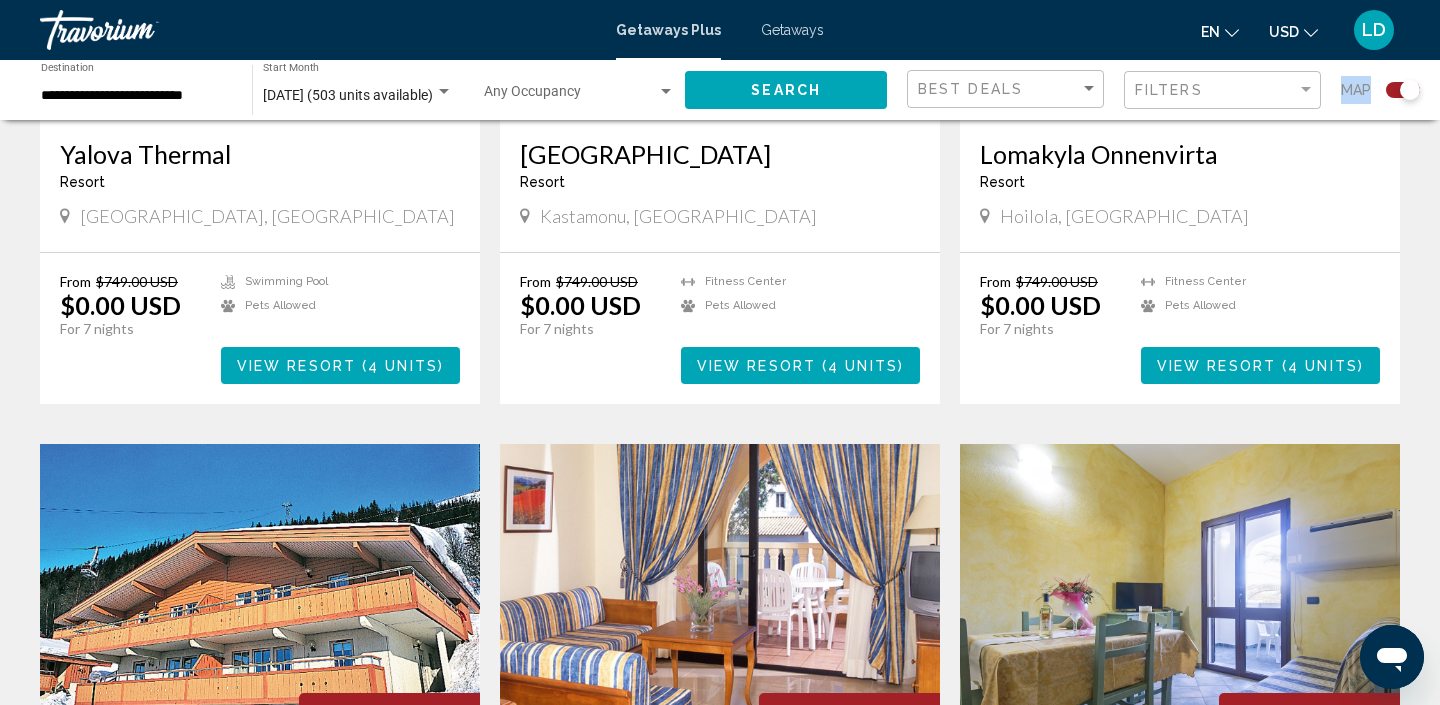 drag, startPoint x: 1055, startPoint y: 224, endPoint x: 1114, endPoint y: 656, distance: 436.0103 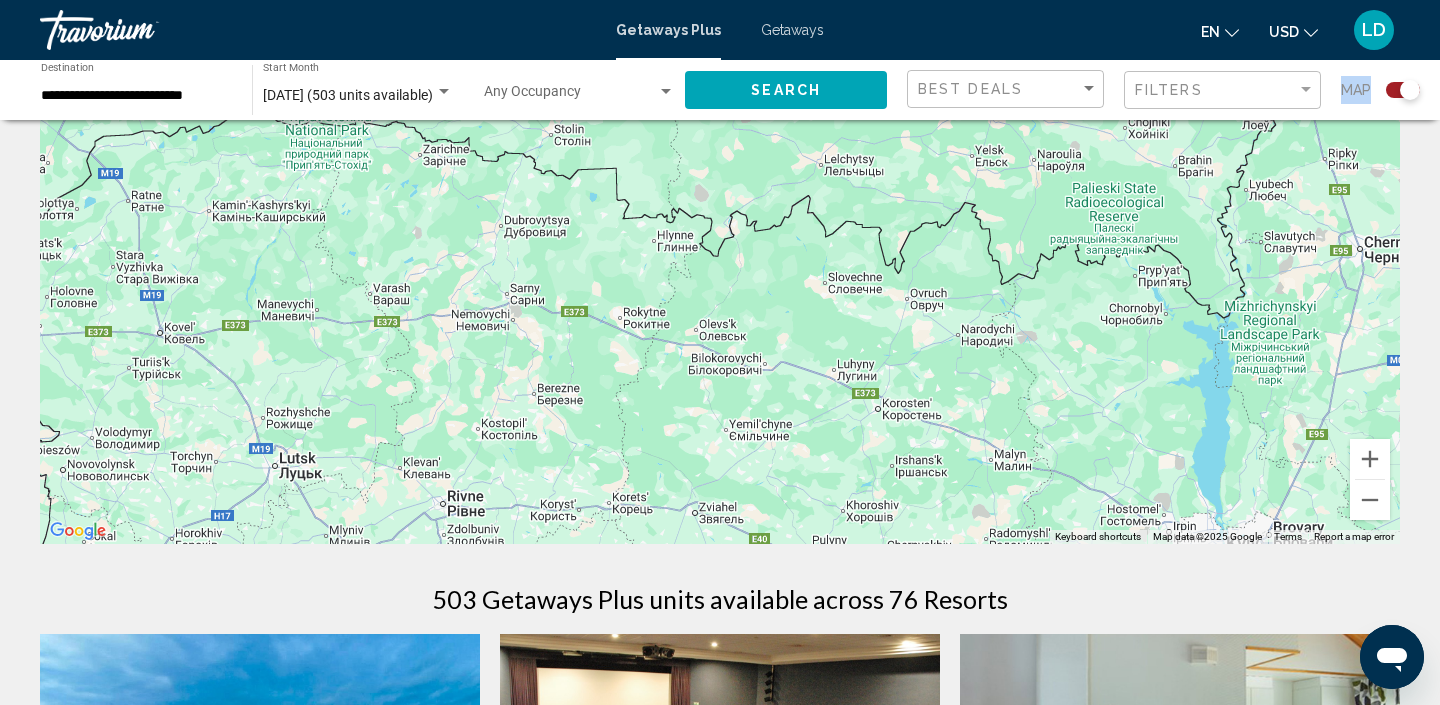 scroll, scrollTop: 195, scrollLeft: 0, axis: vertical 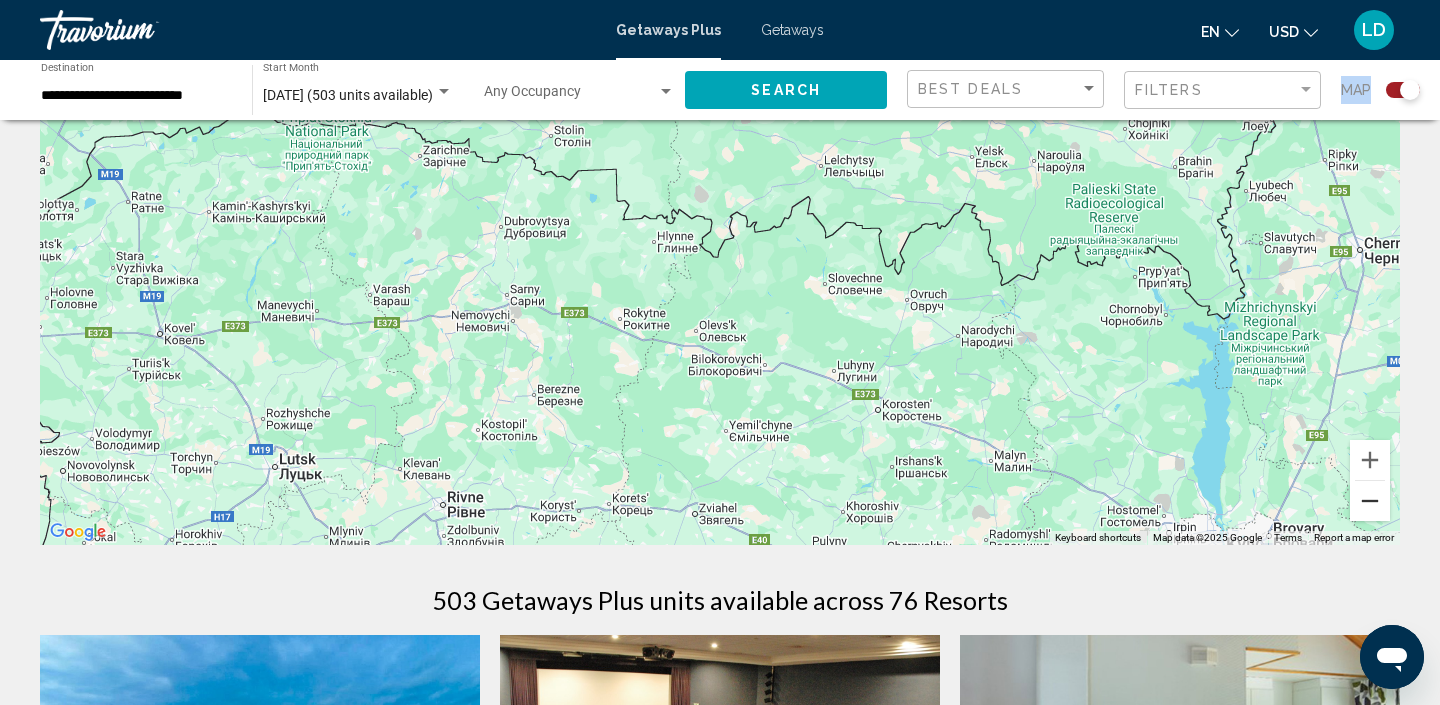click at bounding box center (1370, 501) 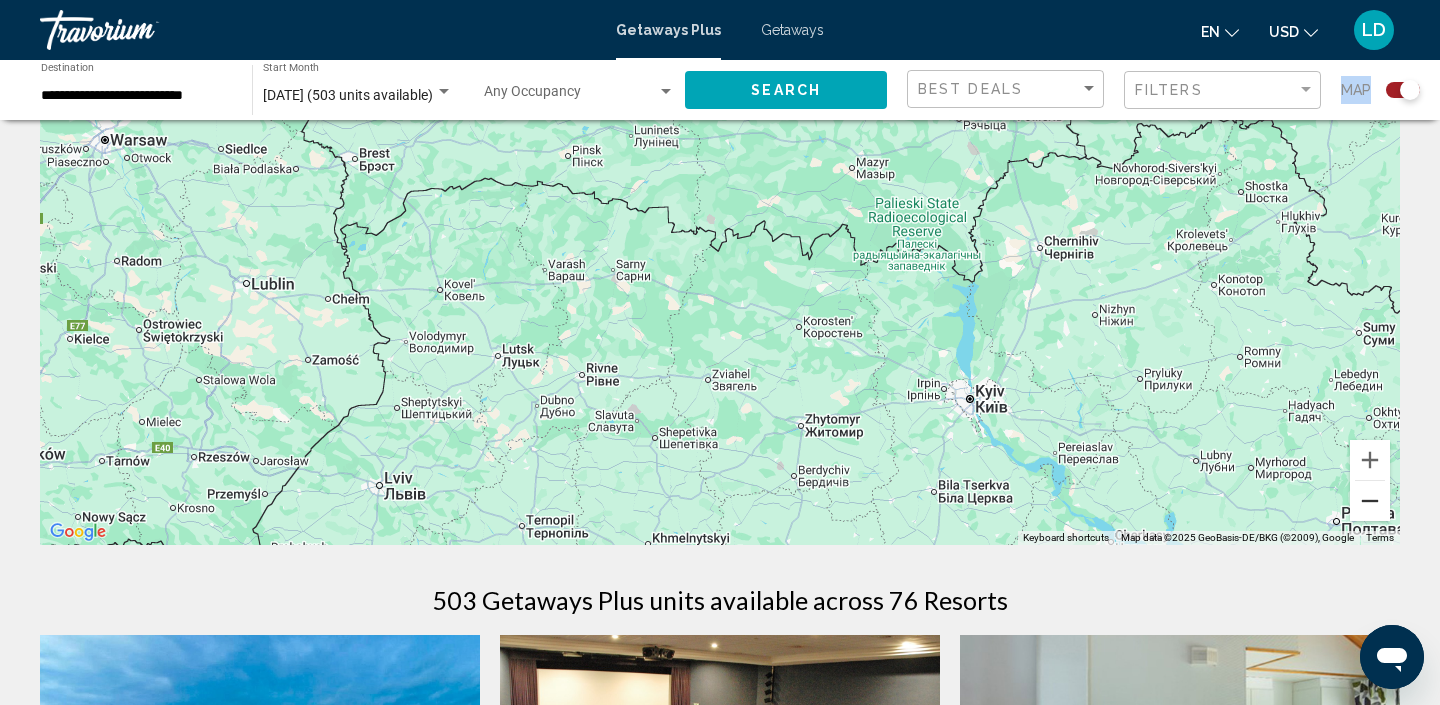 click at bounding box center (1370, 501) 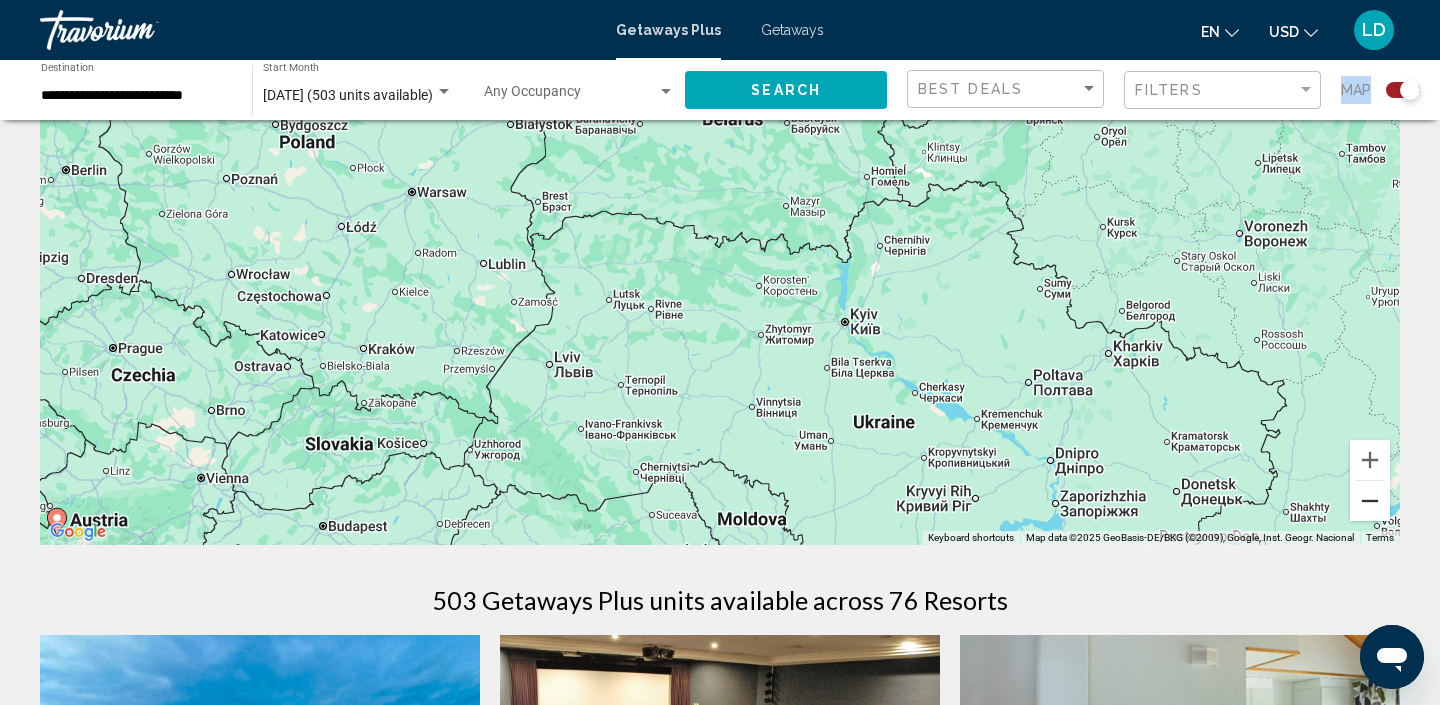 click at bounding box center [1370, 501] 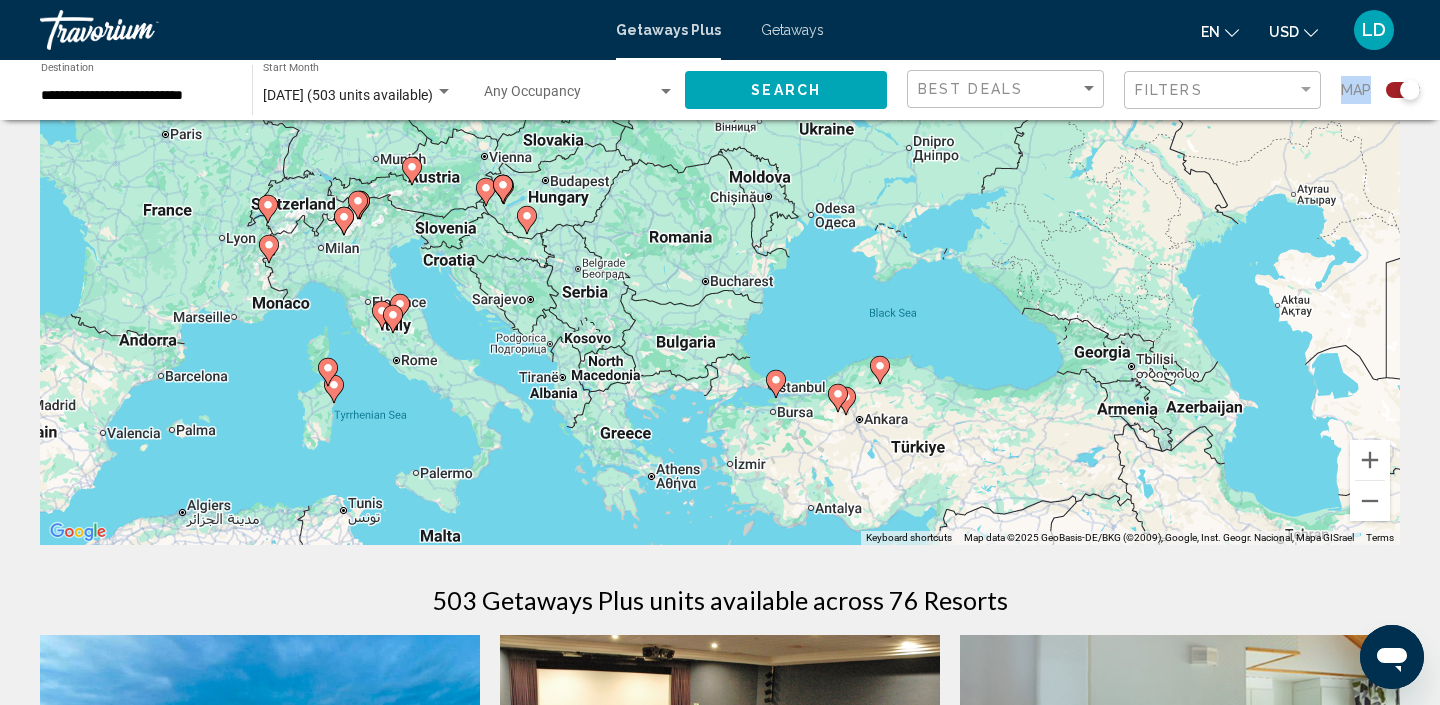 drag, startPoint x: 653, startPoint y: 505, endPoint x: 677, endPoint y: 294, distance: 212.36055 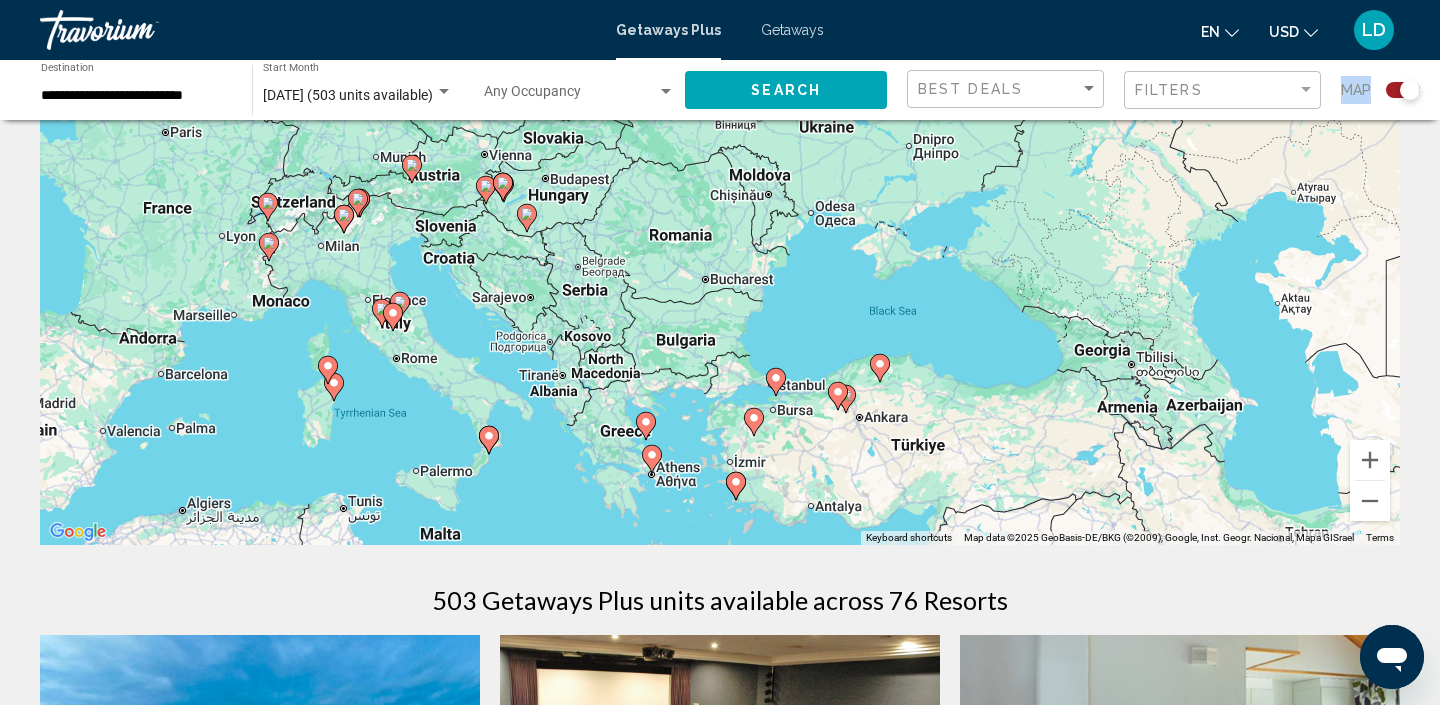 click 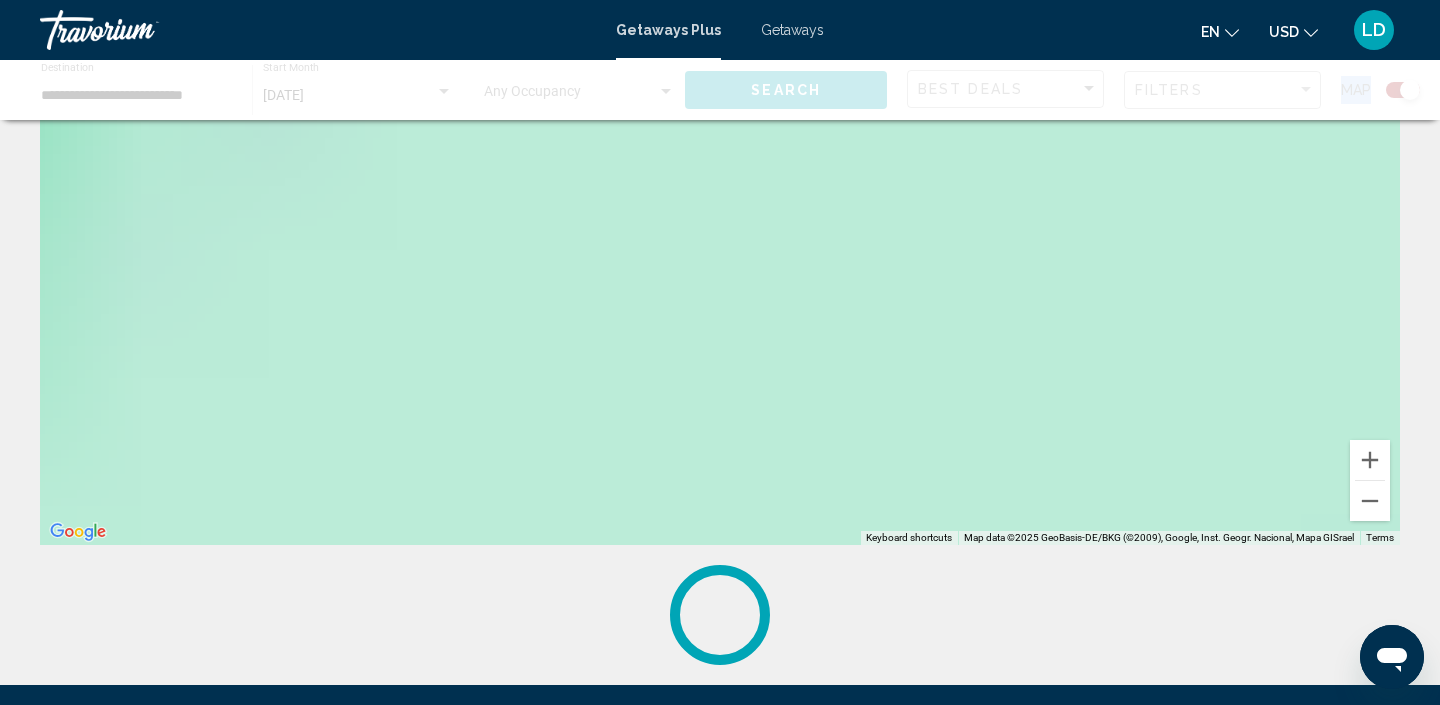 scroll, scrollTop: 0, scrollLeft: 0, axis: both 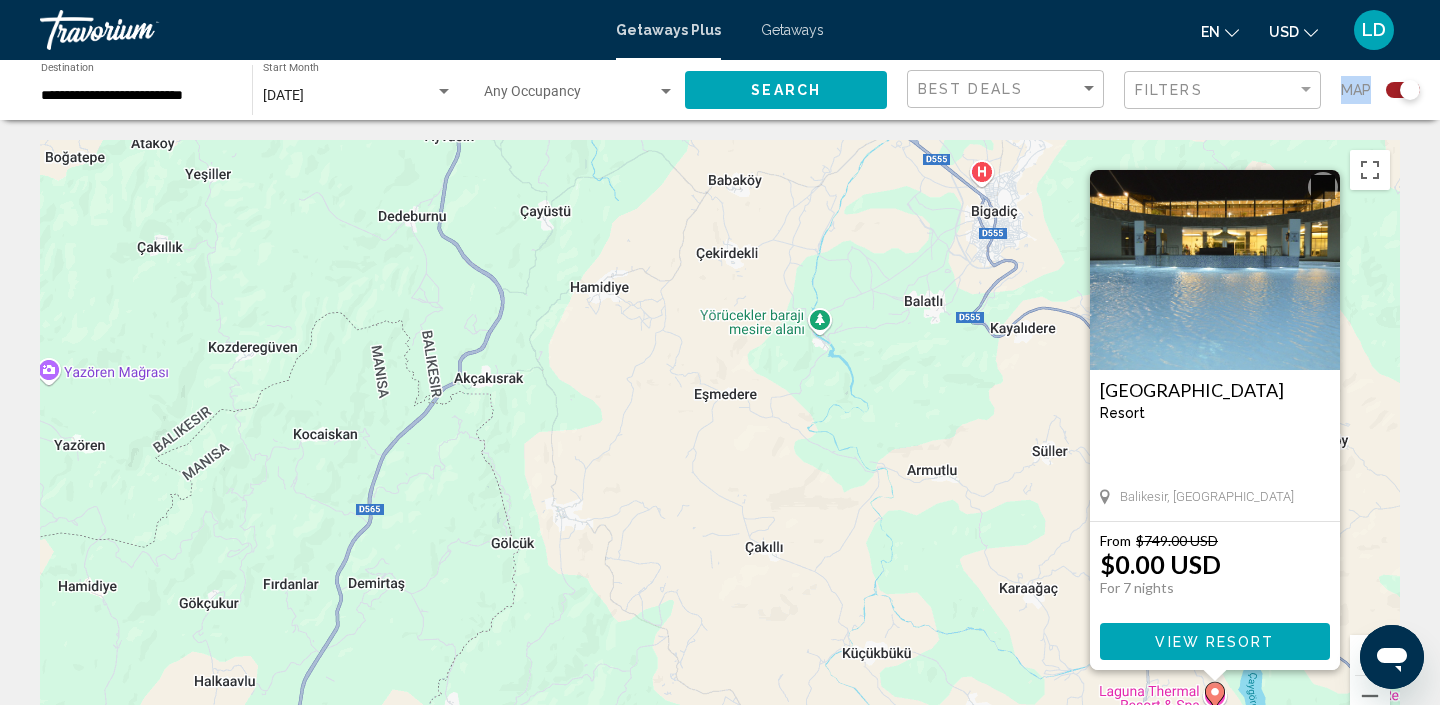 click on "To navigate, press the arrow keys. To activate drag with keyboard, press Alt + Enter. Once in keyboard drag state, use the arrow keys to move the marker. To complete the drag, press the Enter key. To cancel, press Escape.  Laguna Termal Resort and Spa  Resort  -  This is an adults only resort
Balikesir, Turkey From $749.00 USD $0.00 USD For 7 nights You save  $749.00 USD  View Resort" at bounding box center (720, 440) 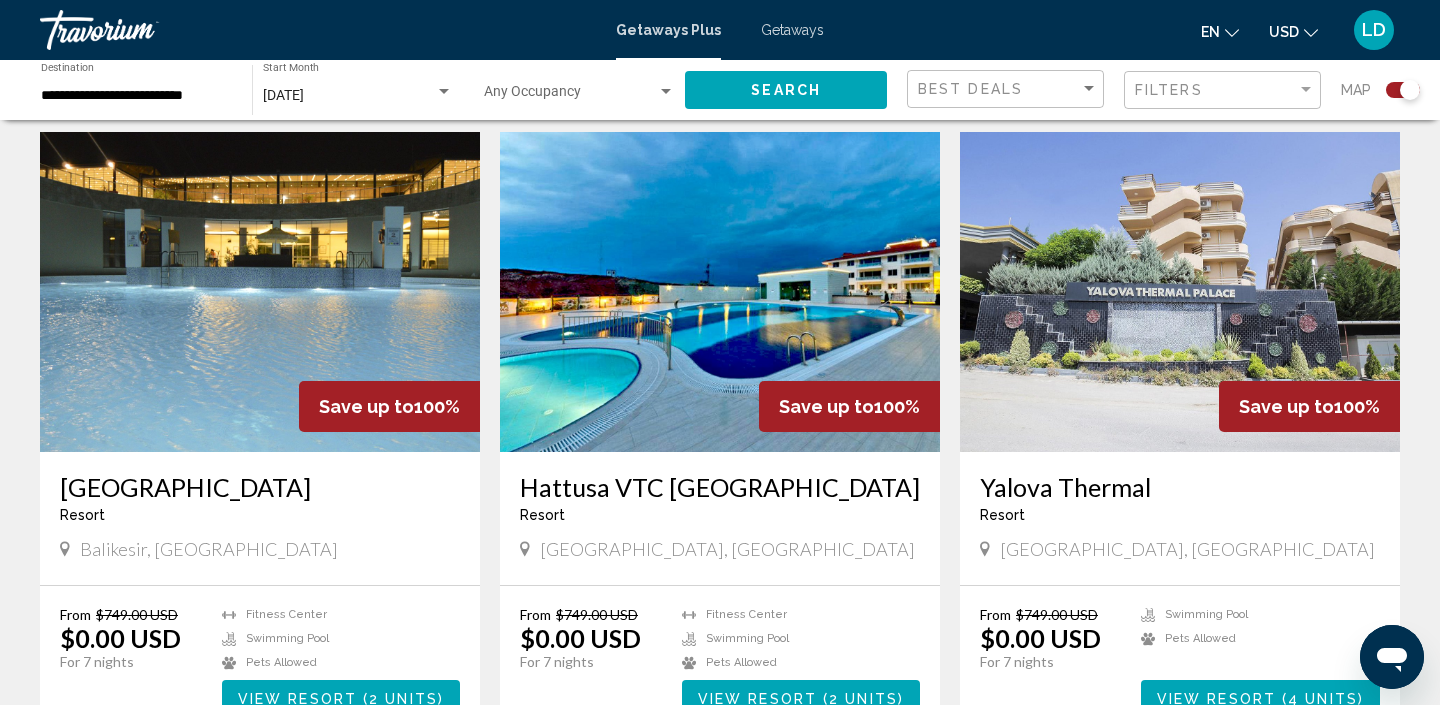 scroll, scrollTop: 687, scrollLeft: 0, axis: vertical 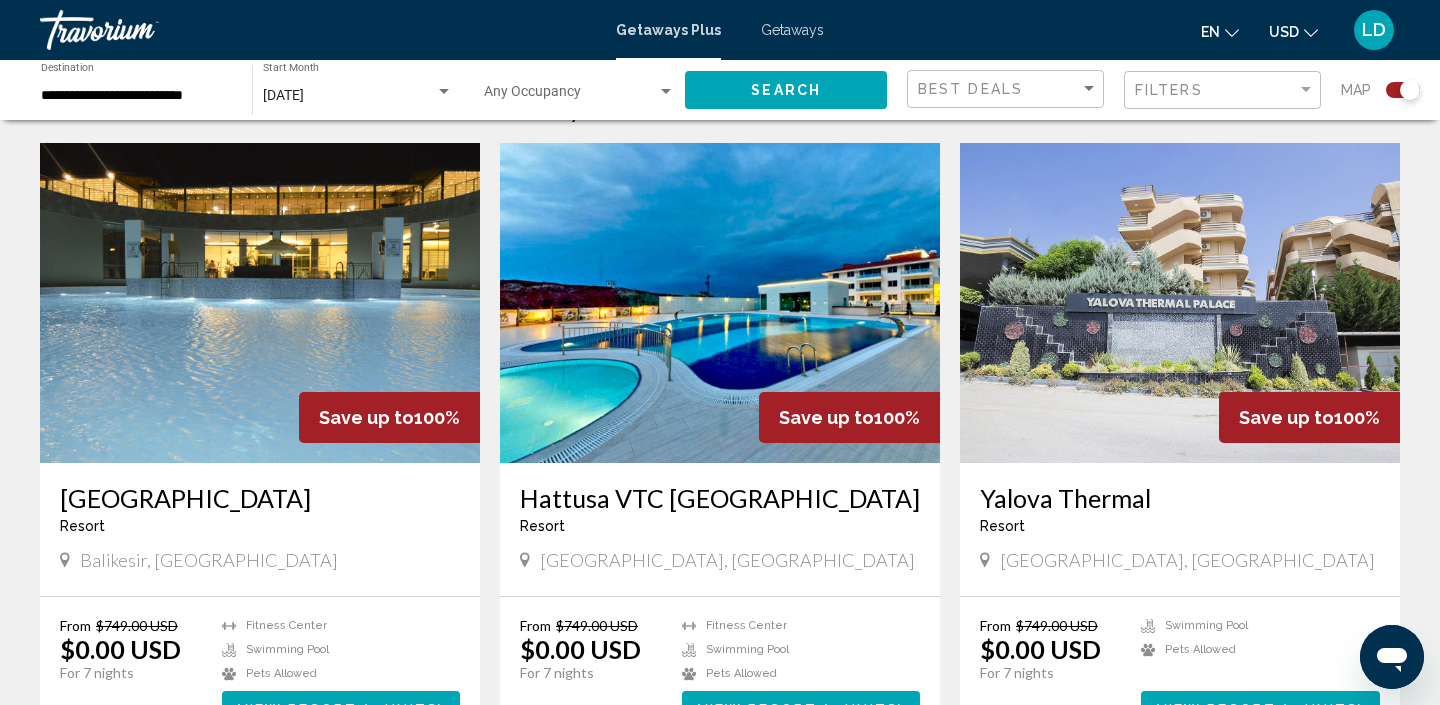 click at bounding box center [1180, 303] 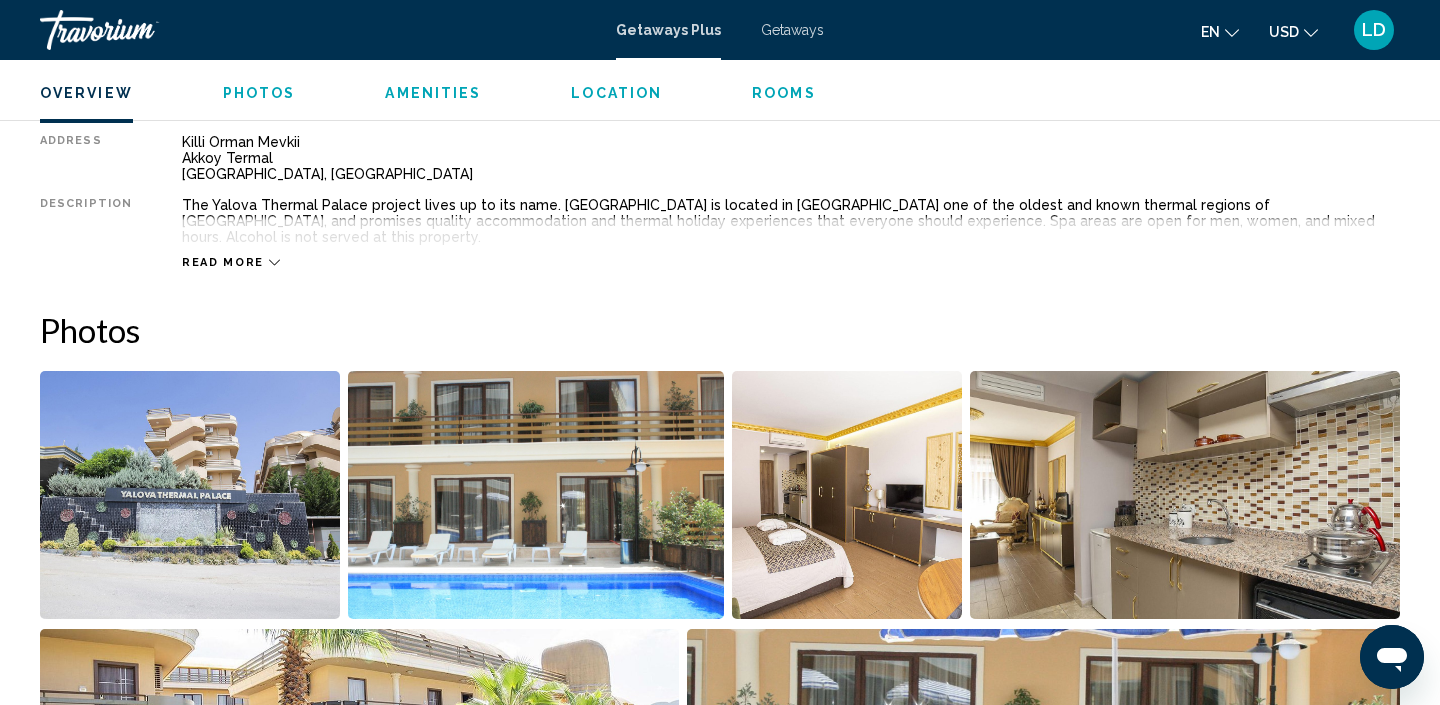 scroll, scrollTop: 741, scrollLeft: 0, axis: vertical 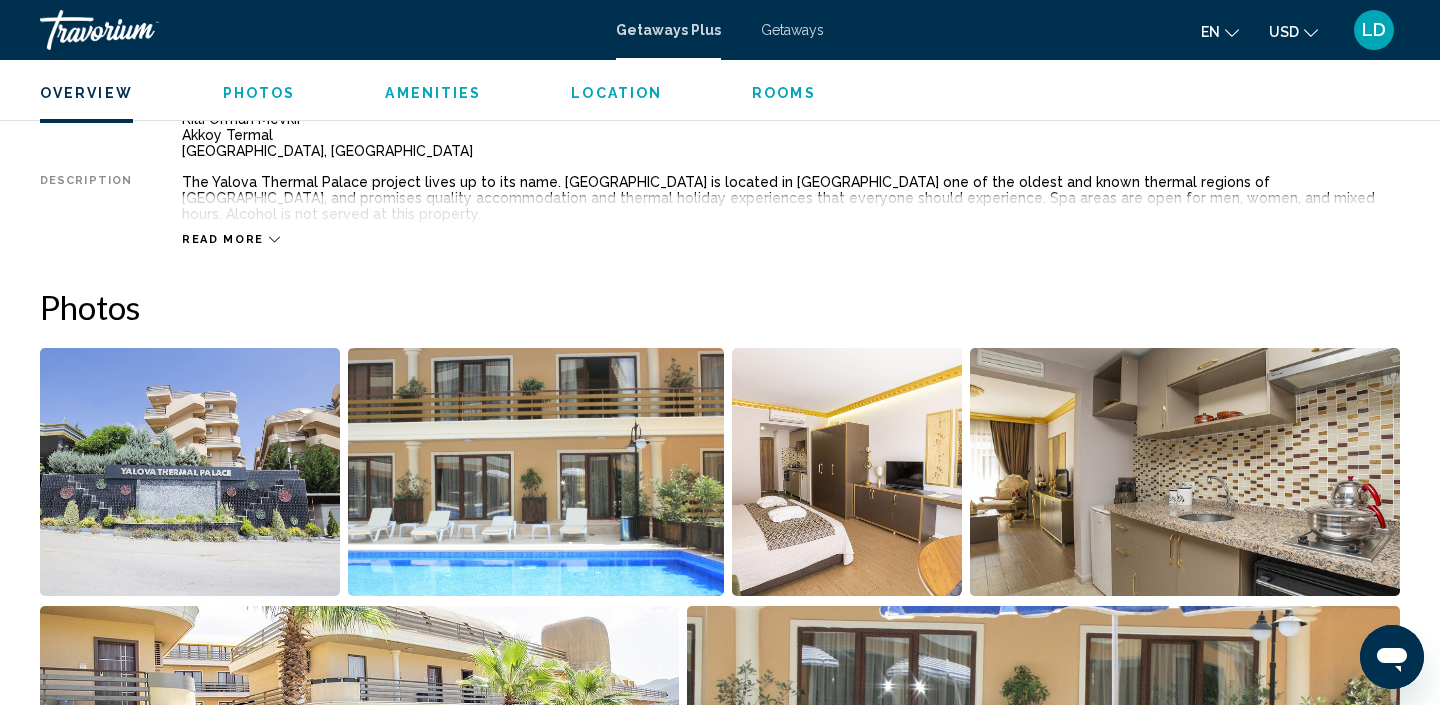 click at bounding box center [190, 472] 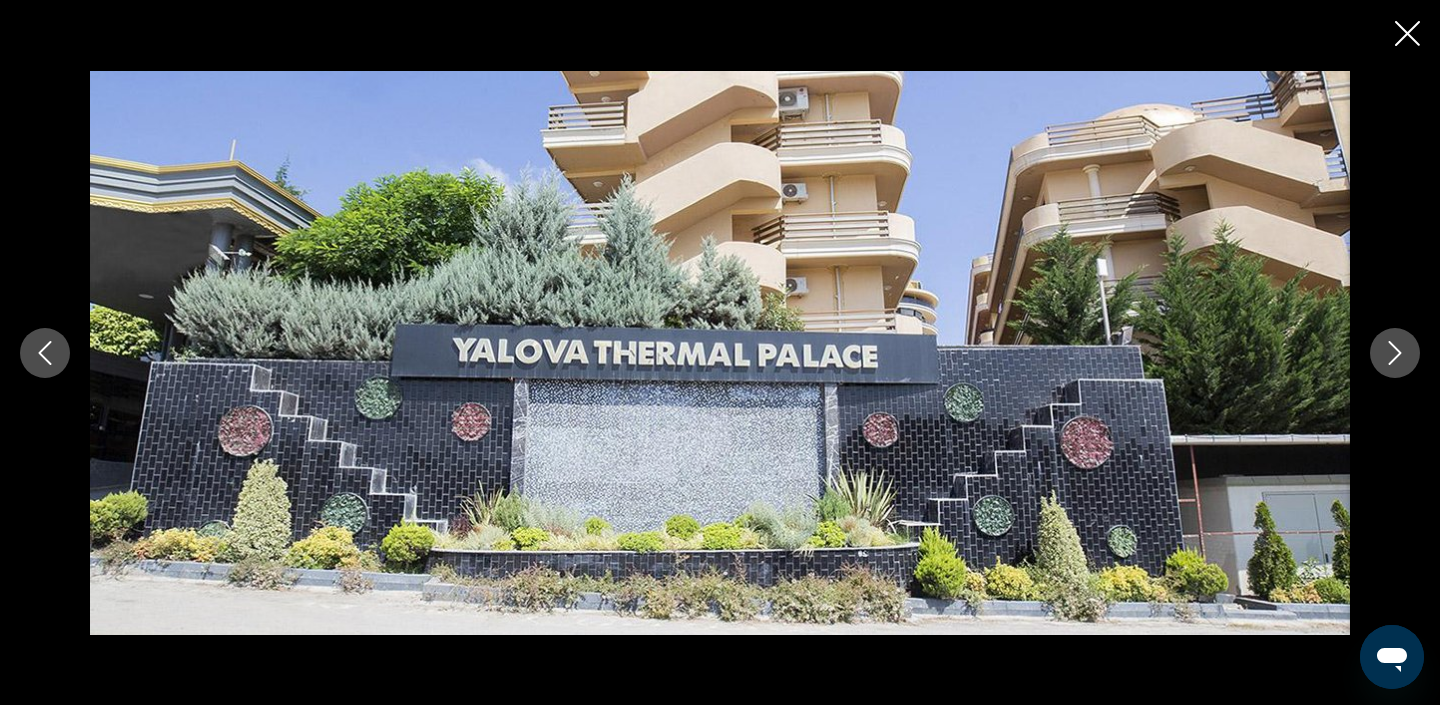 click 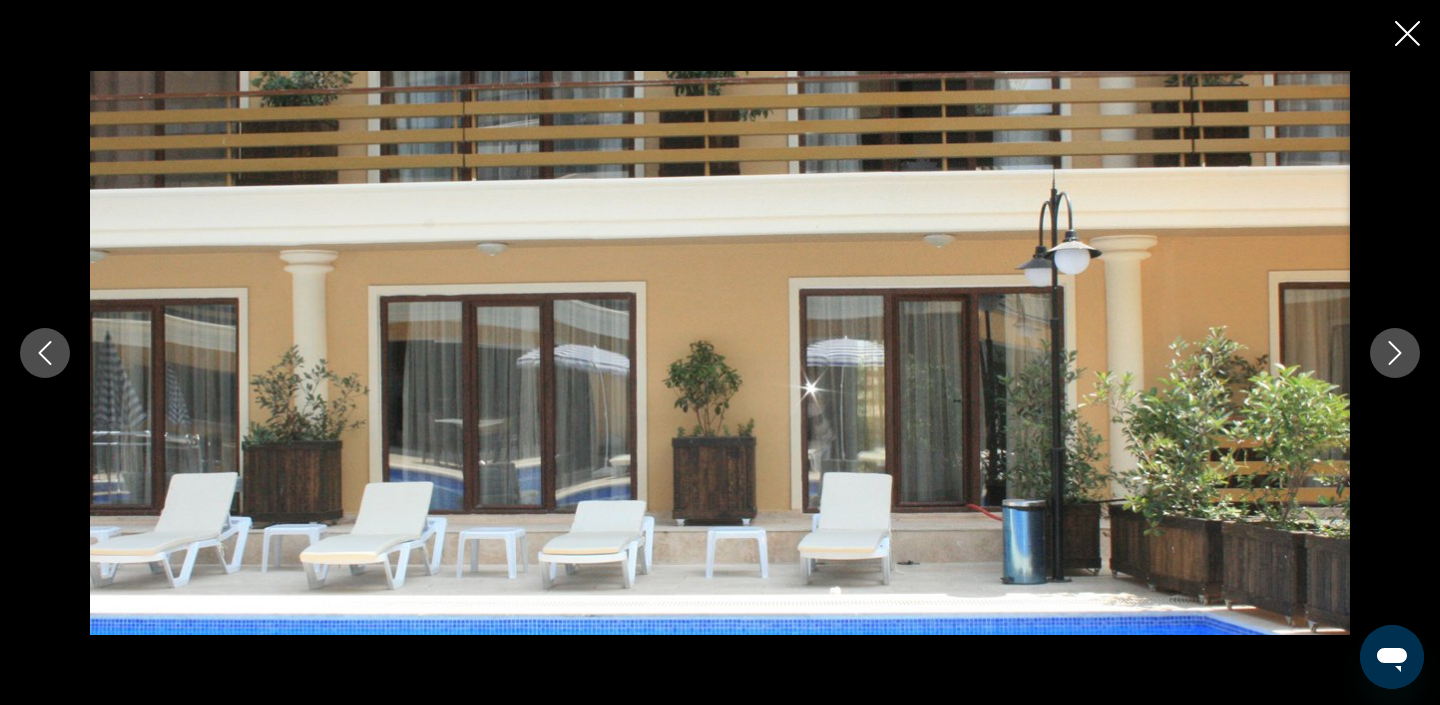 click 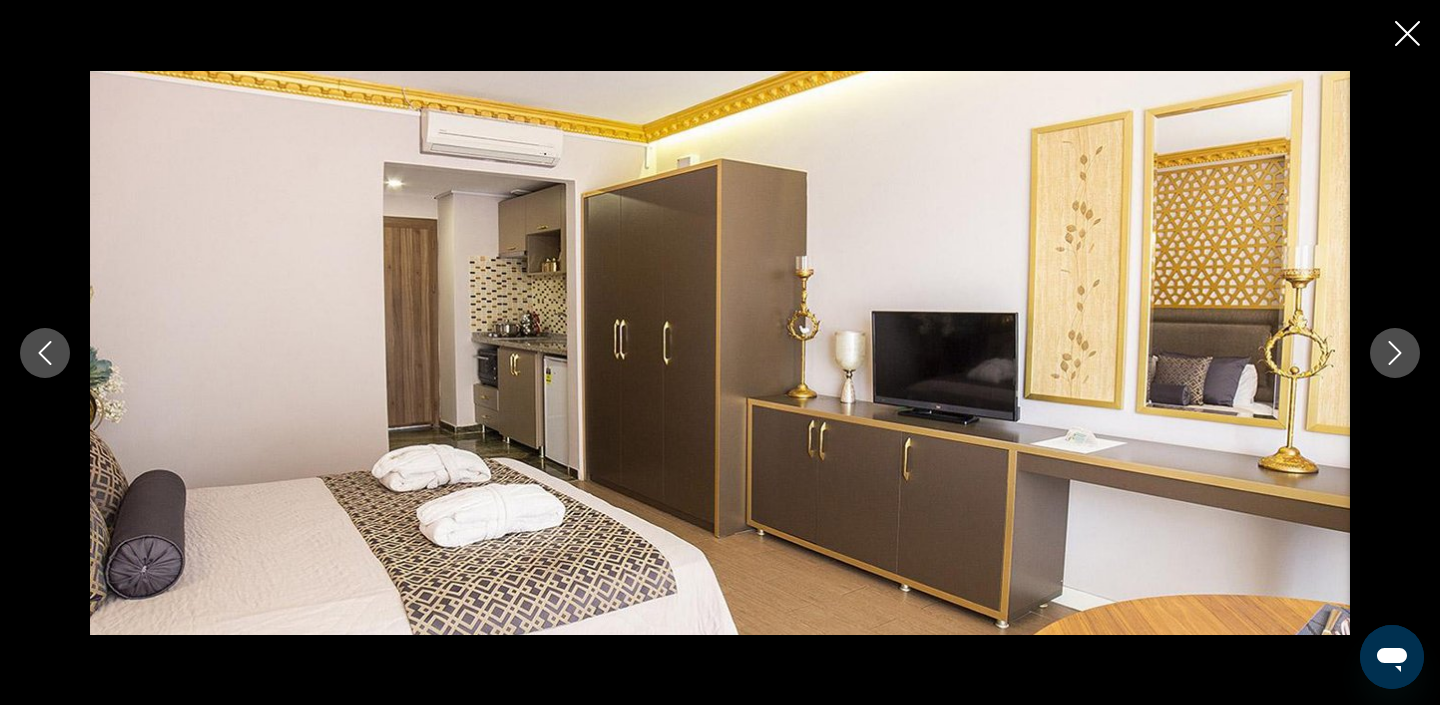 click 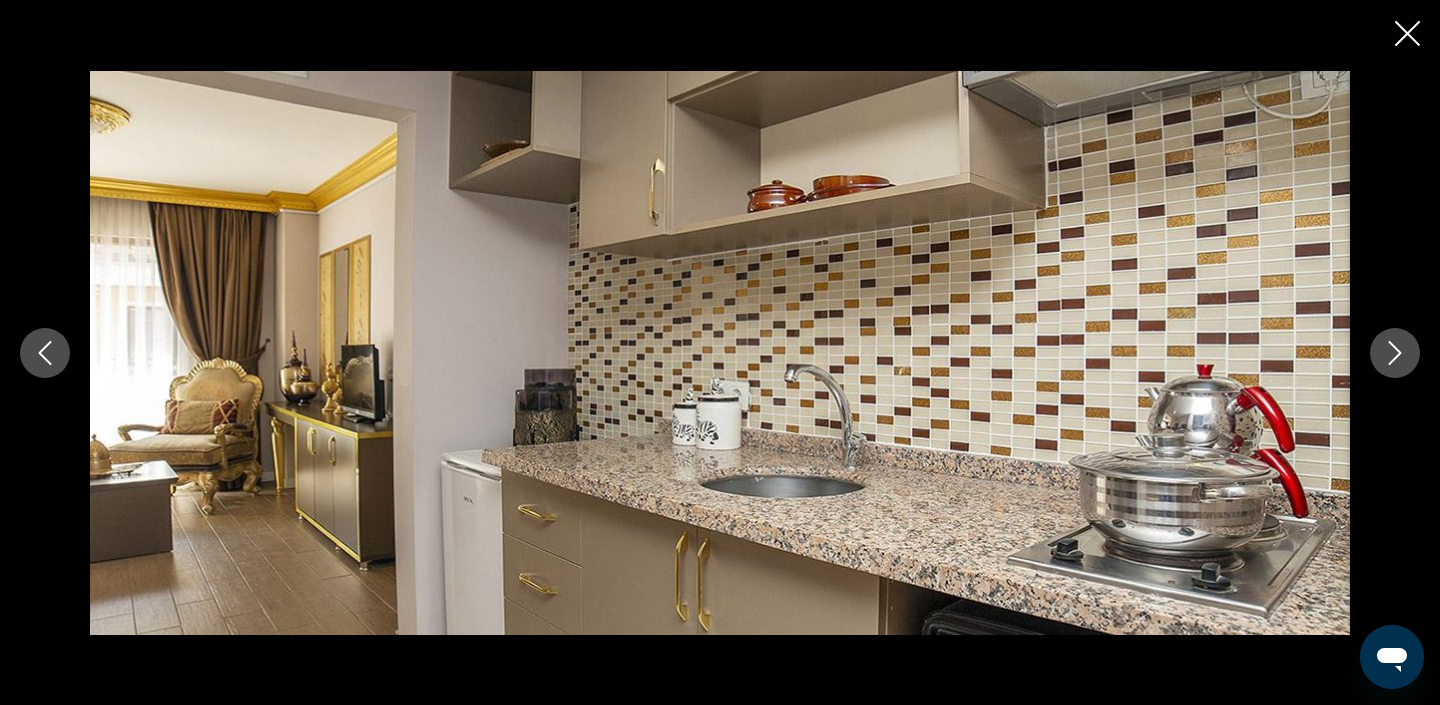 click 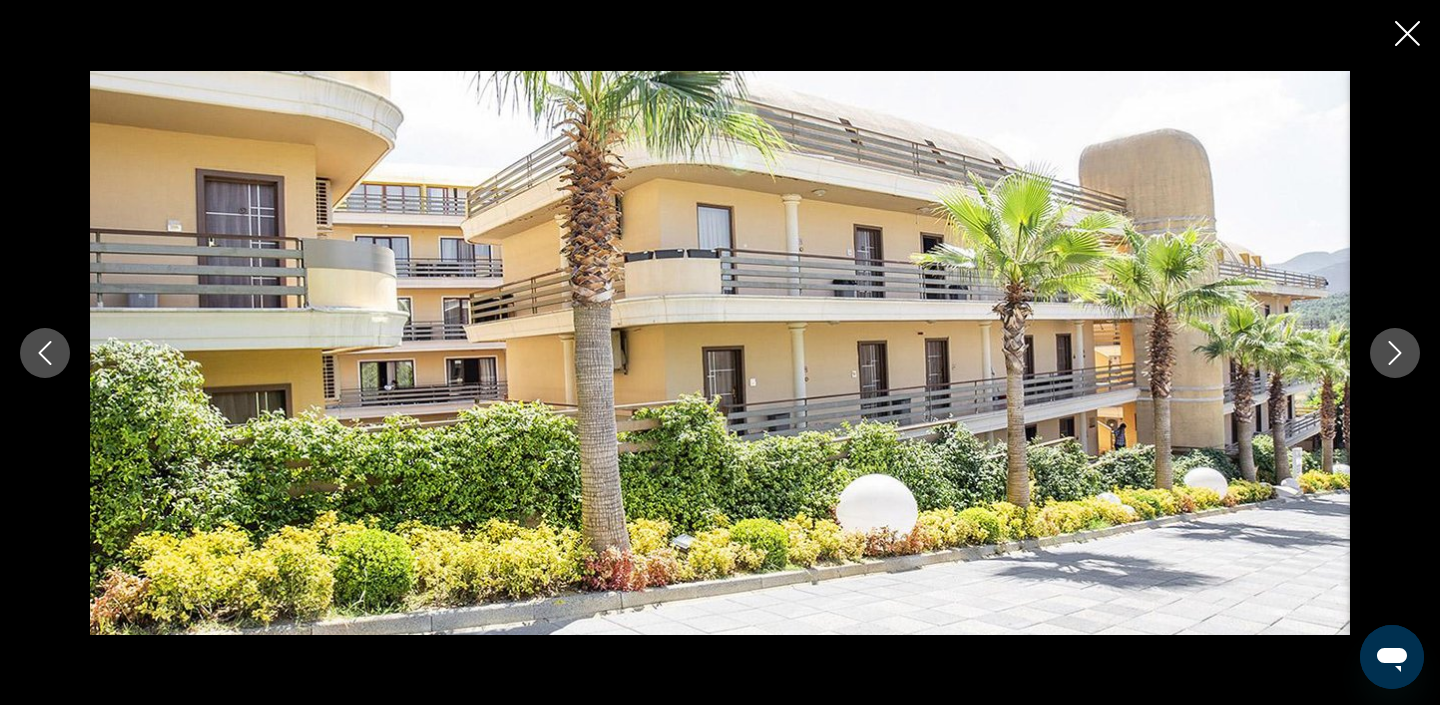click 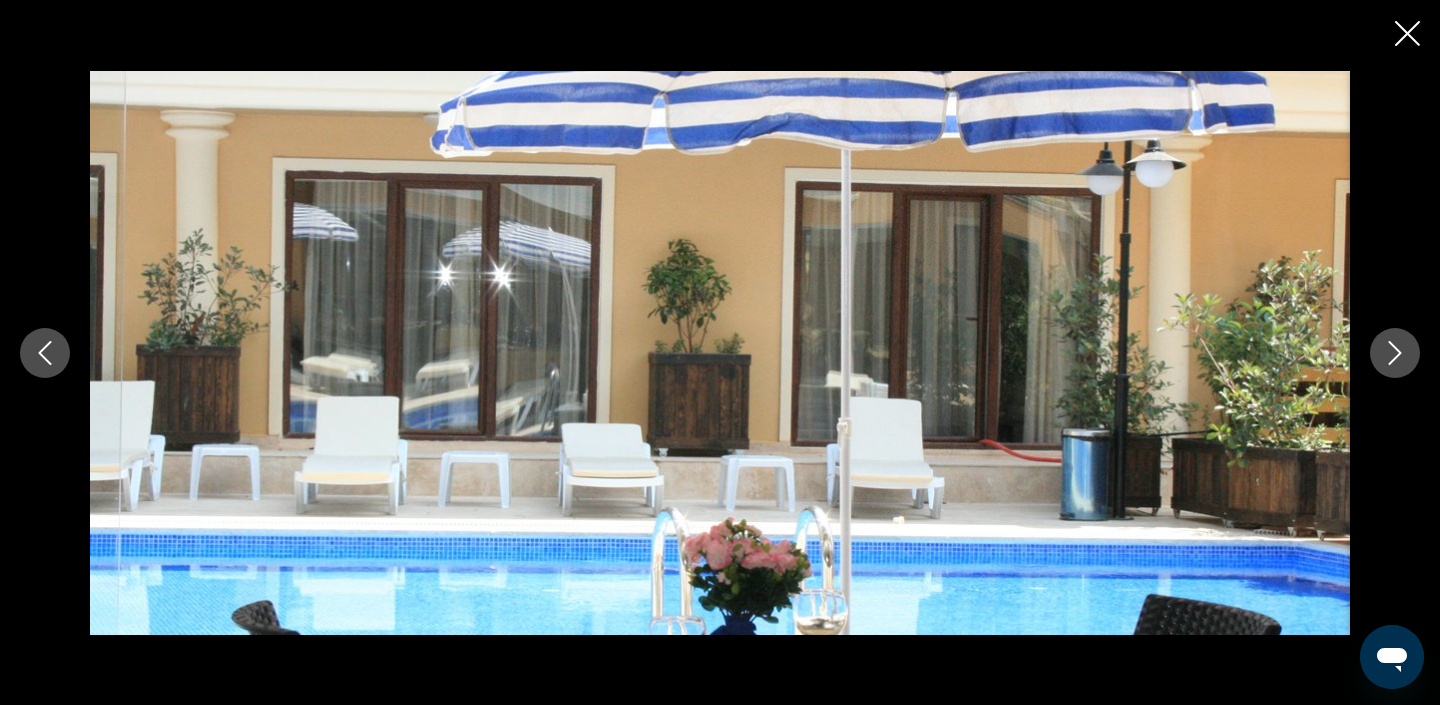click 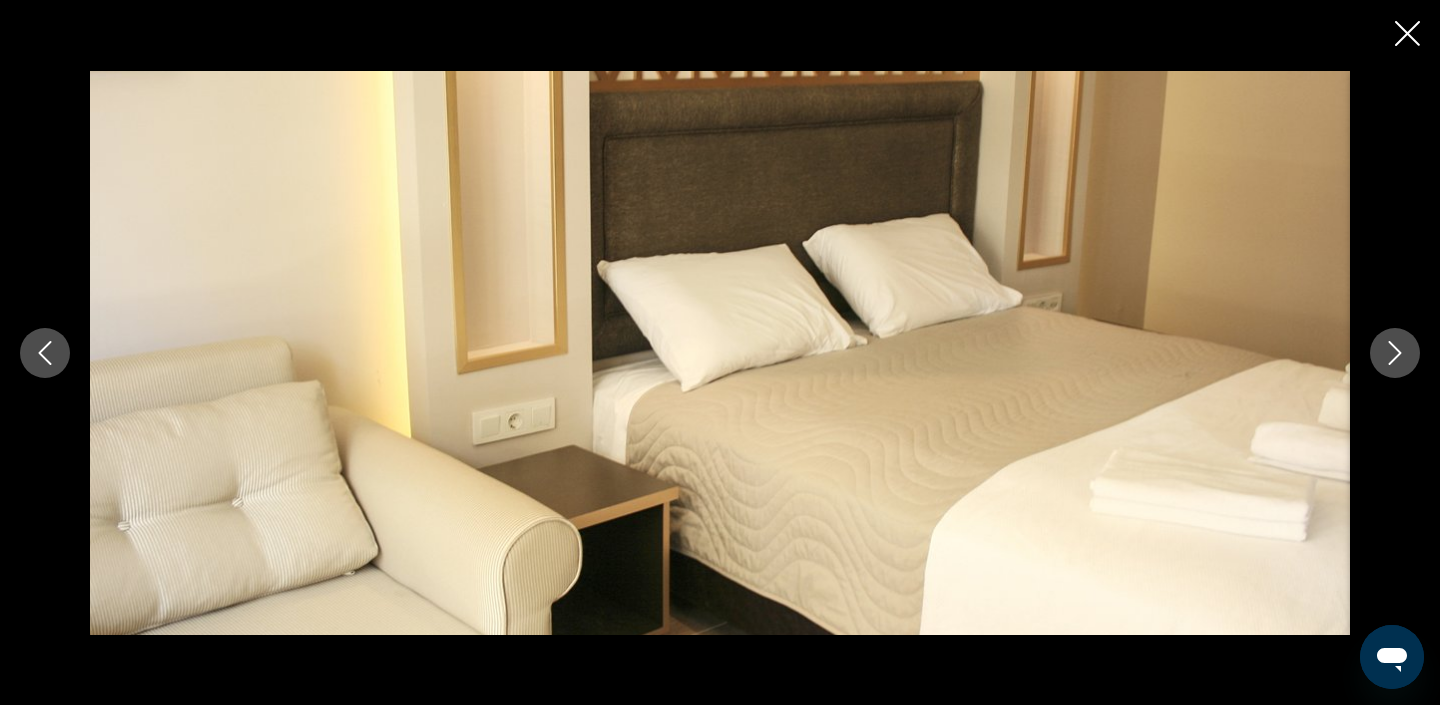 click 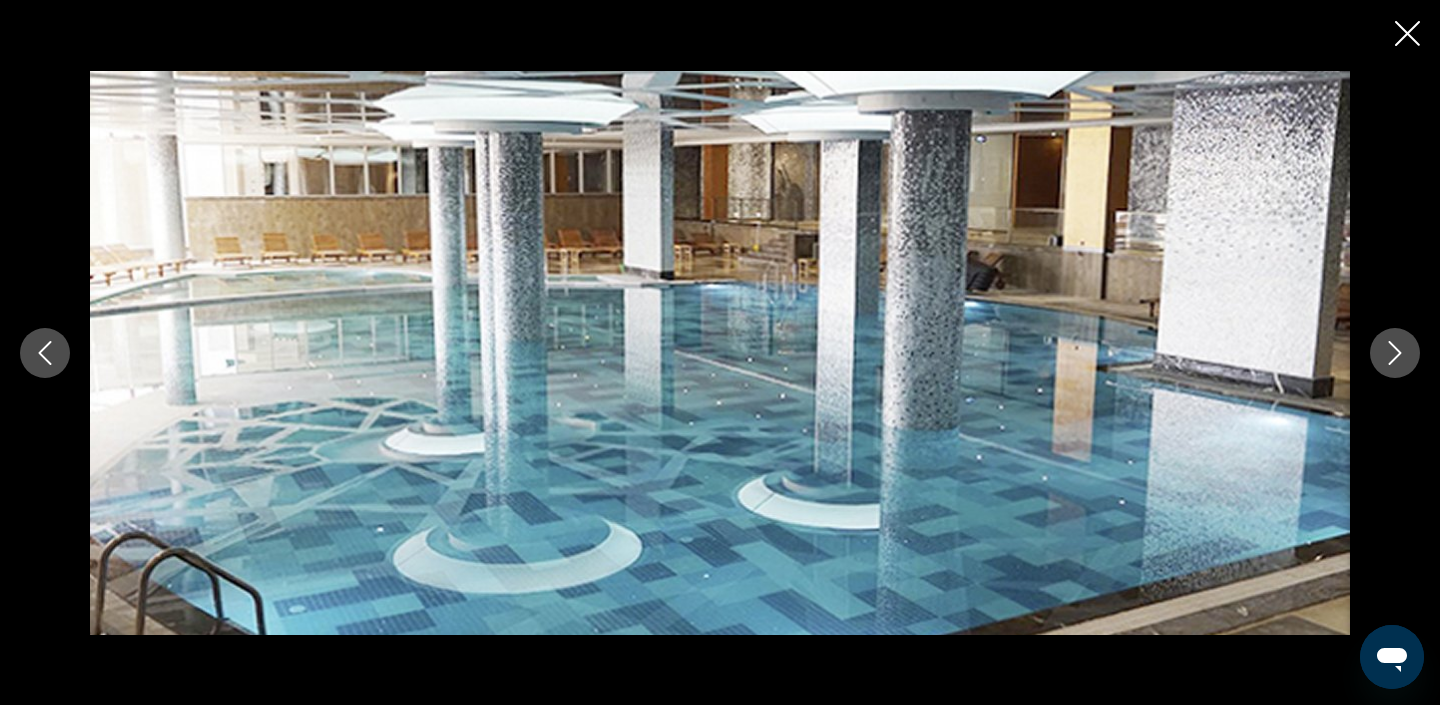 click 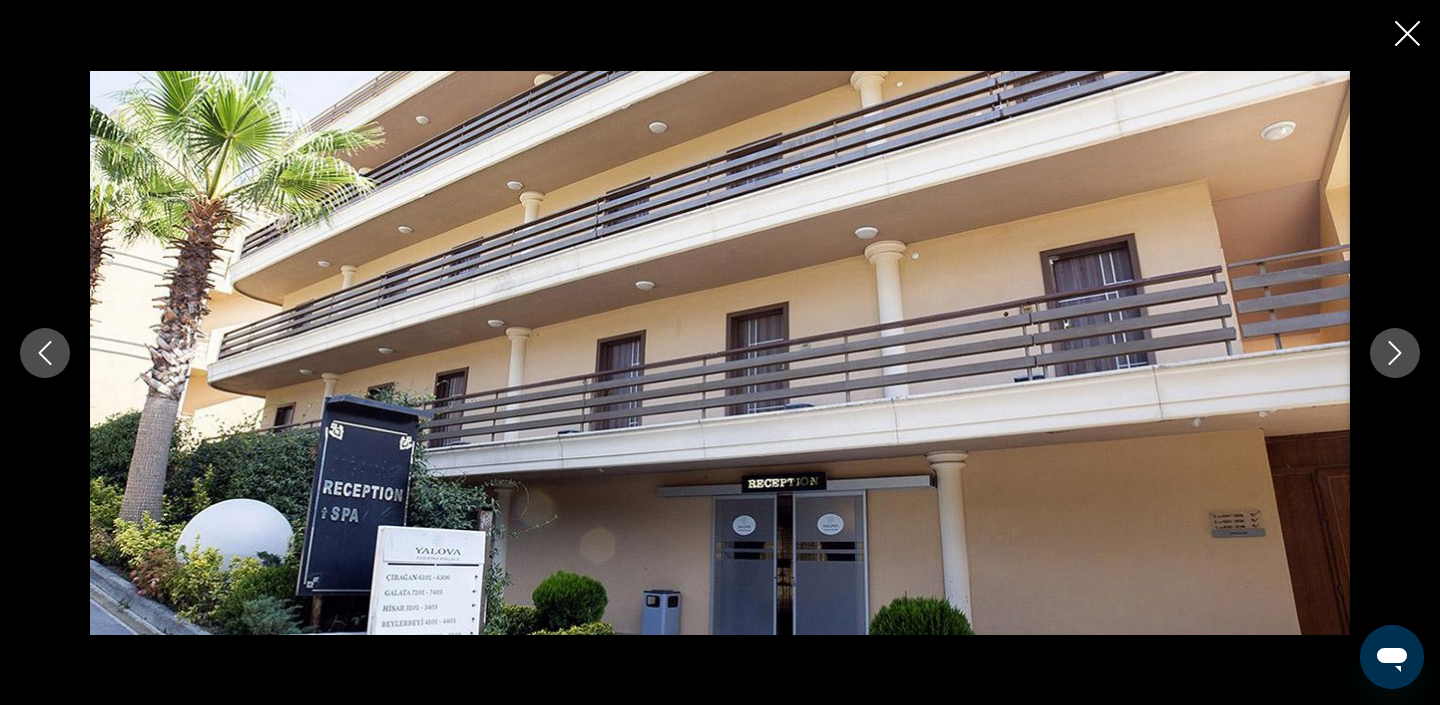 click 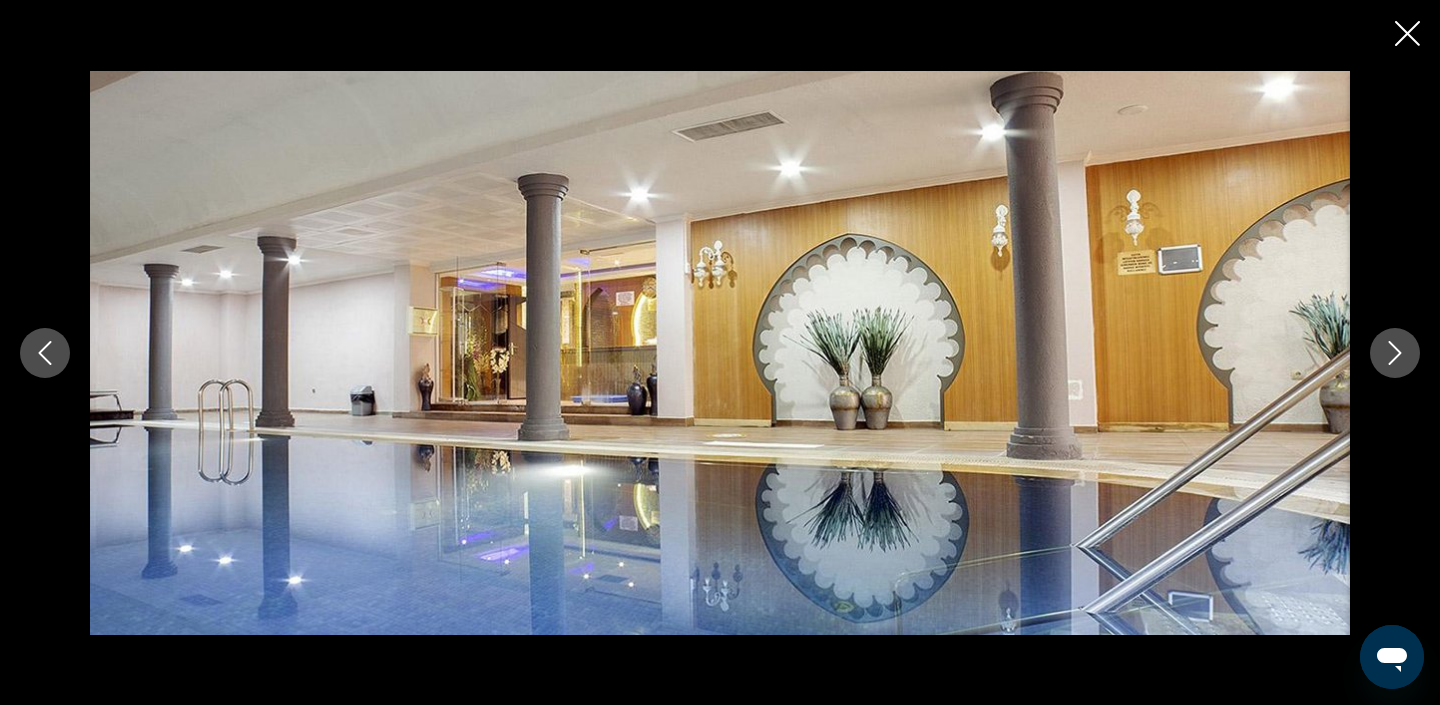 click 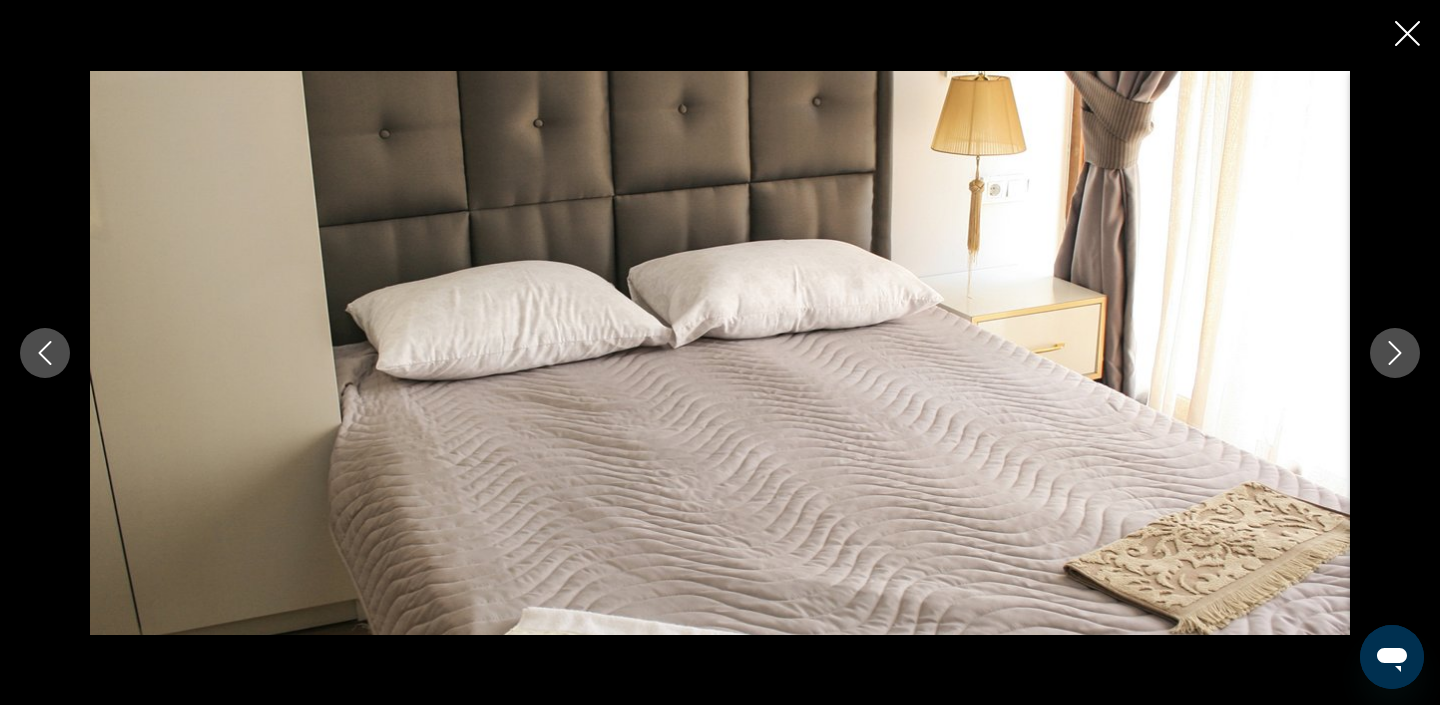 click 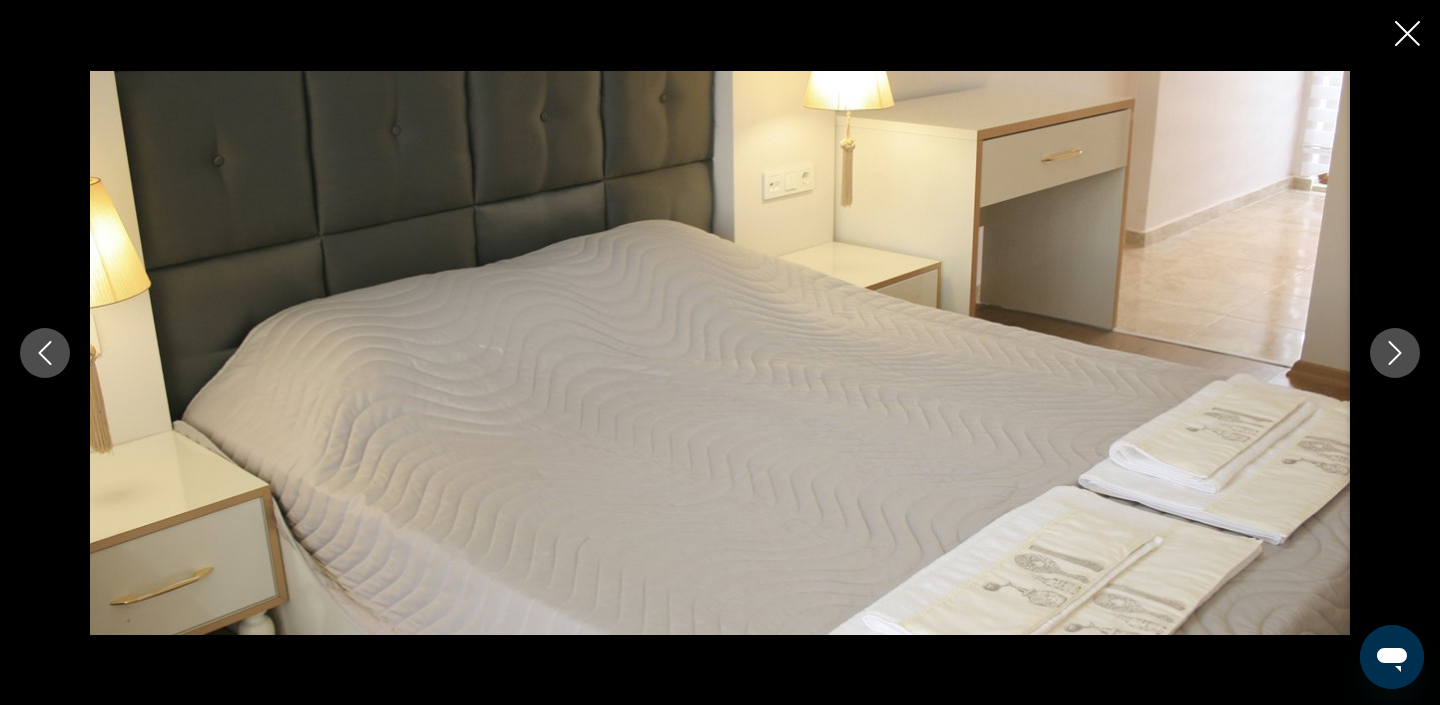 click 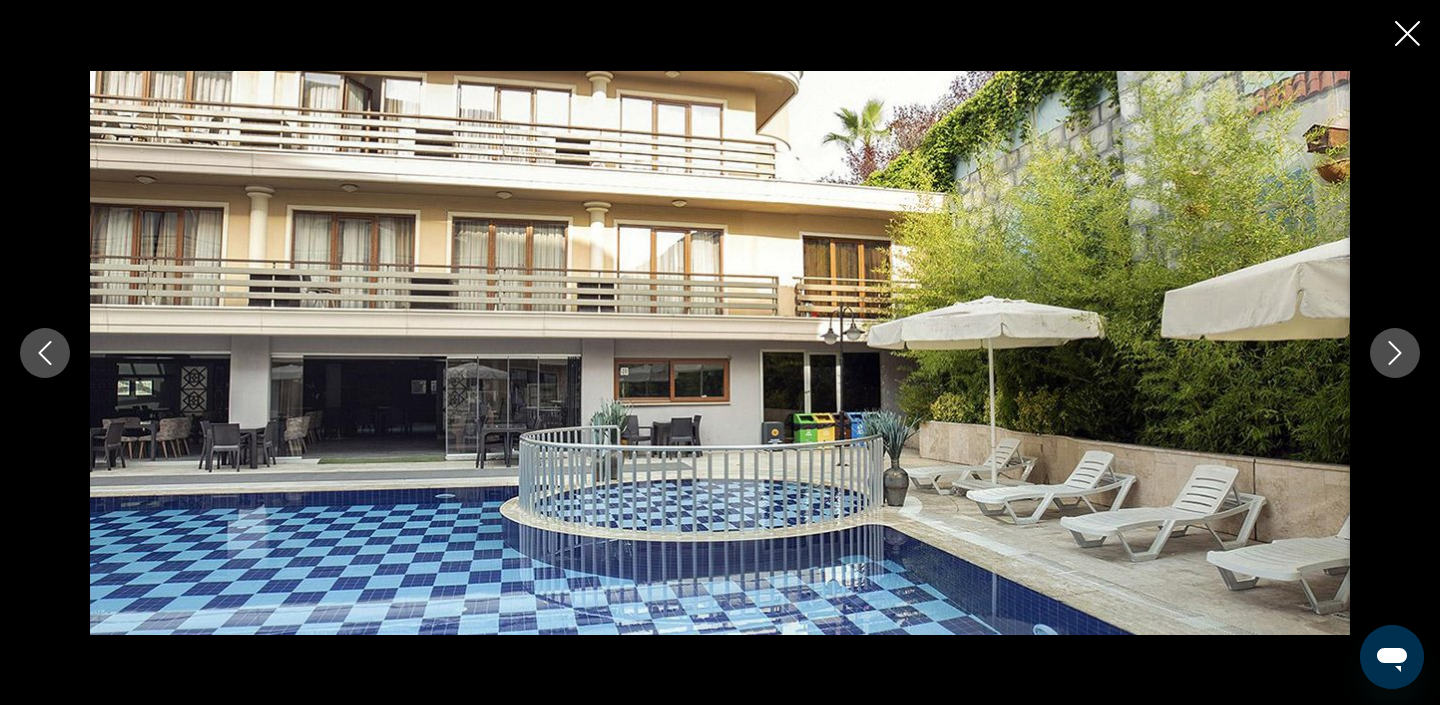 click 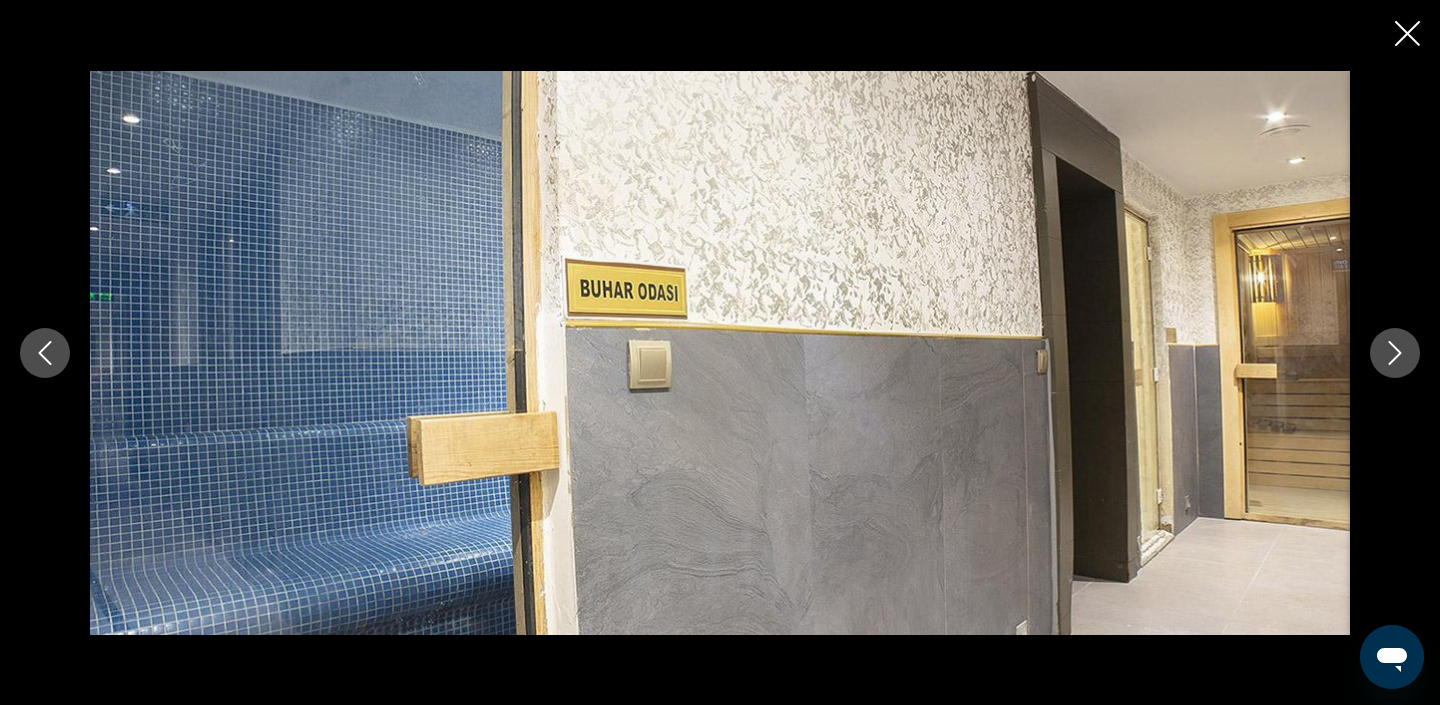 click 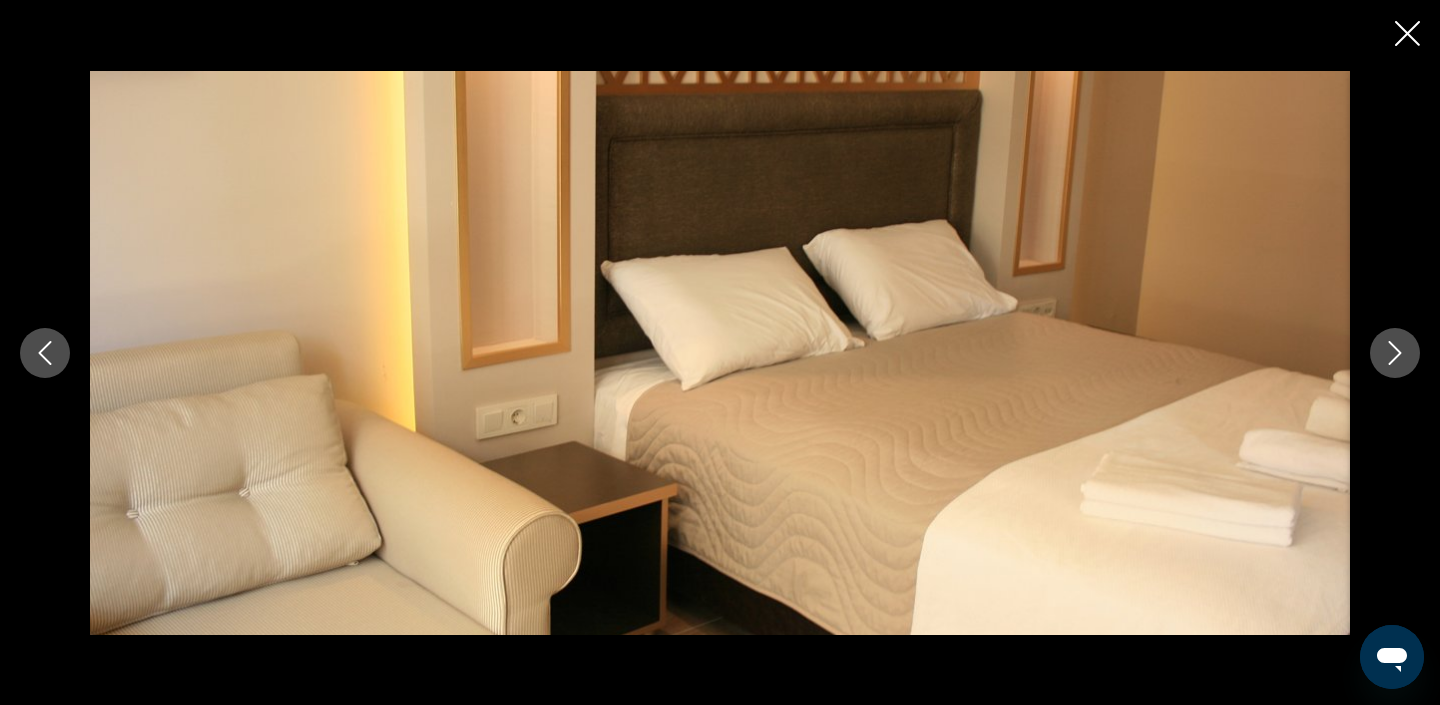 click 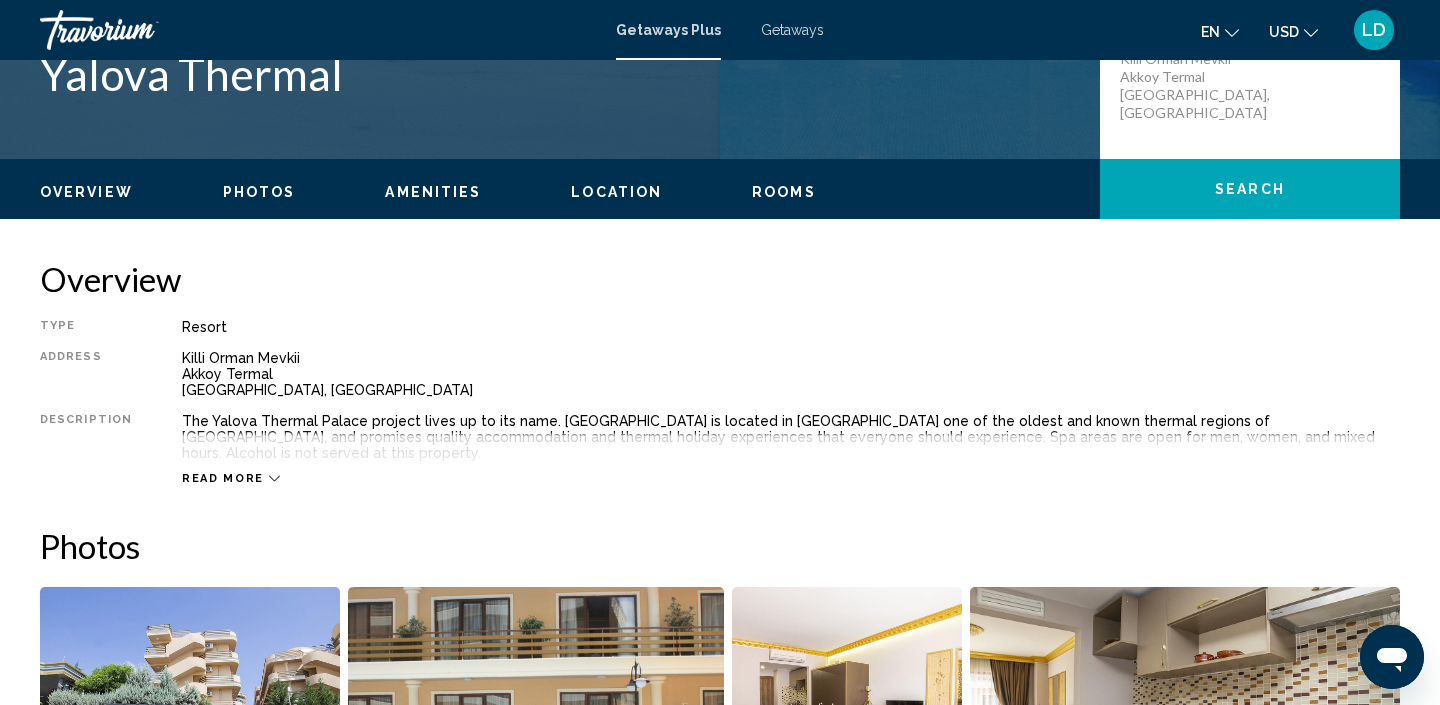 scroll, scrollTop: 435, scrollLeft: 0, axis: vertical 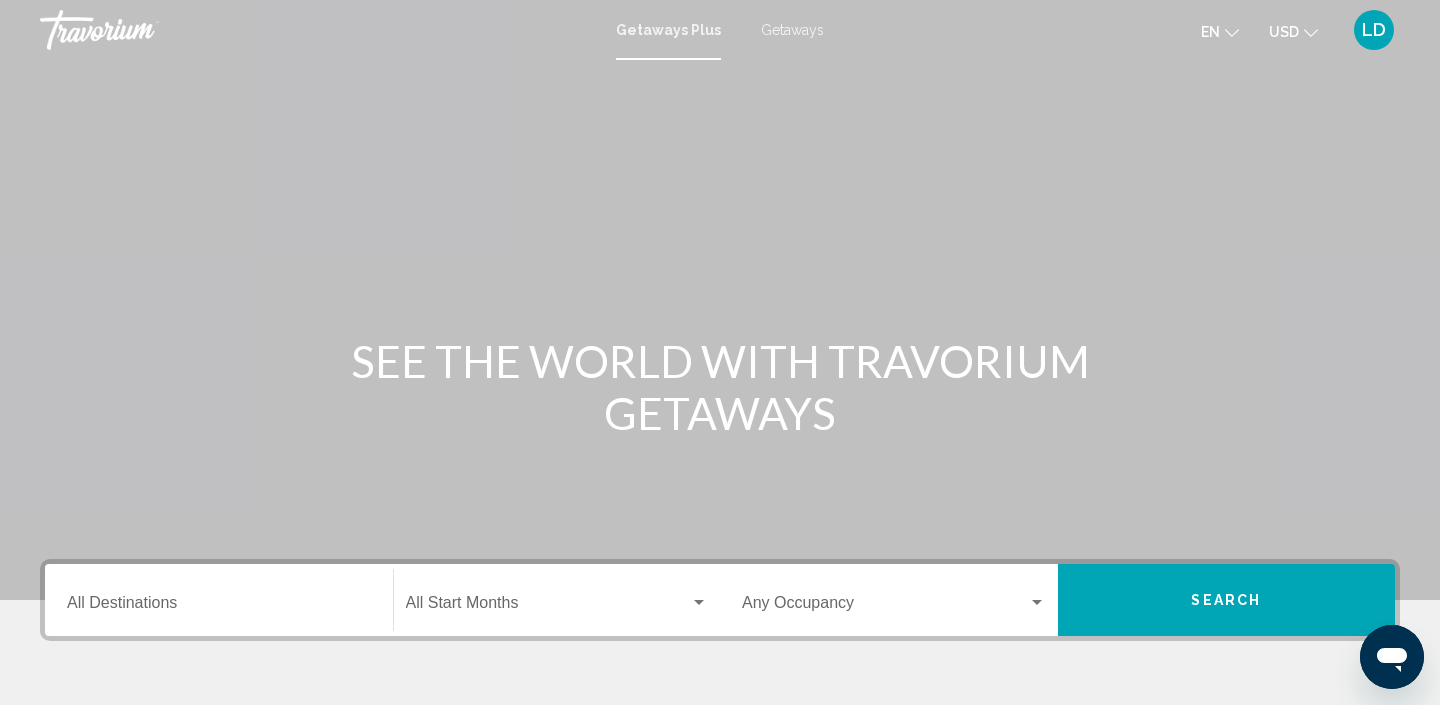 click on "Destination All Destinations" at bounding box center (219, 600) 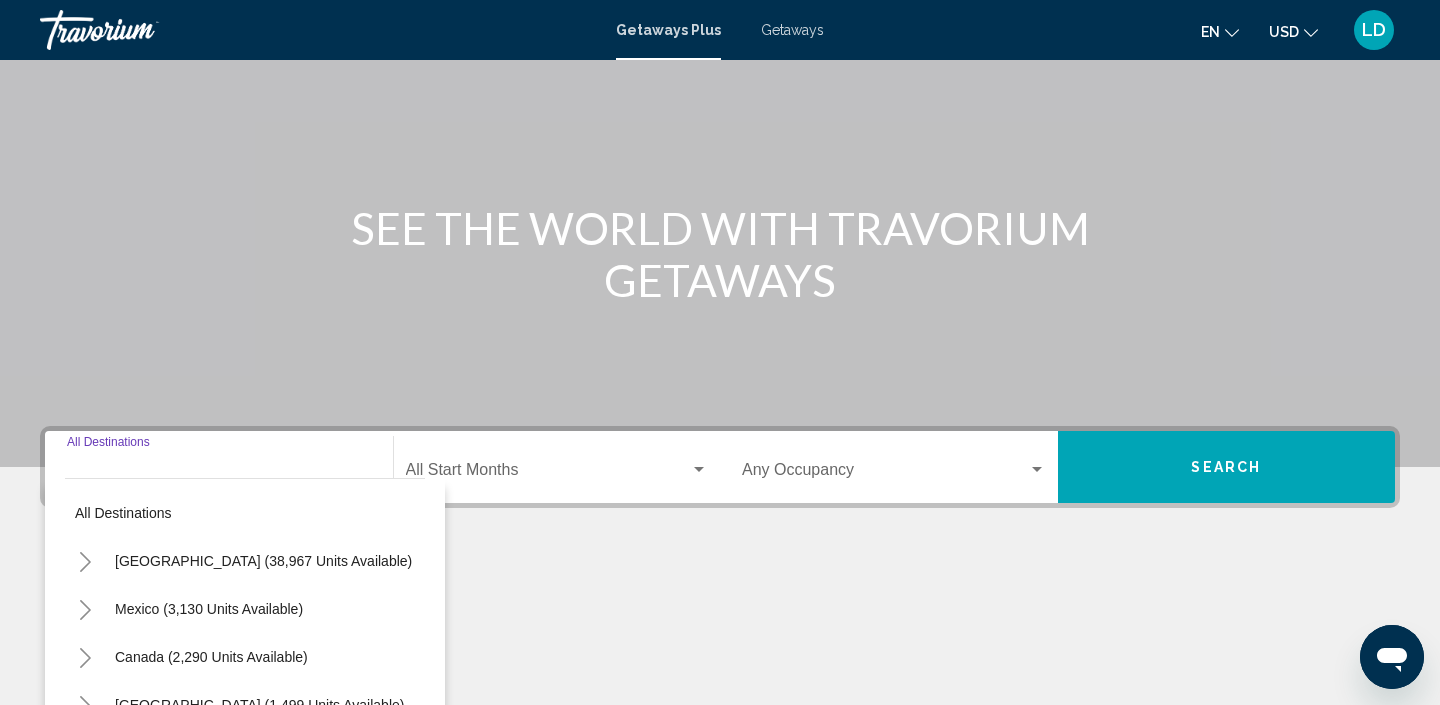 scroll, scrollTop: 381, scrollLeft: 0, axis: vertical 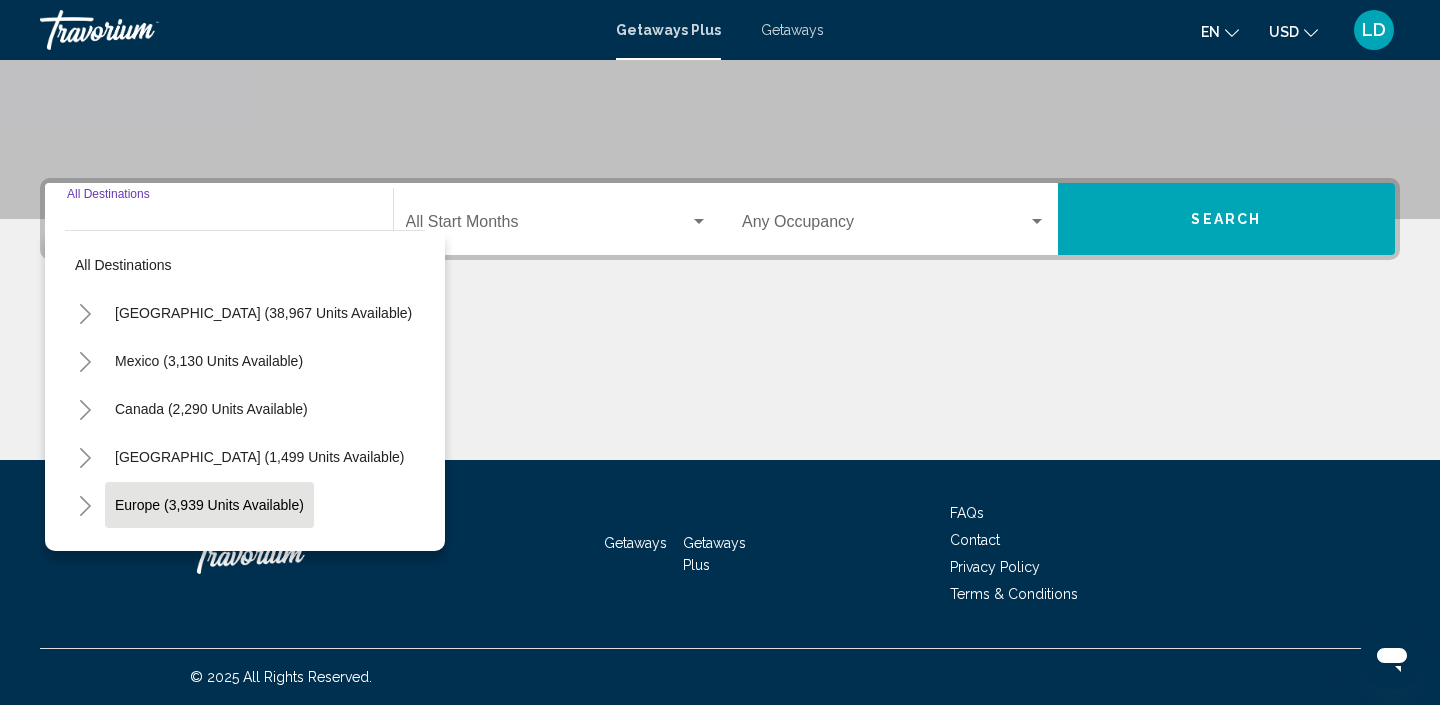 click on "Europe (3,939 units available)" at bounding box center [208, 553] 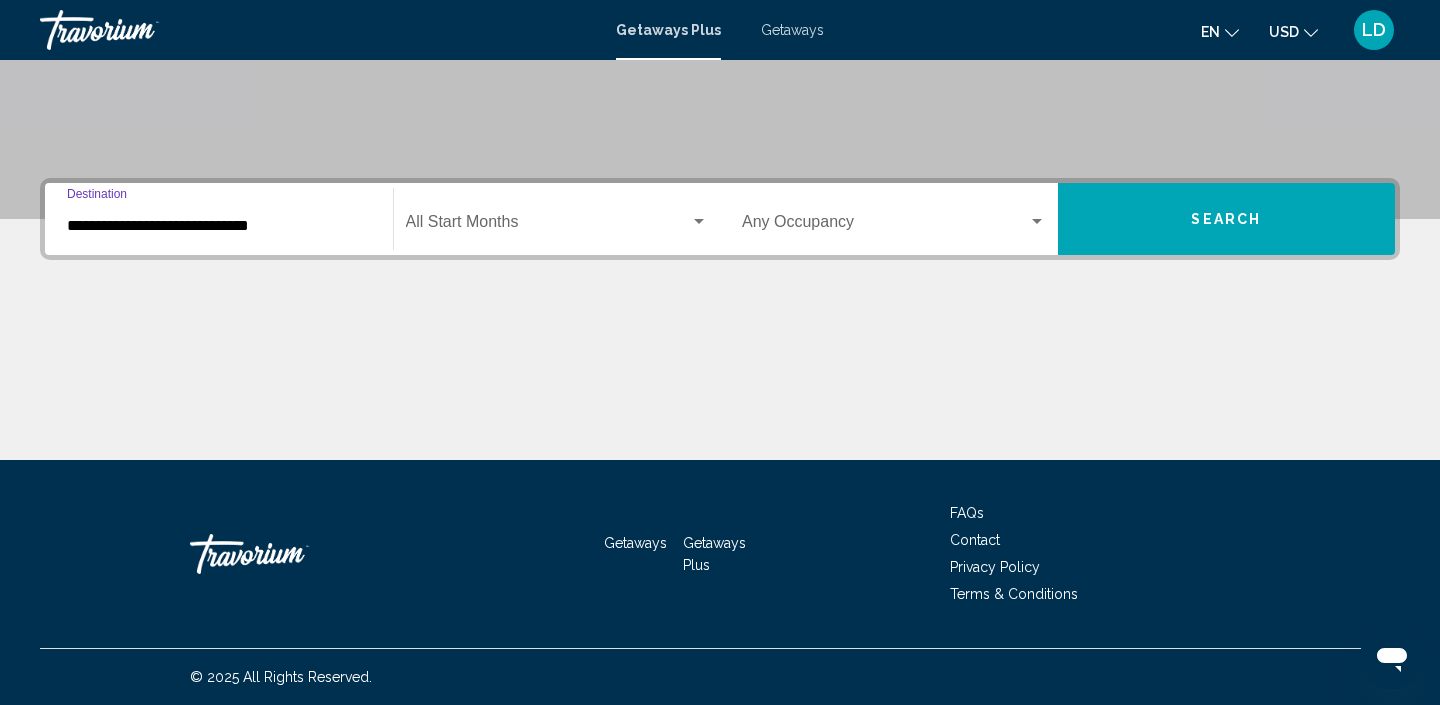click at bounding box center [699, 222] 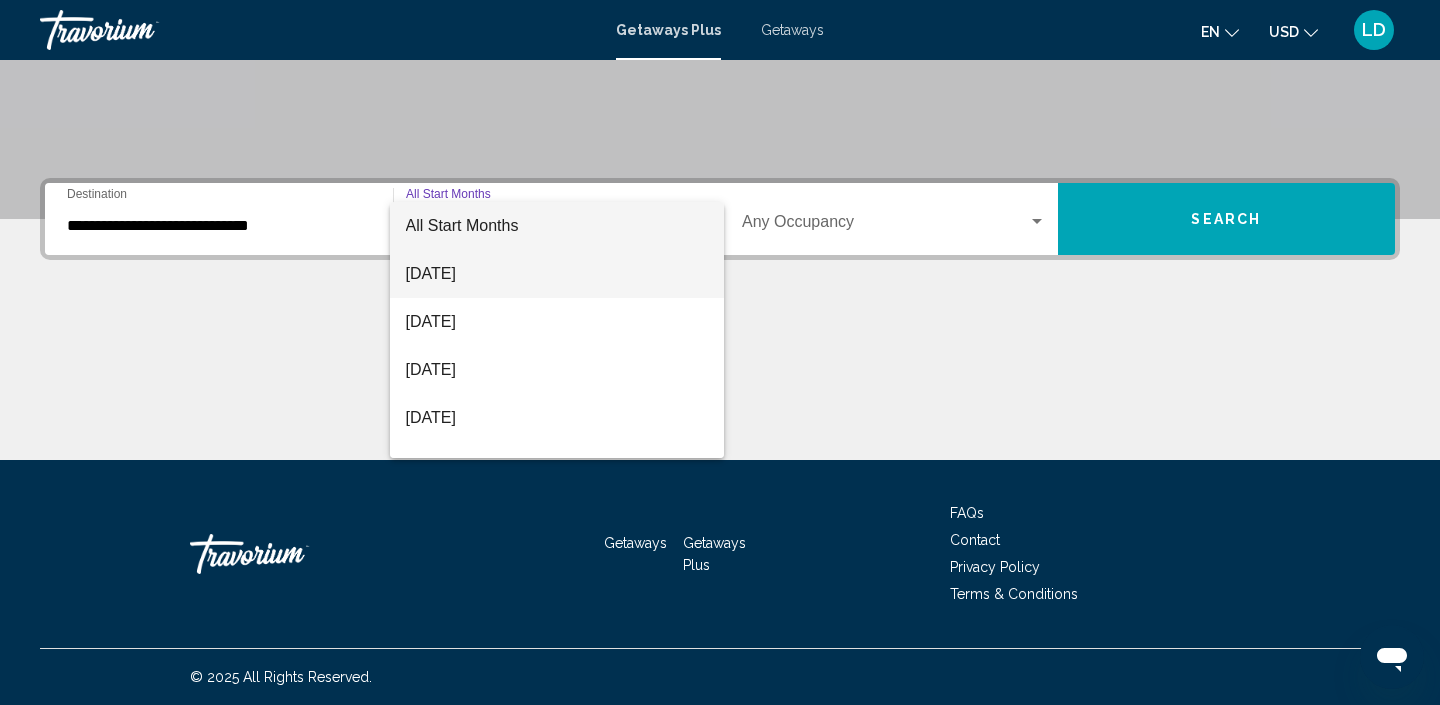 click on "[DATE]" at bounding box center [557, 274] 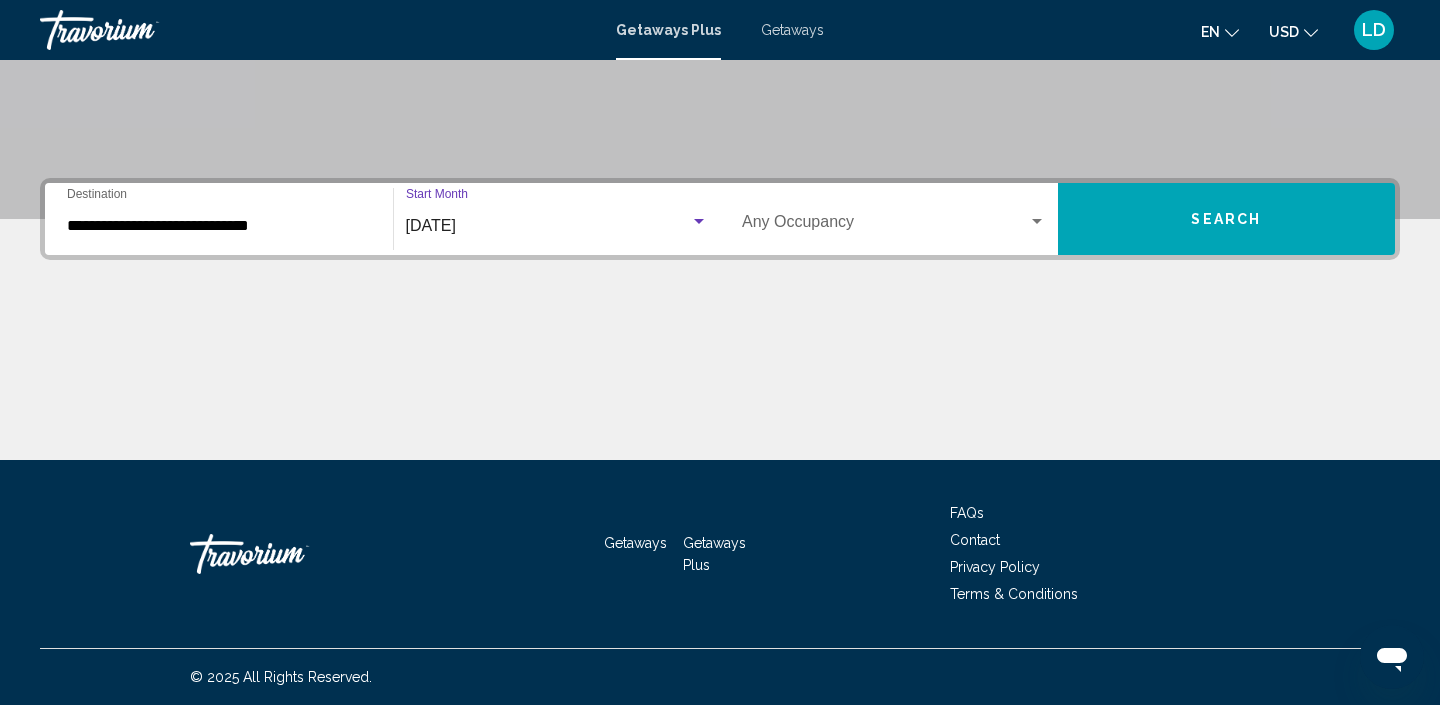 click on "Search" at bounding box center (1226, 220) 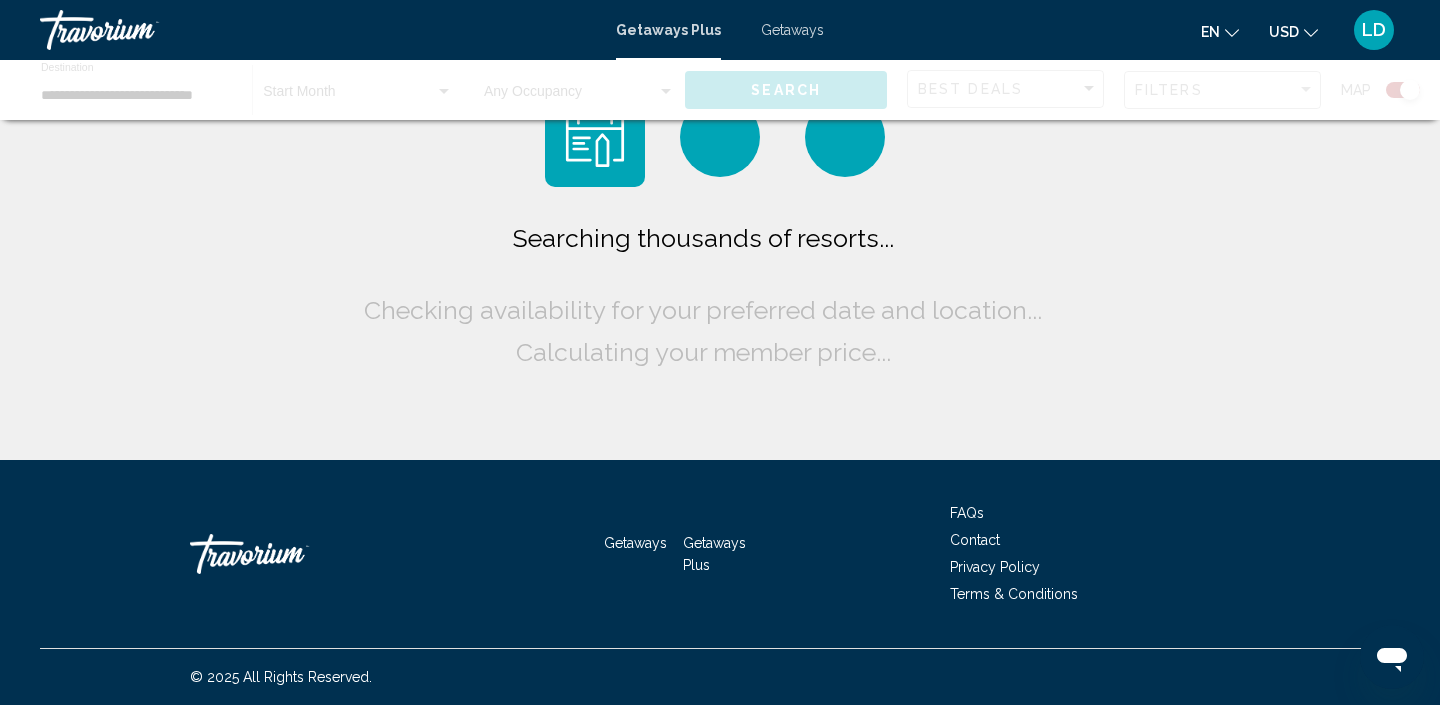 scroll, scrollTop: 0, scrollLeft: 0, axis: both 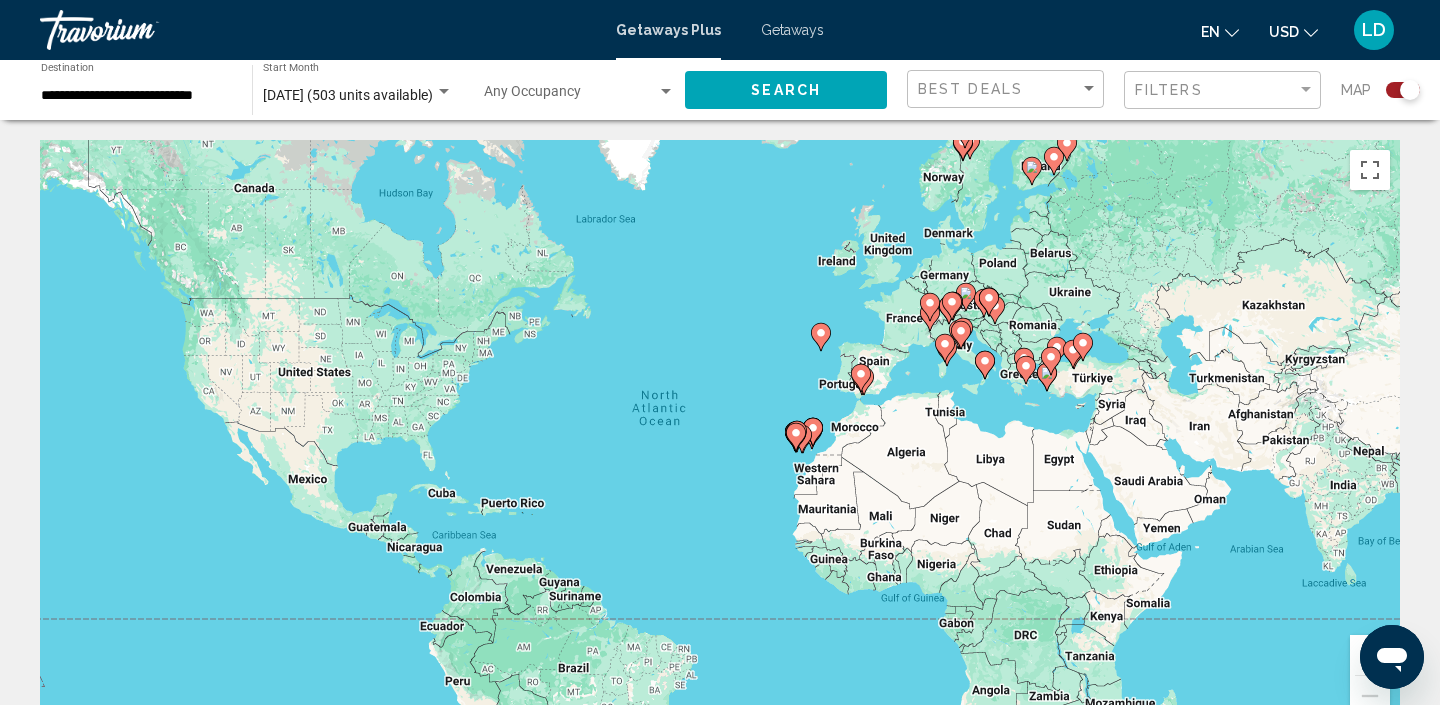 click 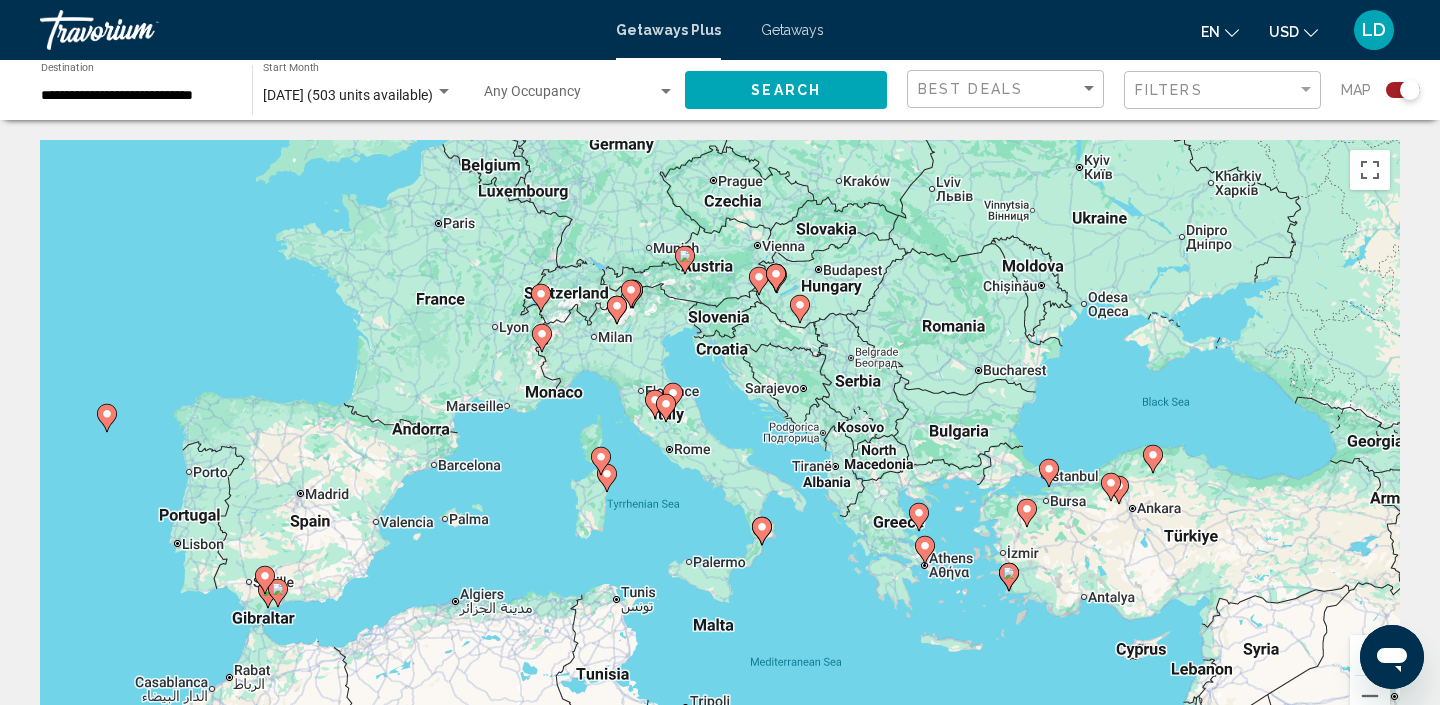 drag, startPoint x: 925, startPoint y: 263, endPoint x: 967, endPoint y: 373, distance: 117.74549 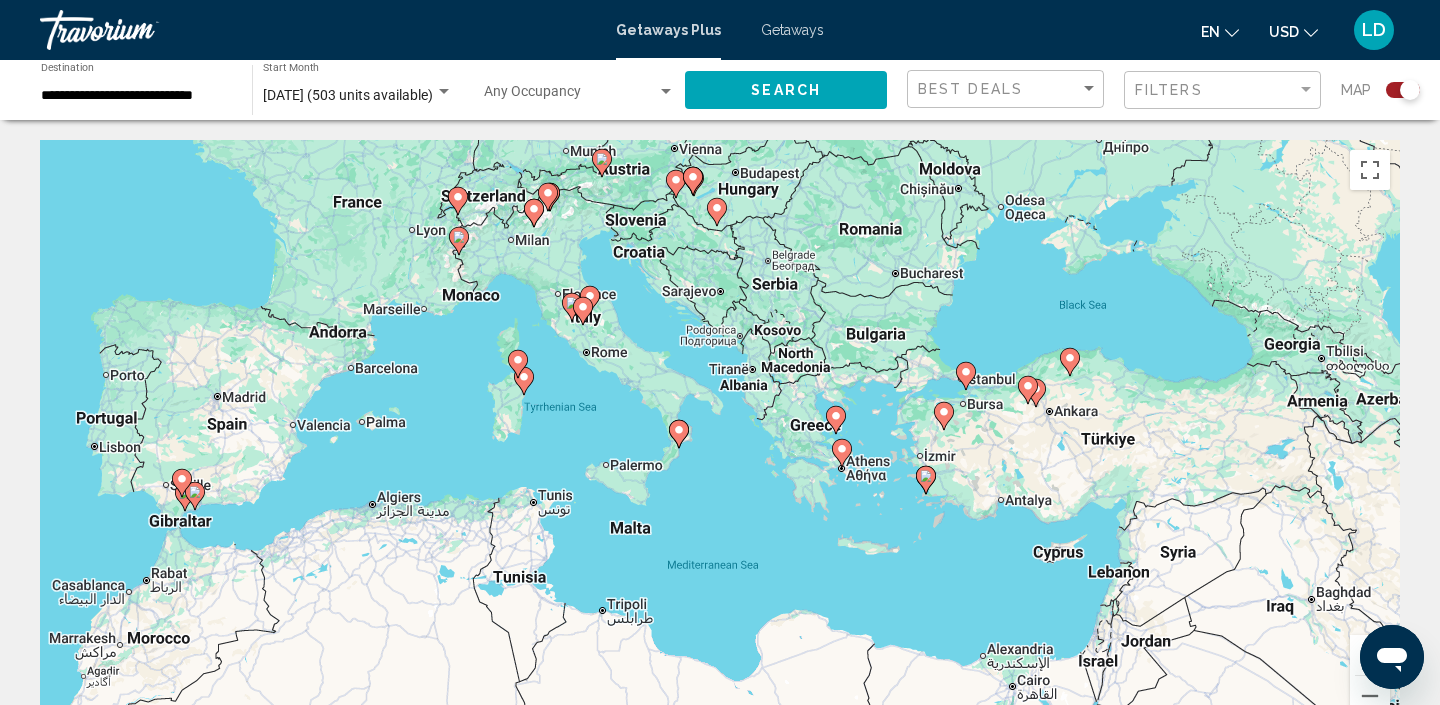 drag, startPoint x: 988, startPoint y: 387, endPoint x: 886, endPoint y: 225, distance: 191.43668 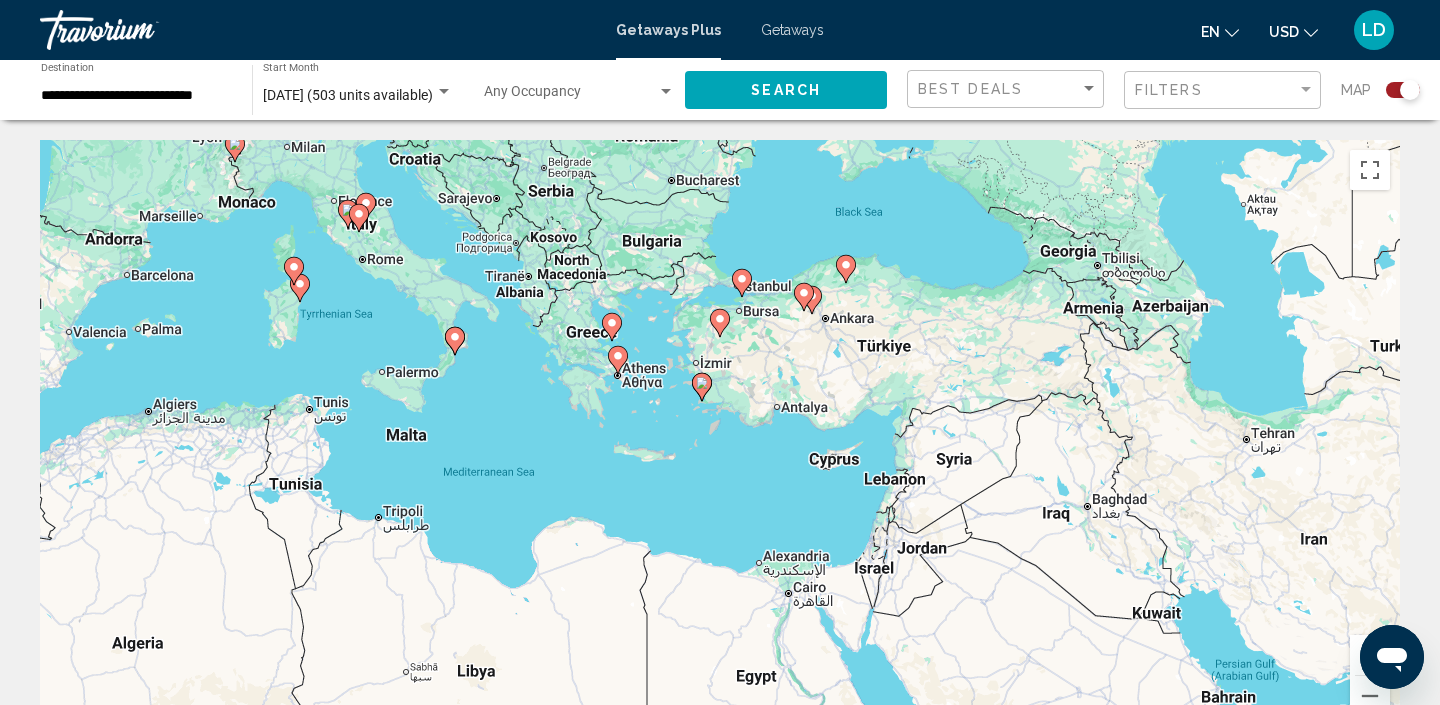 drag, startPoint x: 898, startPoint y: 269, endPoint x: 713, endPoint y: 365, distance: 208.42505 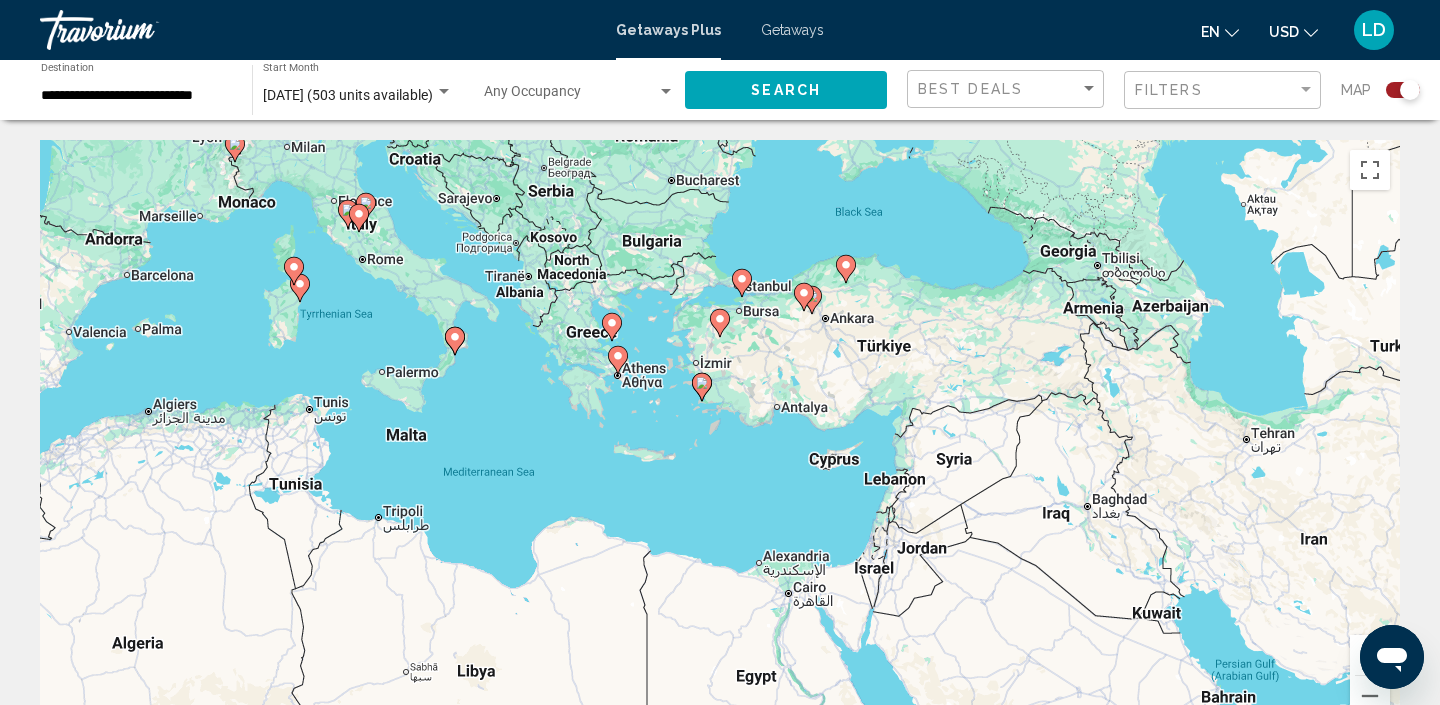 click on "To navigate, press the arrow keys. To activate drag with keyboard, press Alt + Enter. Once in keyboard drag state, use the arrow keys to move the marker. To complete the drag, press the Enter key. To cancel, press Escape." at bounding box center (720, 440) 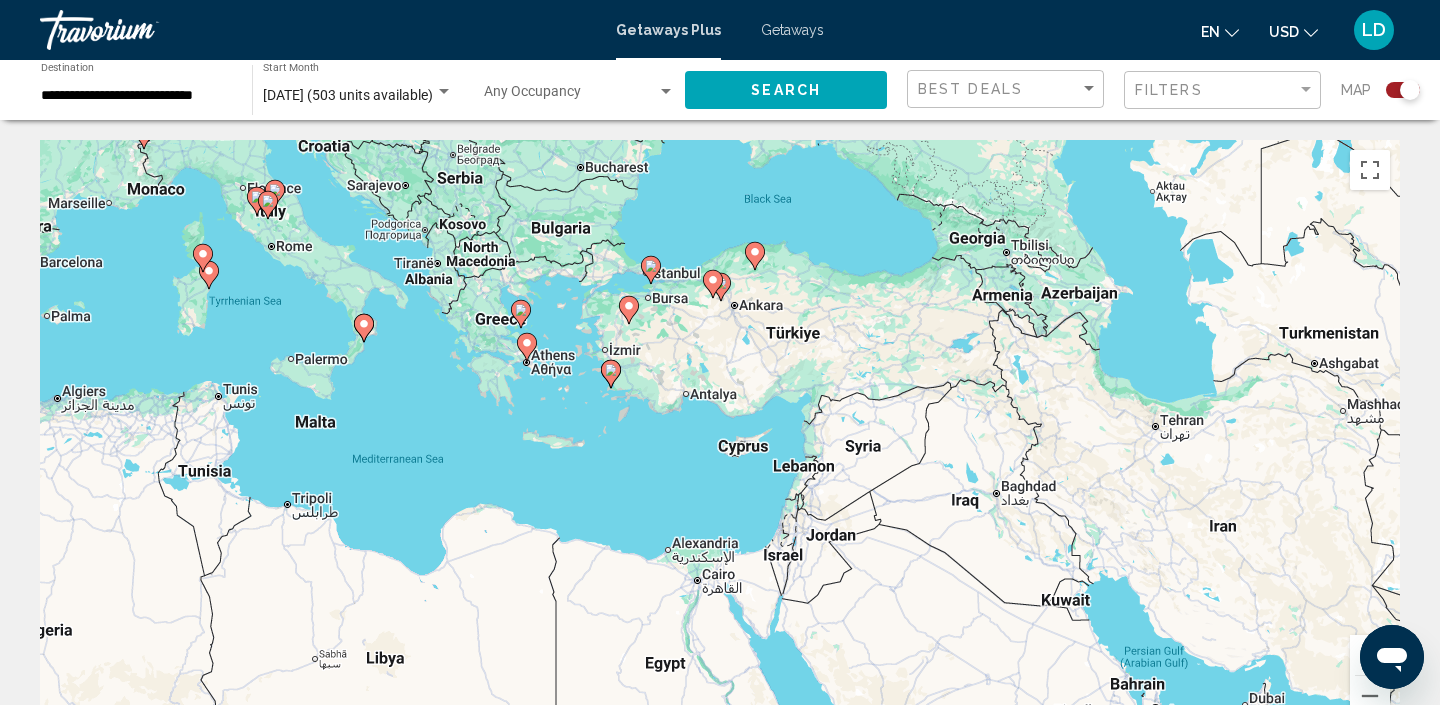 click 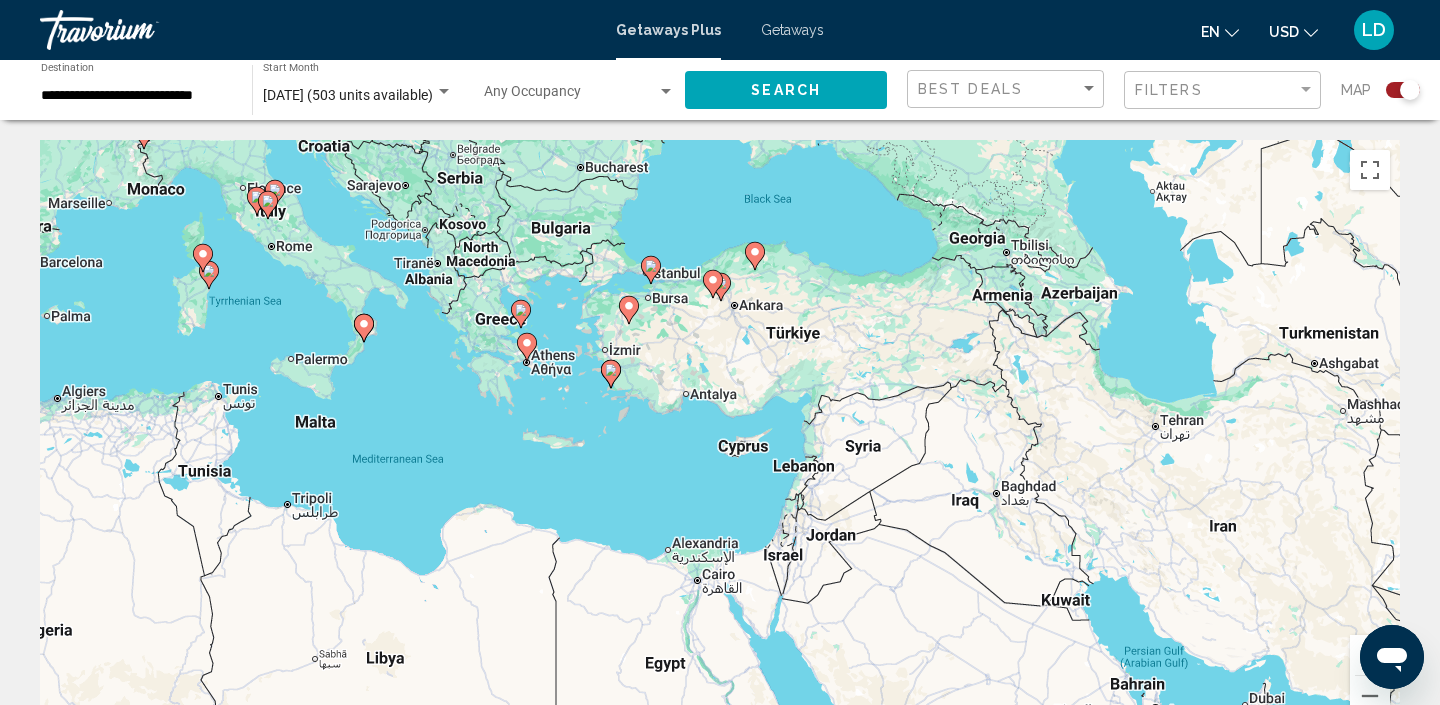 type on "**********" 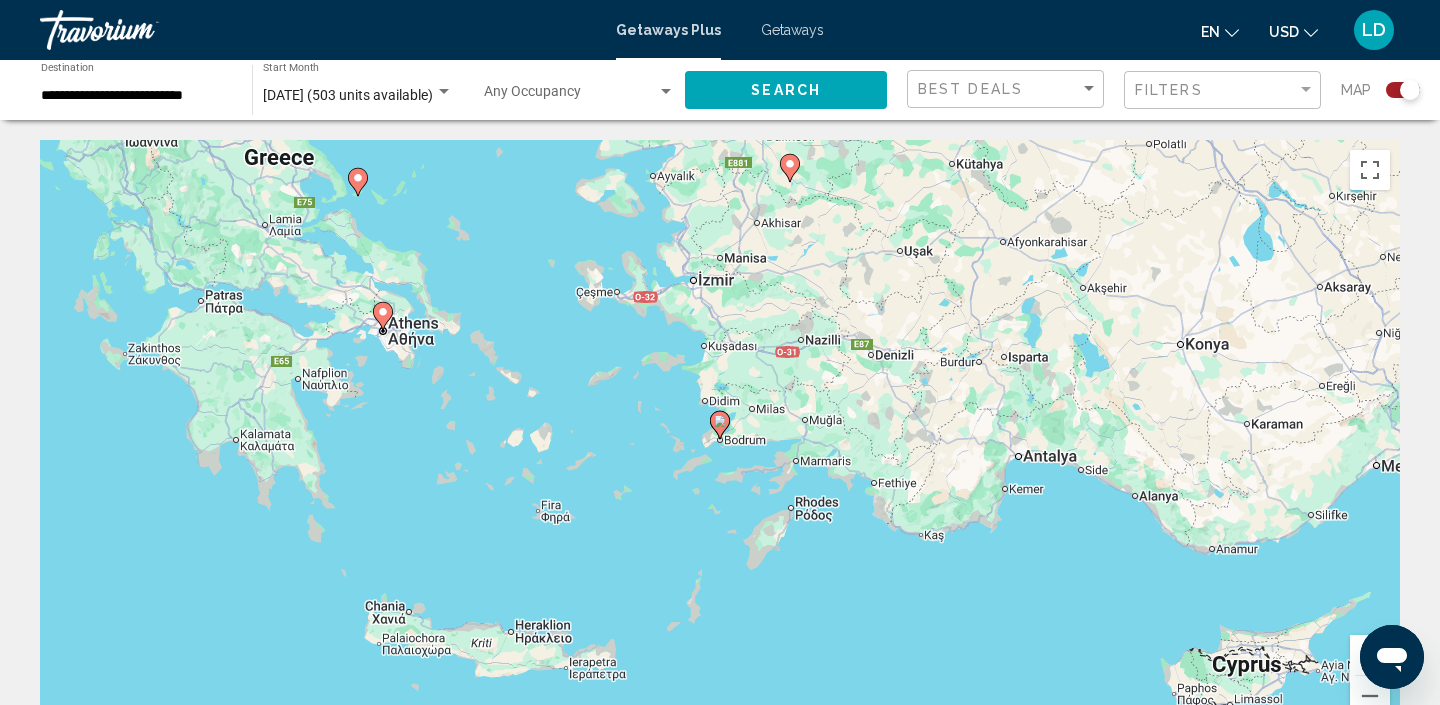 click at bounding box center (666, 91) 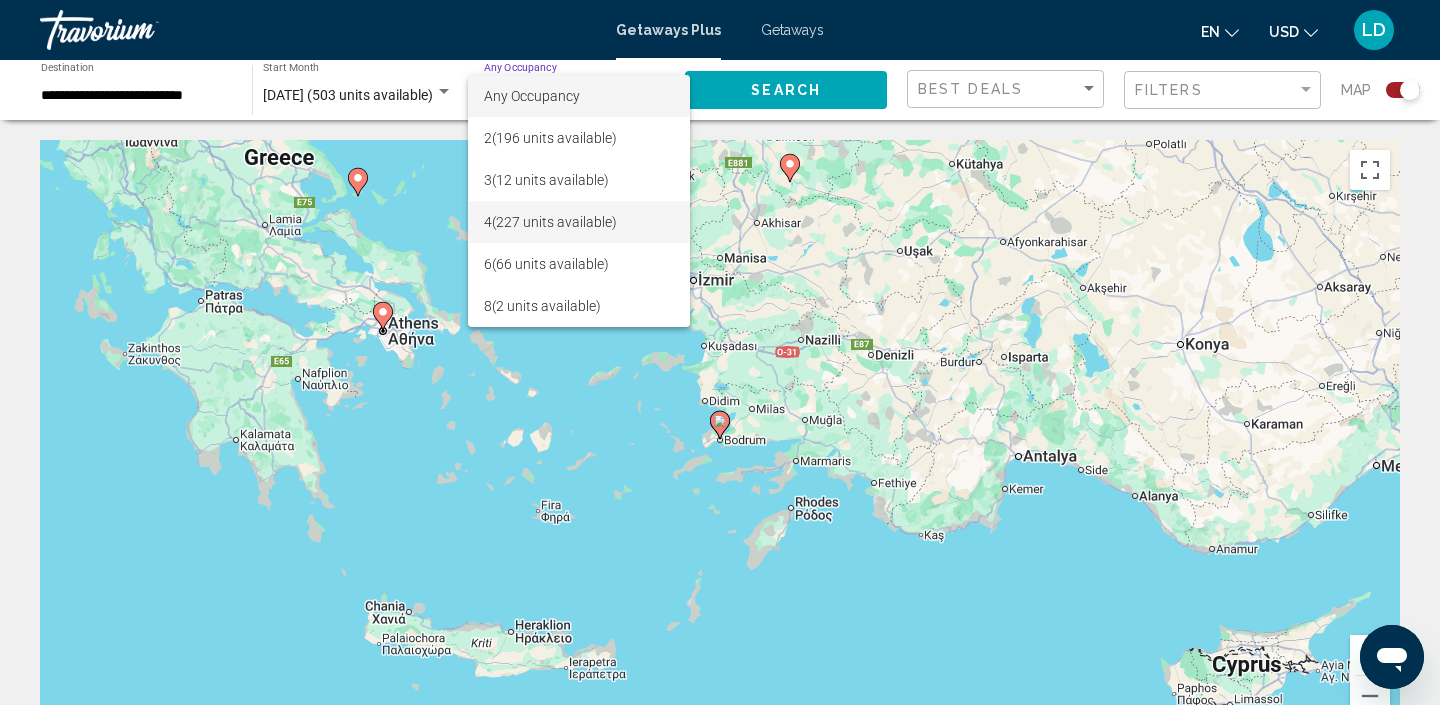 click on "4  (227 units available)" at bounding box center (579, 222) 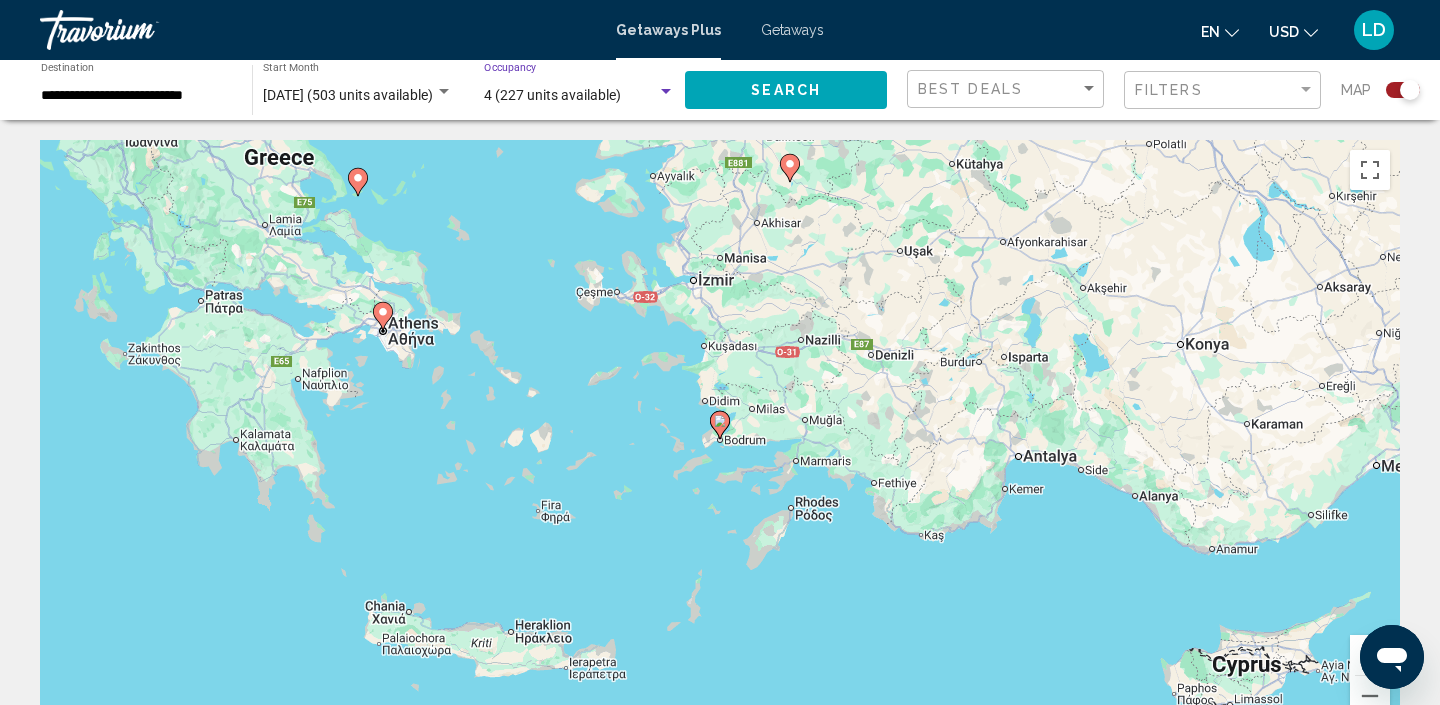 click on "Search" 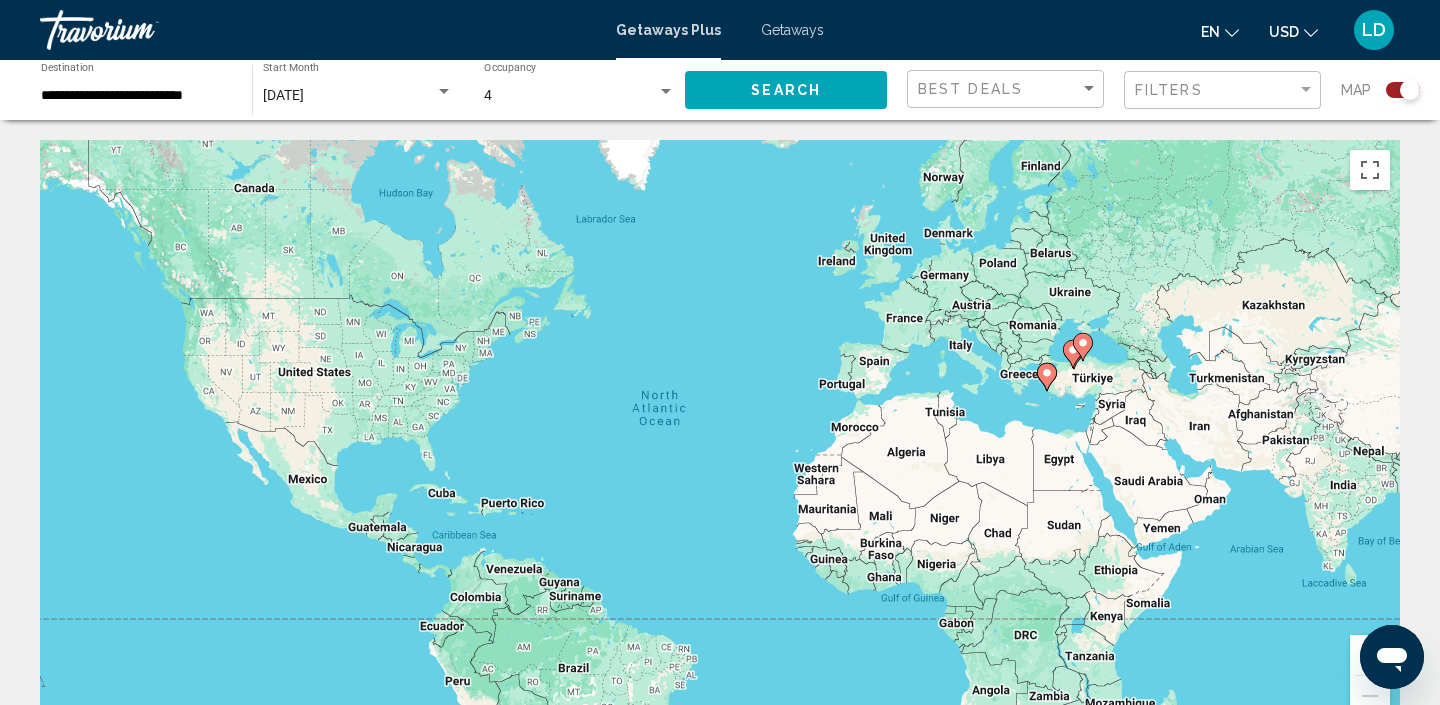 click 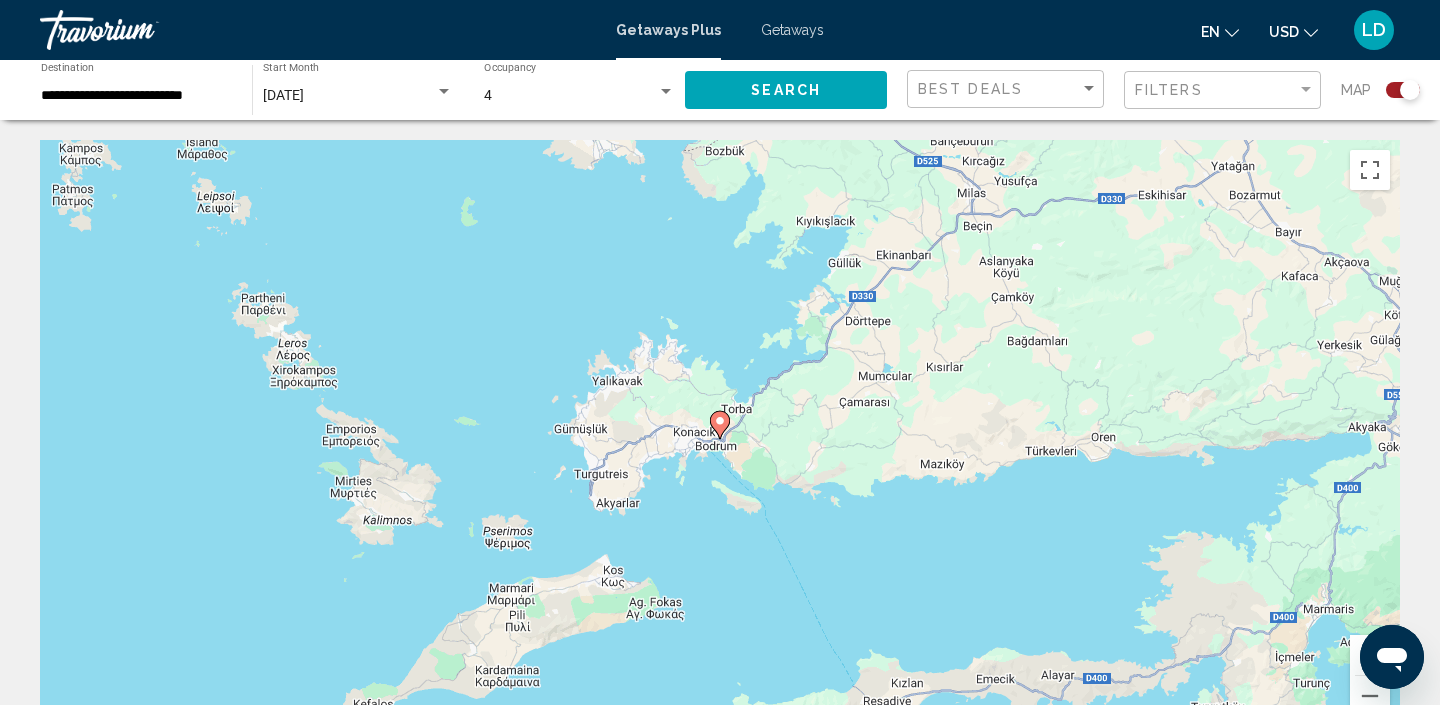 click 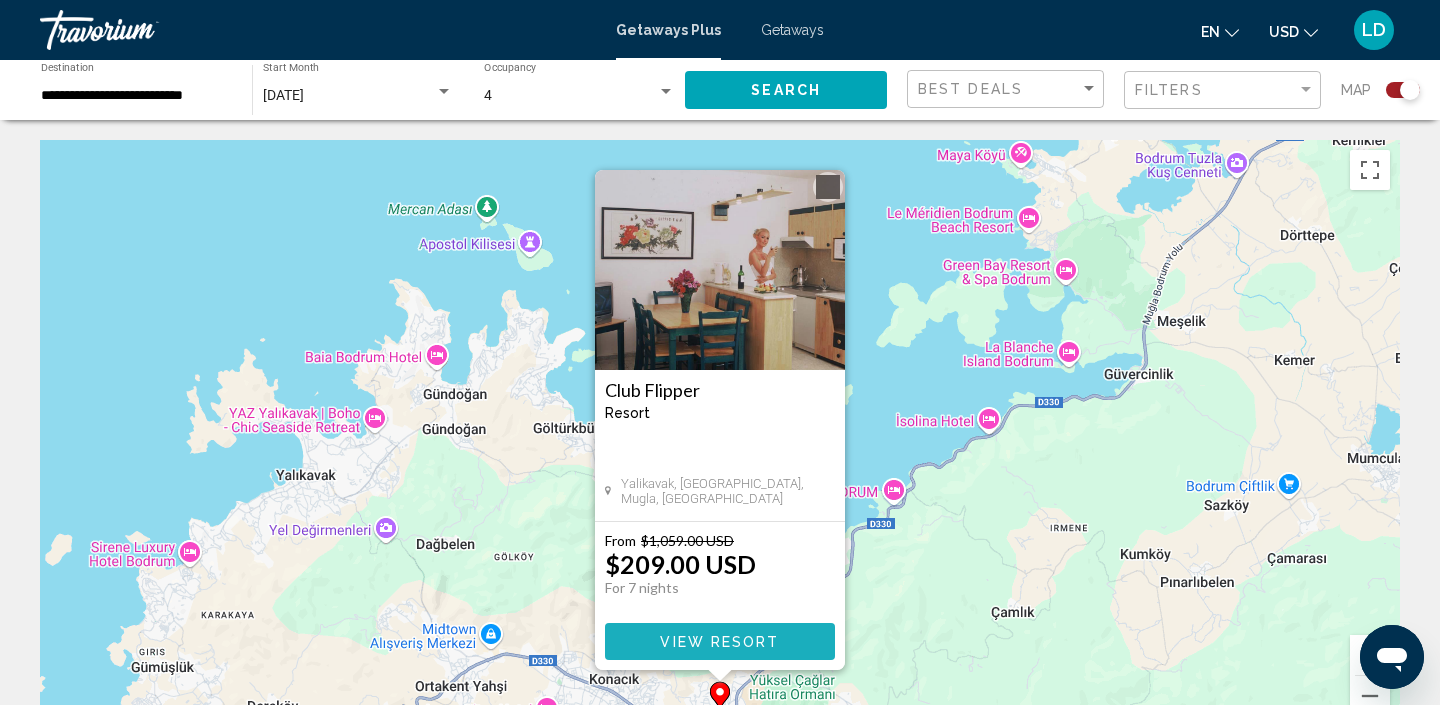 click on "View Resort" at bounding box center [719, 642] 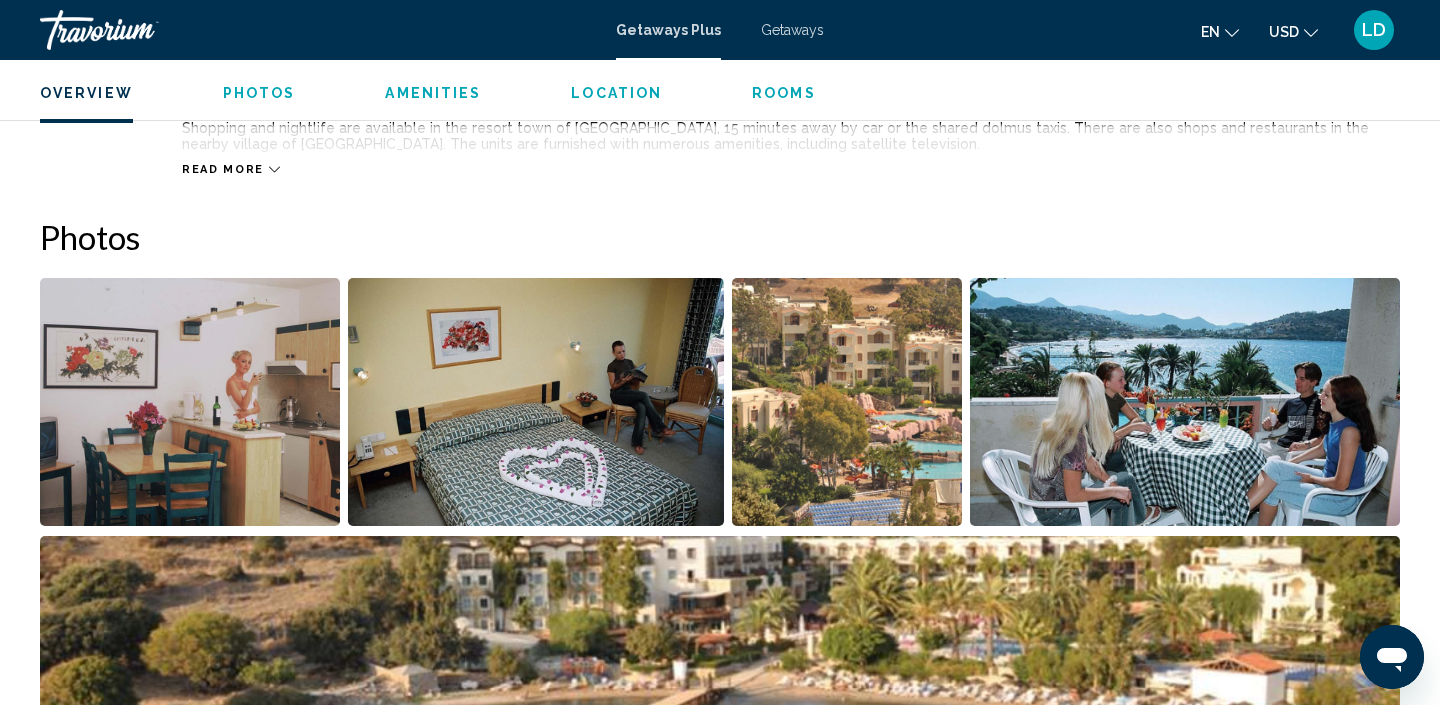 scroll, scrollTop: 805, scrollLeft: 0, axis: vertical 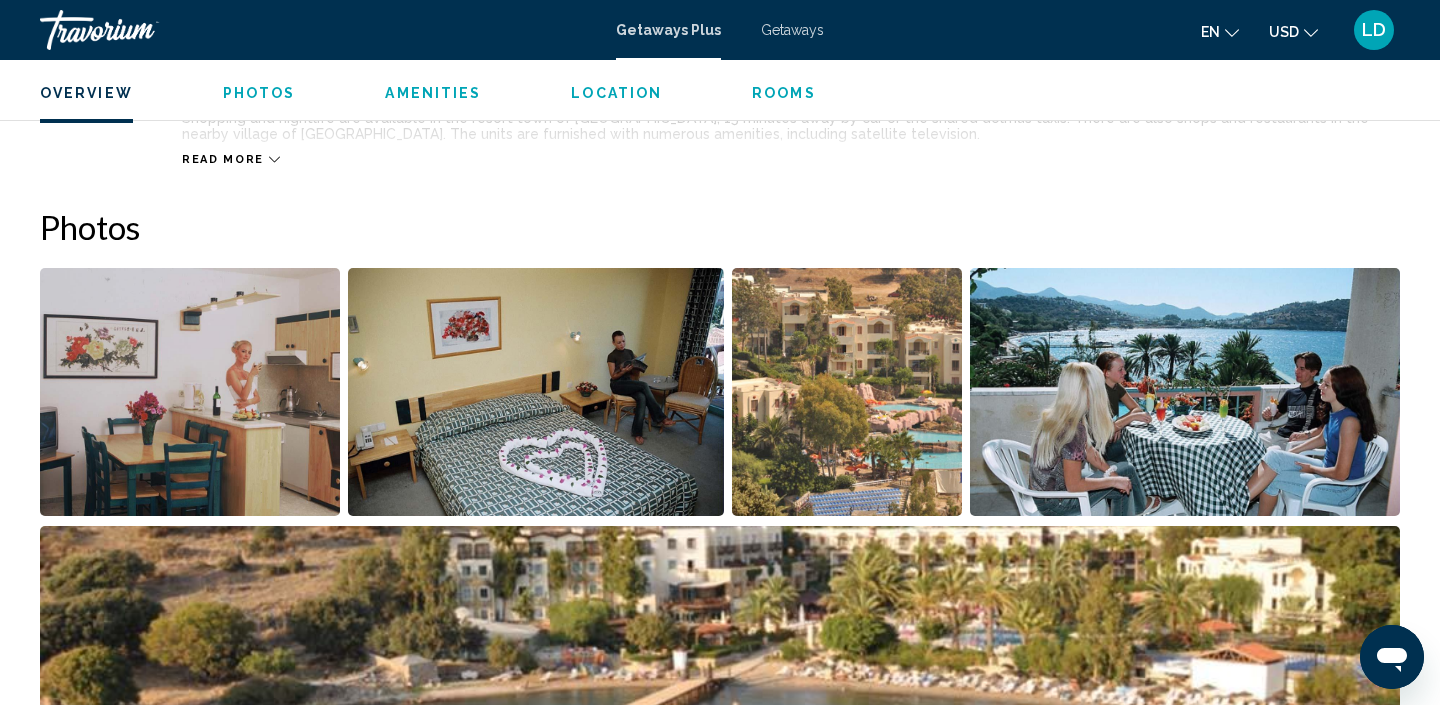 click at bounding box center [1185, 392] 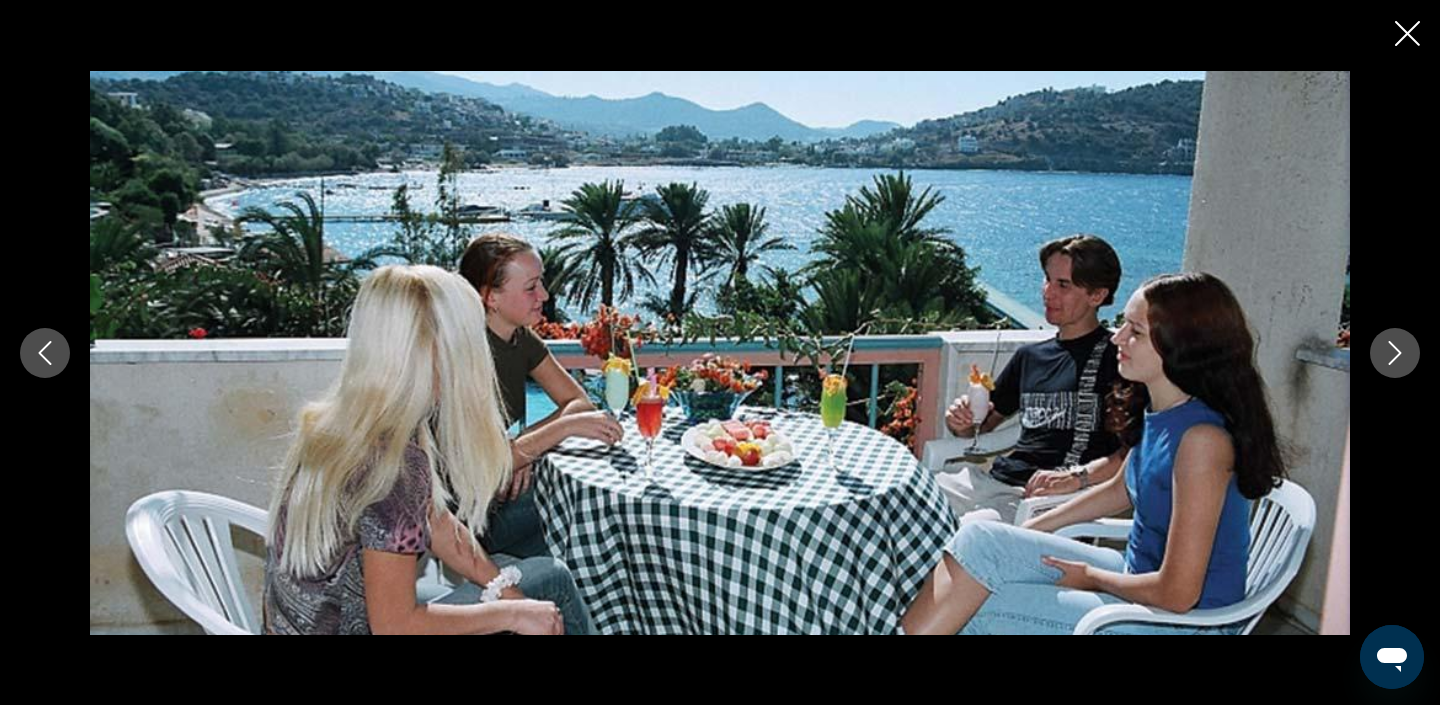 click 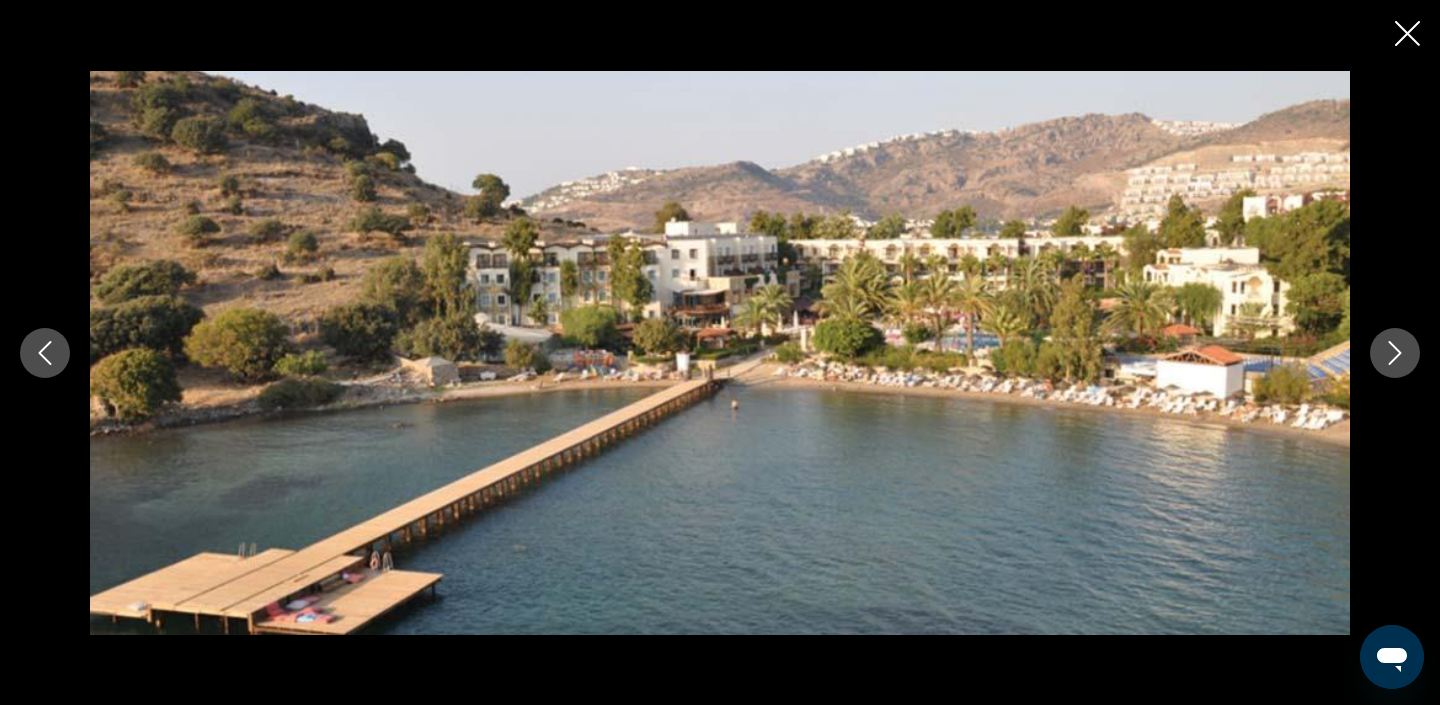click 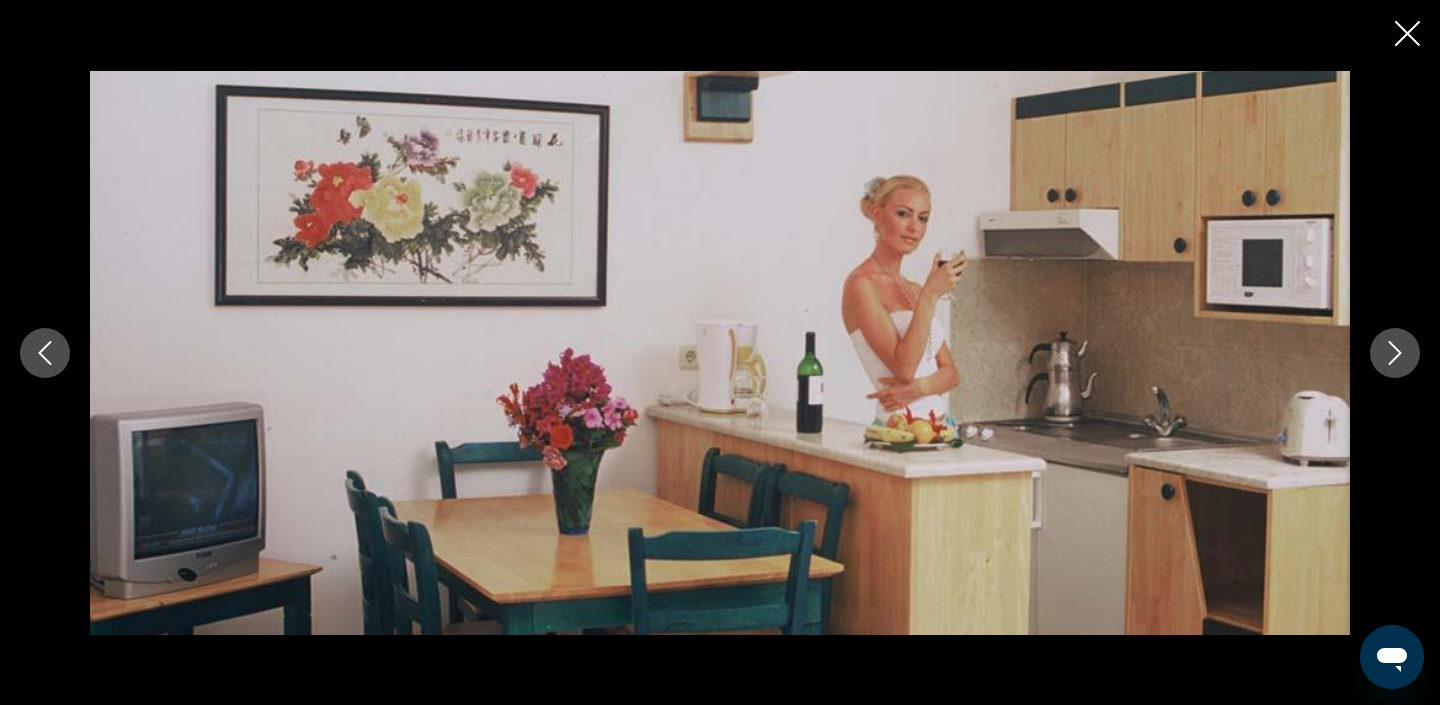 click 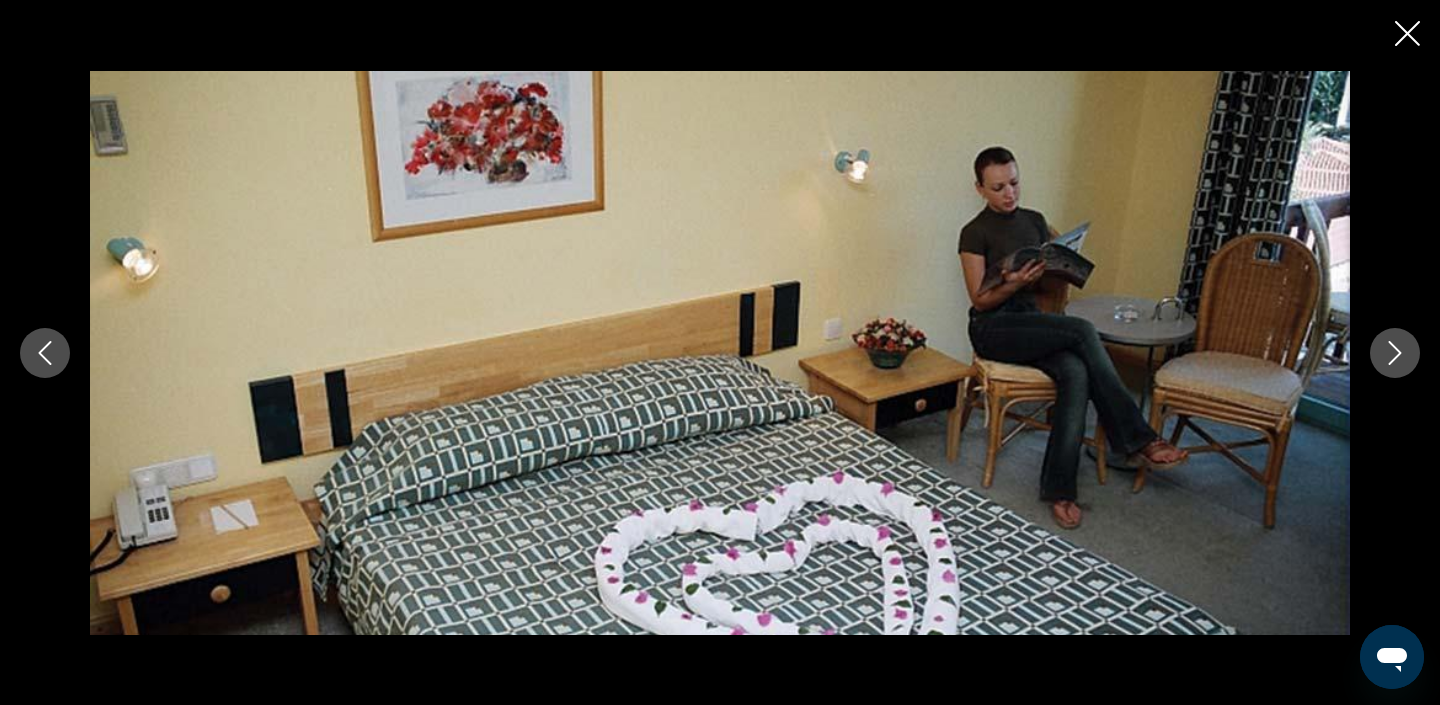 click 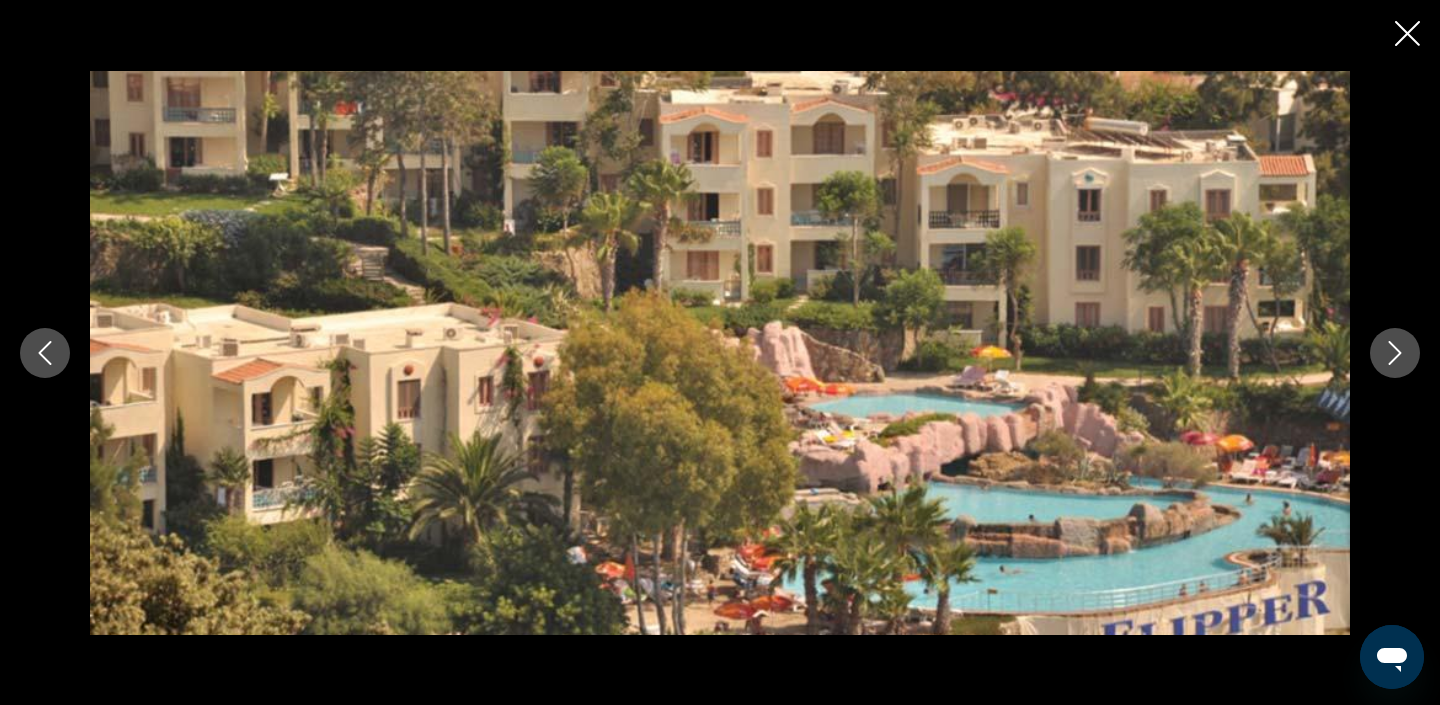 click 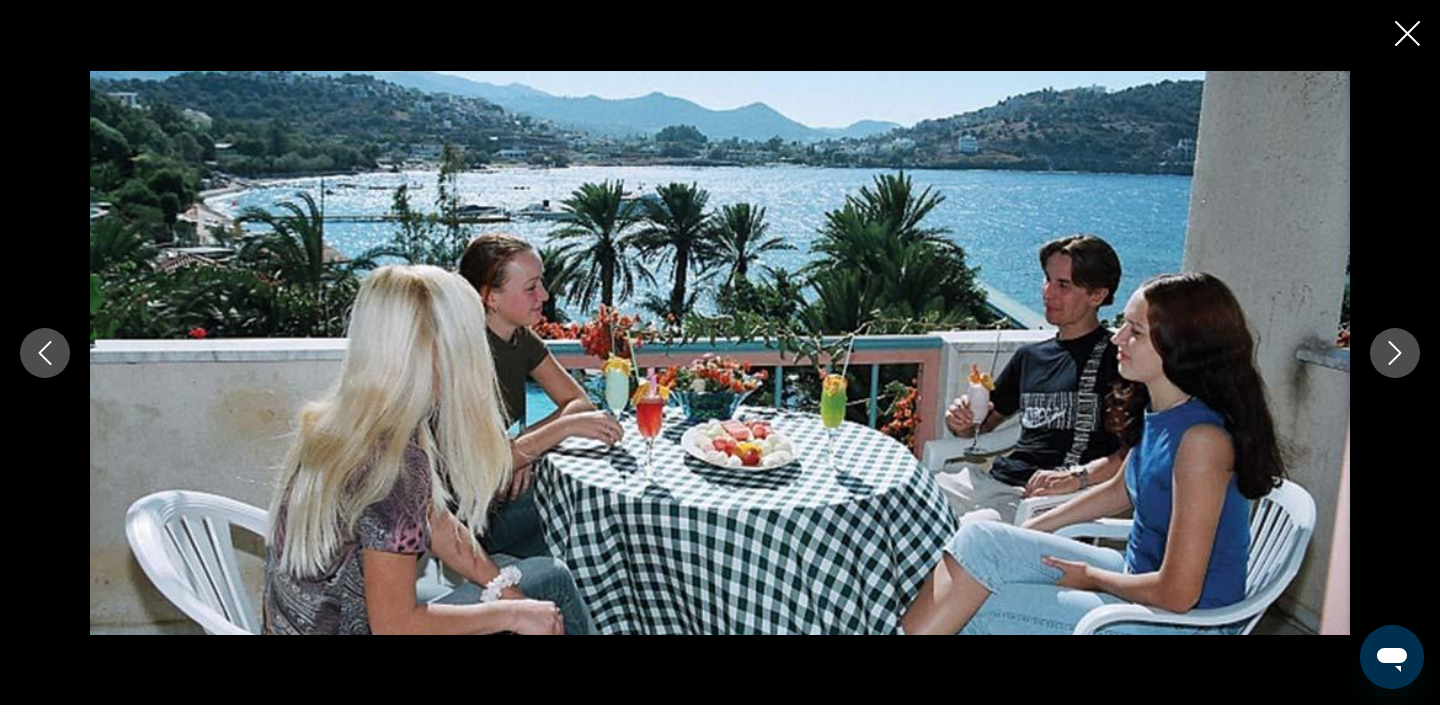 click 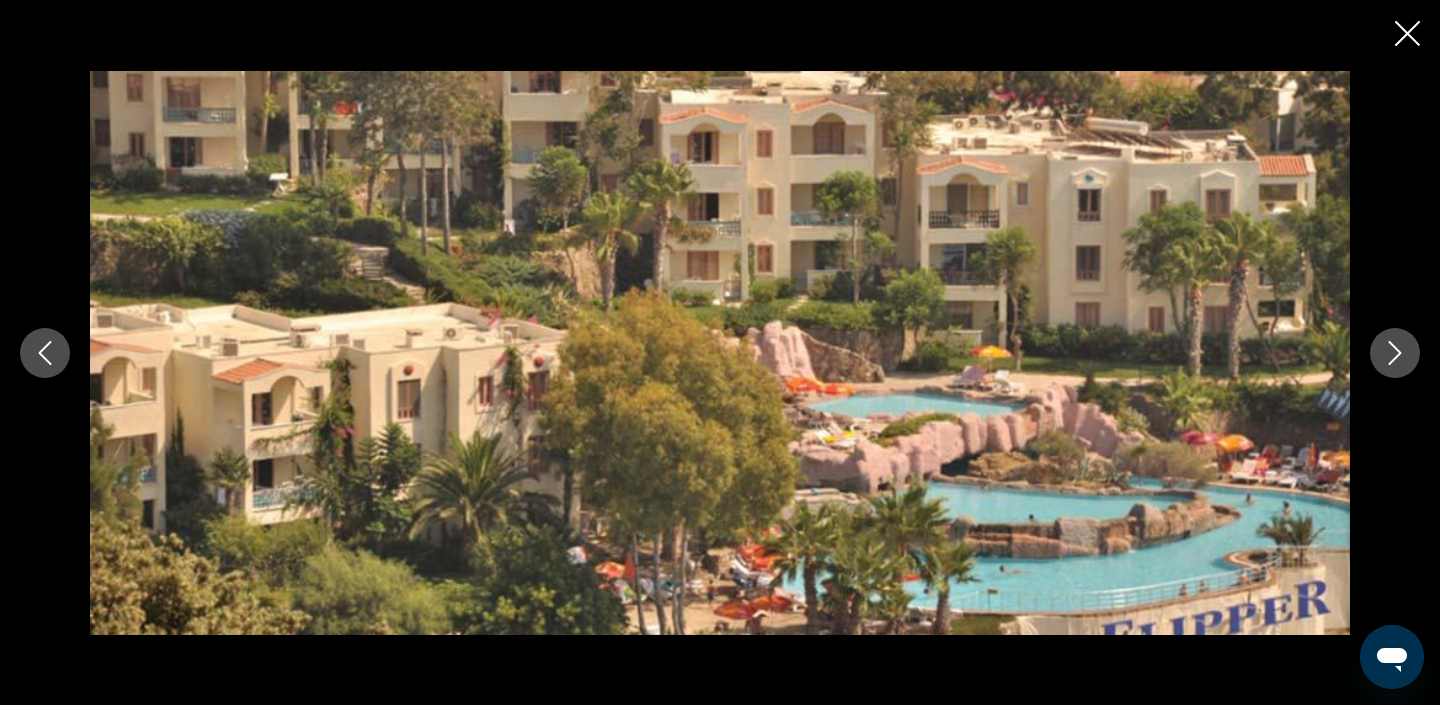 scroll, scrollTop: 903, scrollLeft: 0, axis: vertical 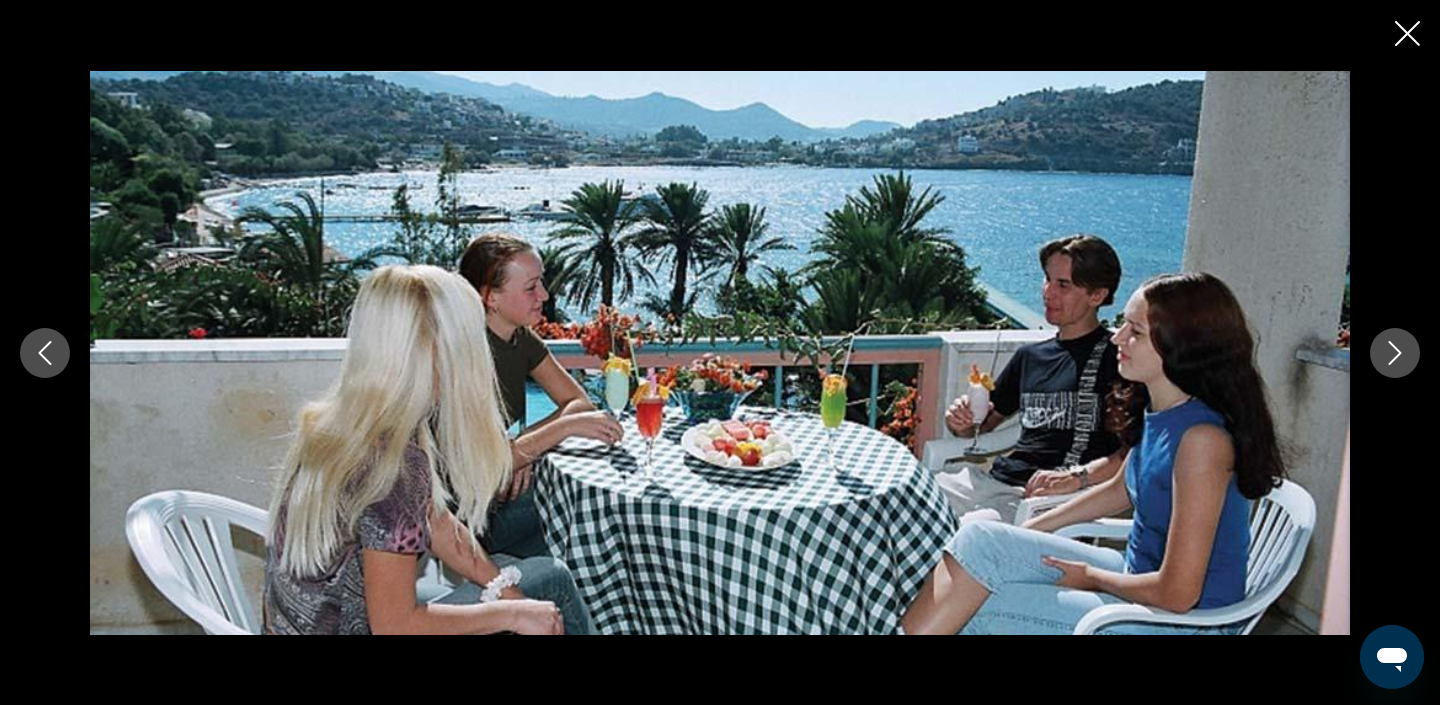 click 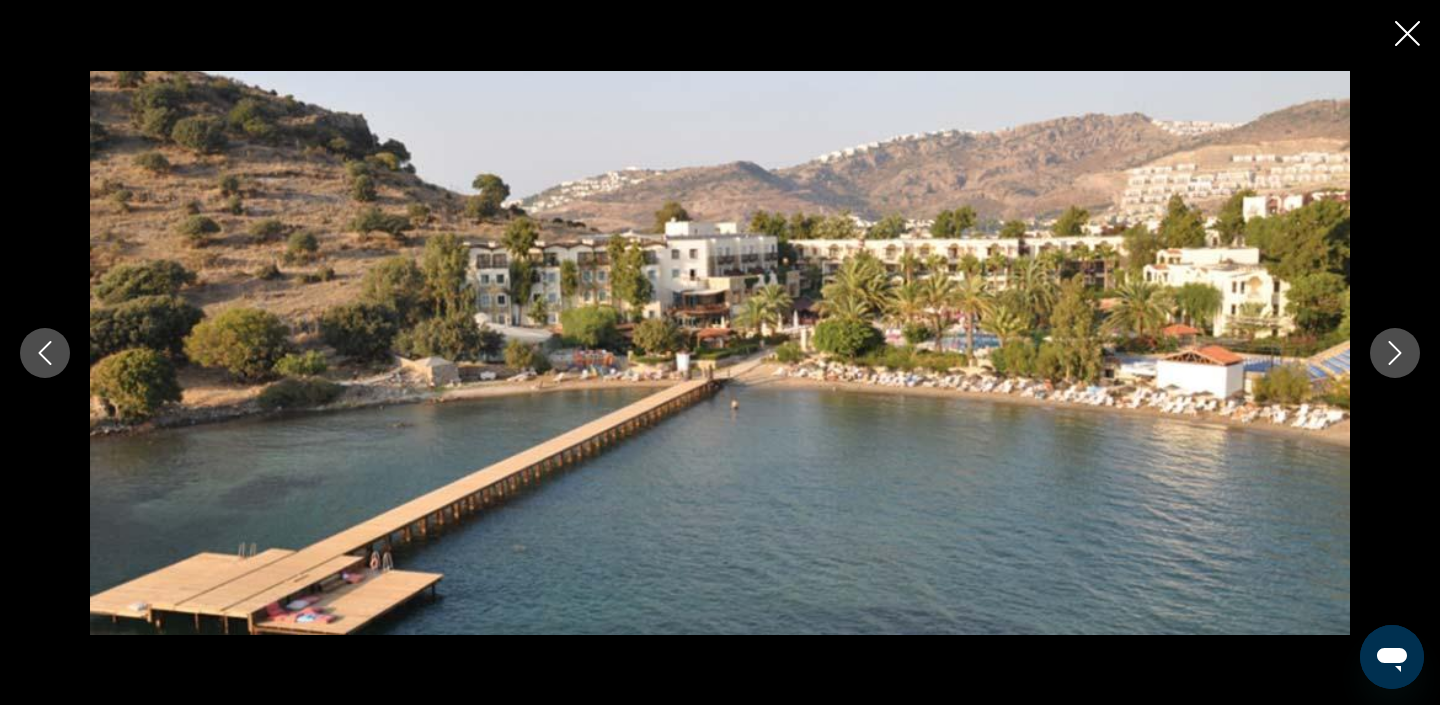 click 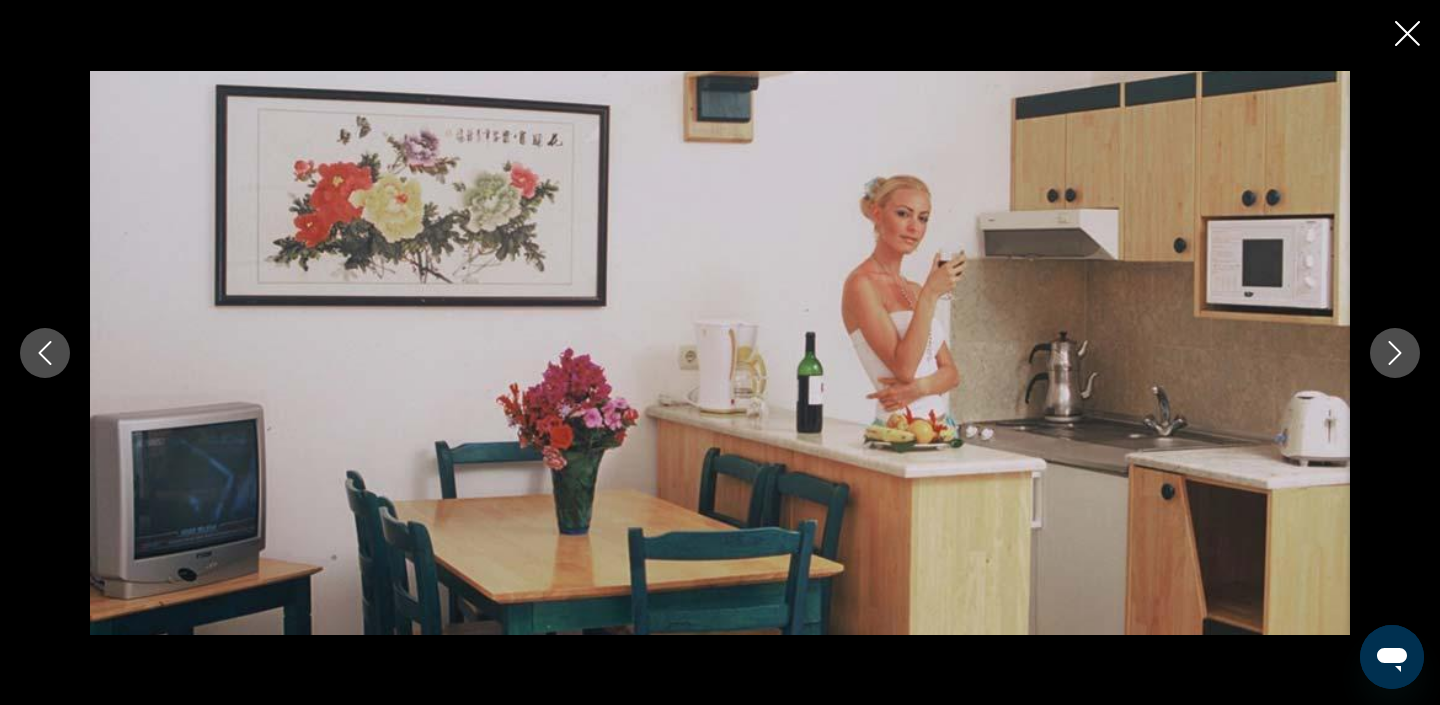 click 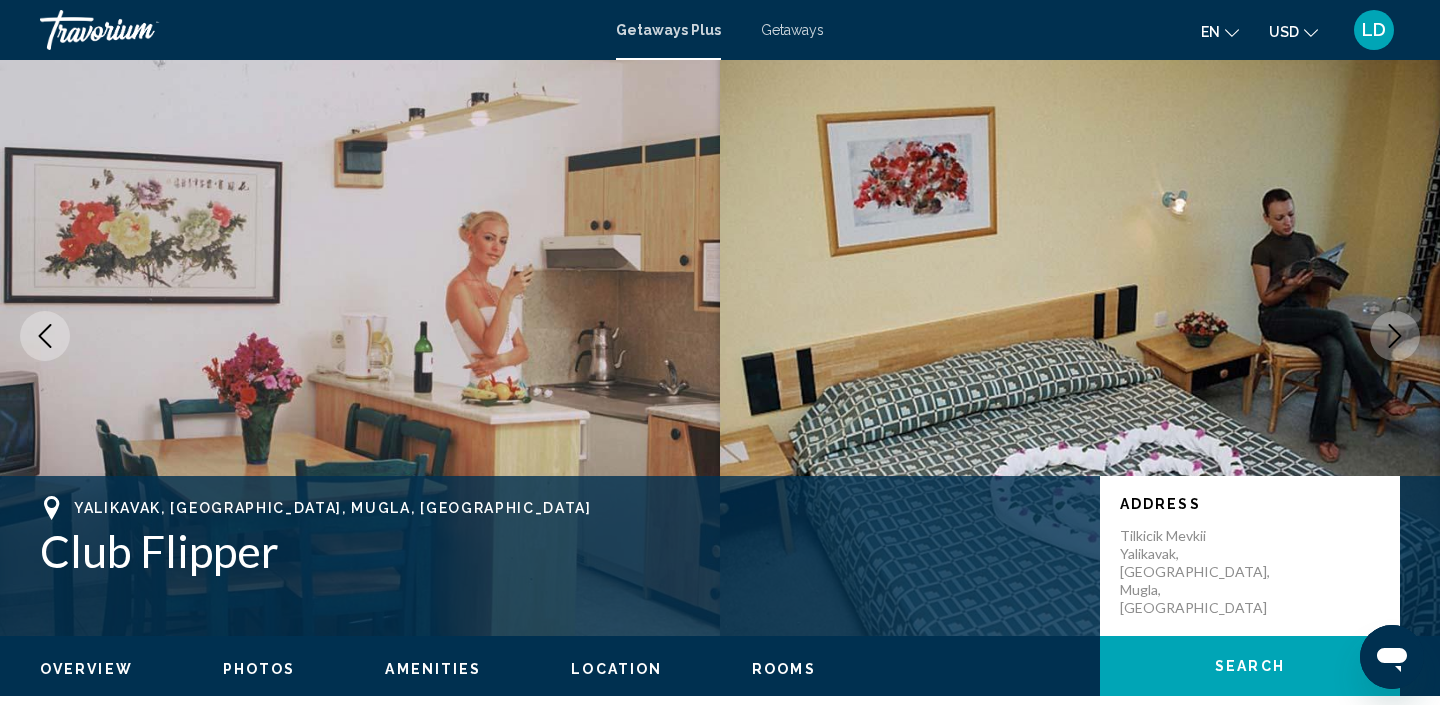 scroll, scrollTop: 0, scrollLeft: 0, axis: both 